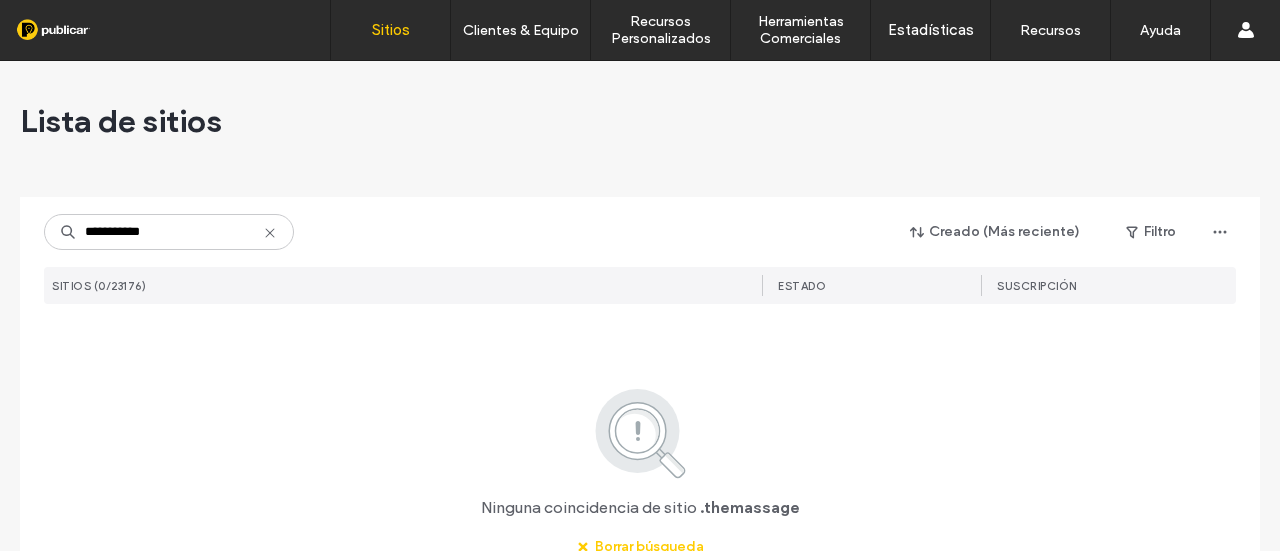 scroll, scrollTop: 0, scrollLeft: 0, axis: both 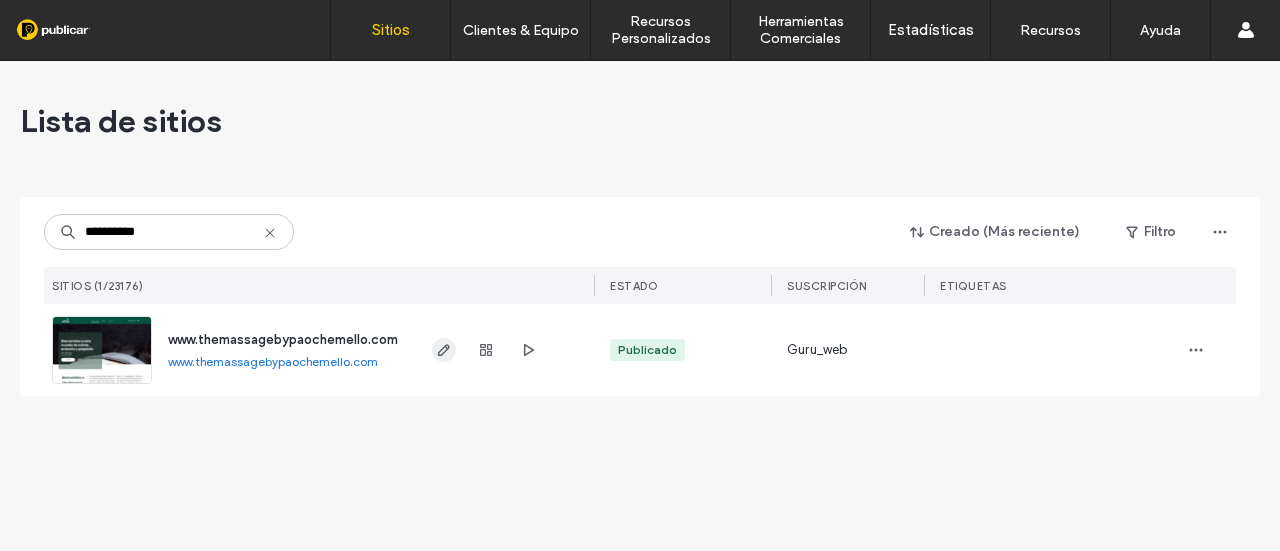 type on "**********" 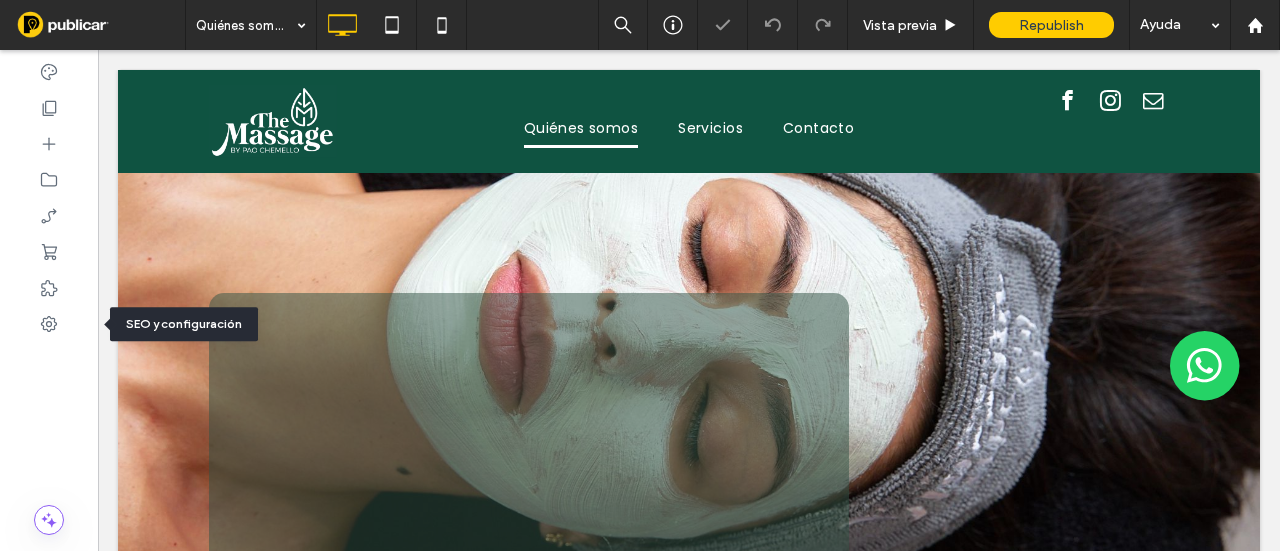 scroll, scrollTop: 0, scrollLeft: 0, axis: both 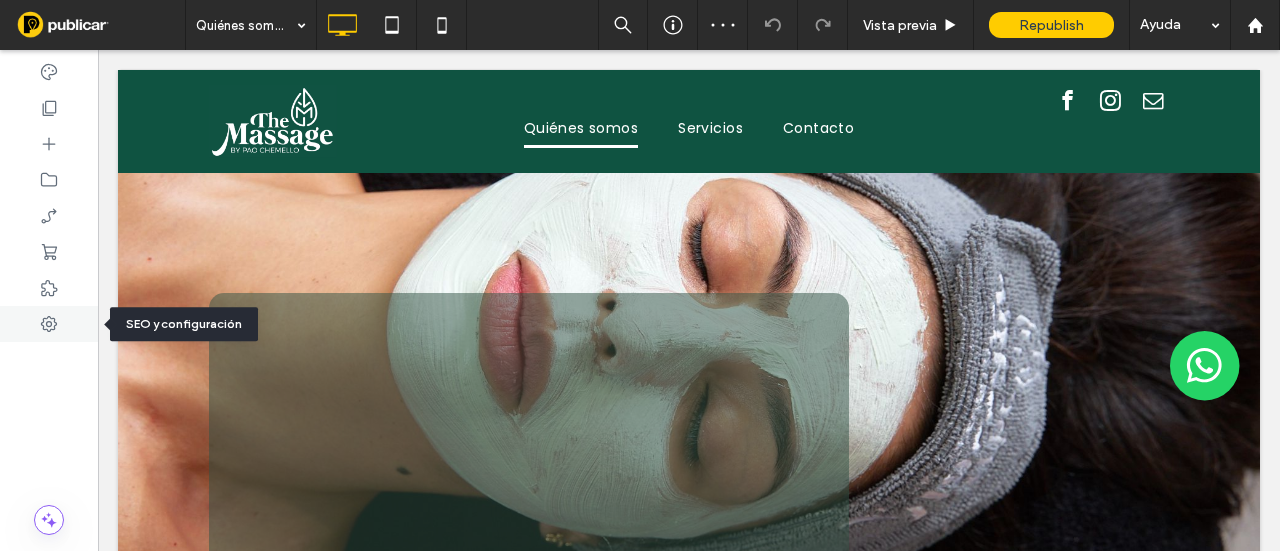 click 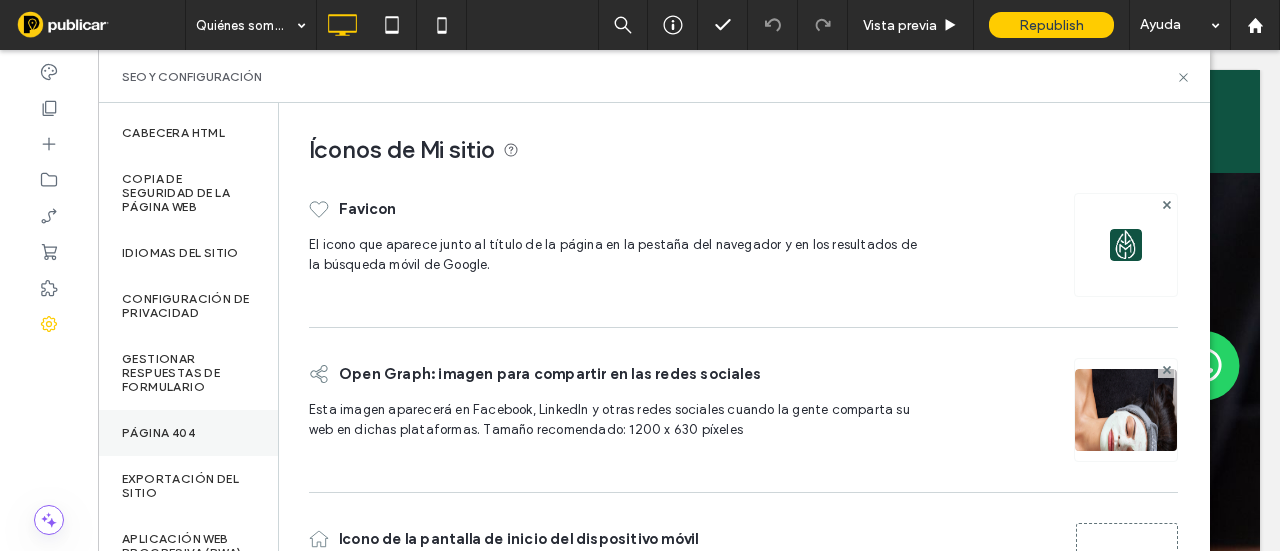 scroll, scrollTop: 352, scrollLeft: 0, axis: vertical 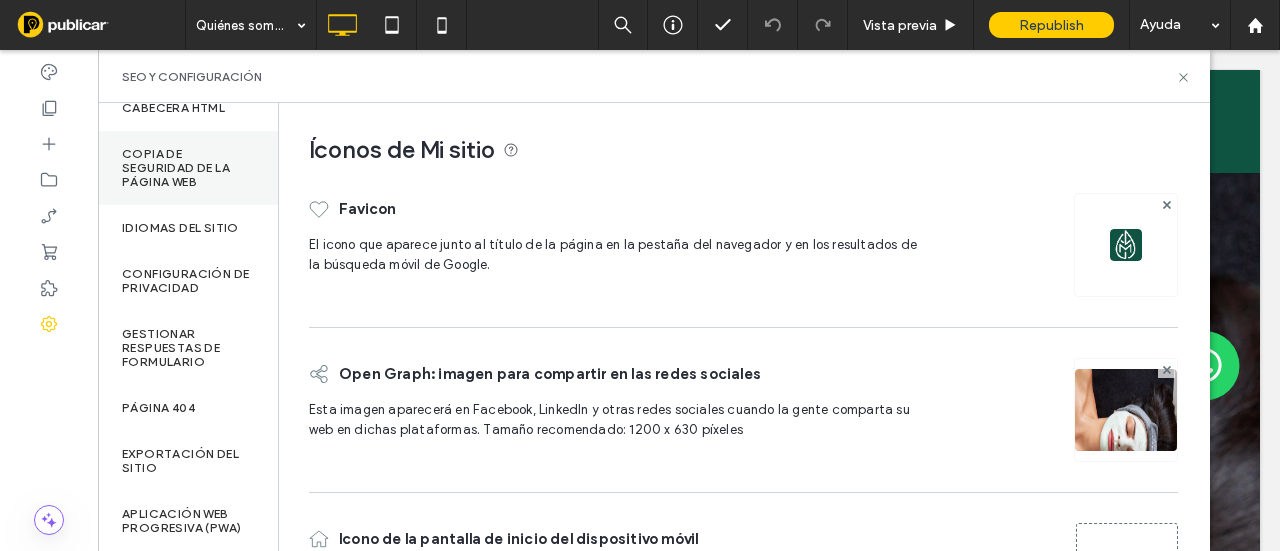 click on "Copia de seguridad de la página web" at bounding box center (188, 168) 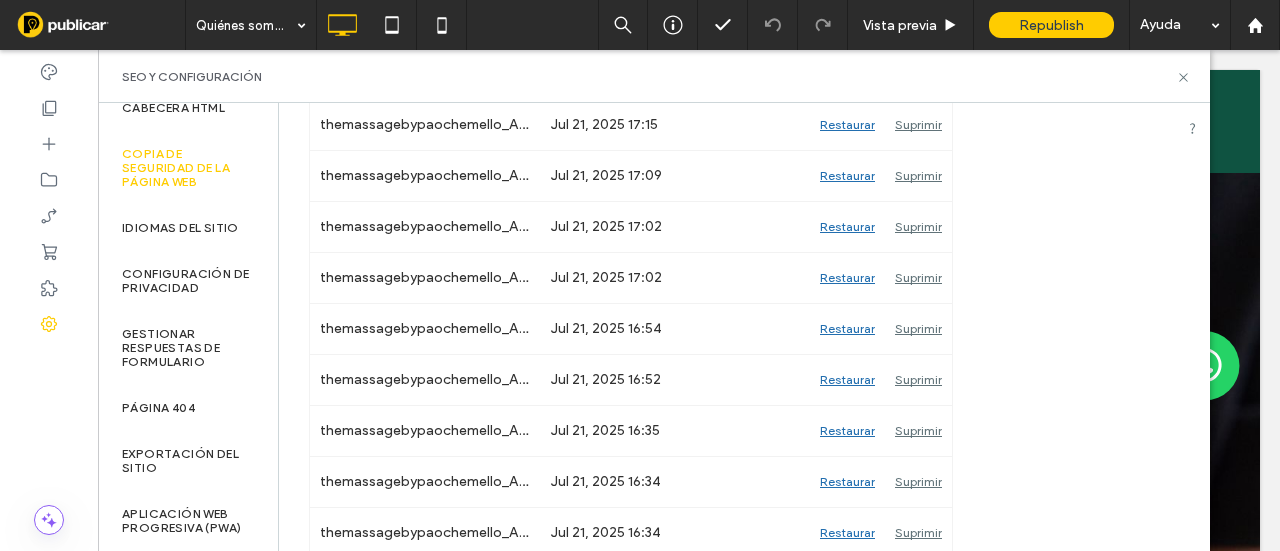 scroll, scrollTop: 1898, scrollLeft: 0, axis: vertical 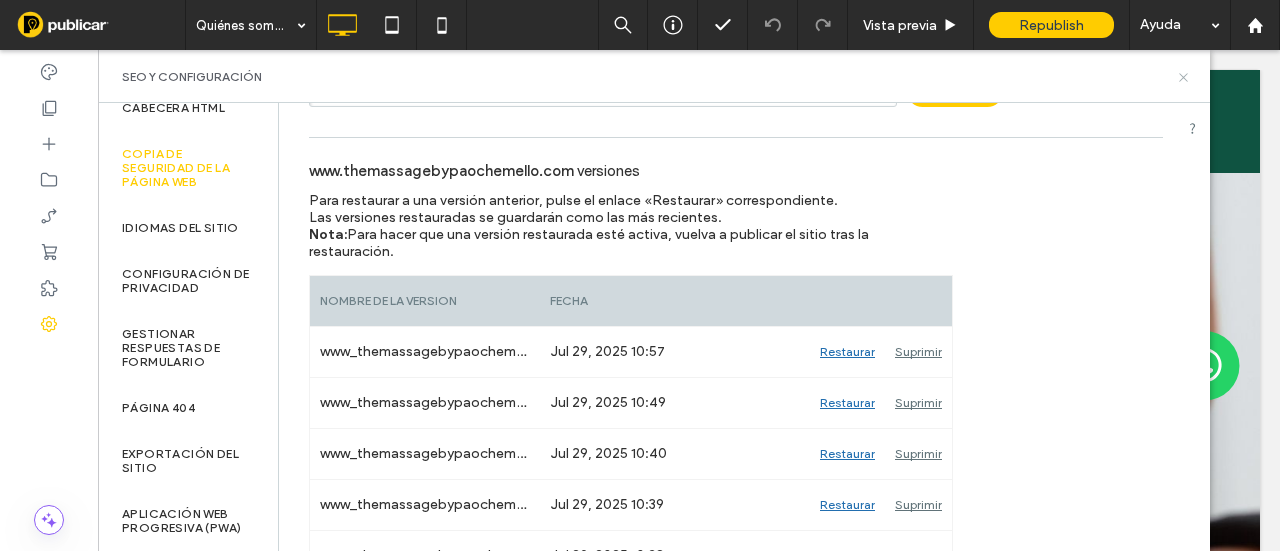 click 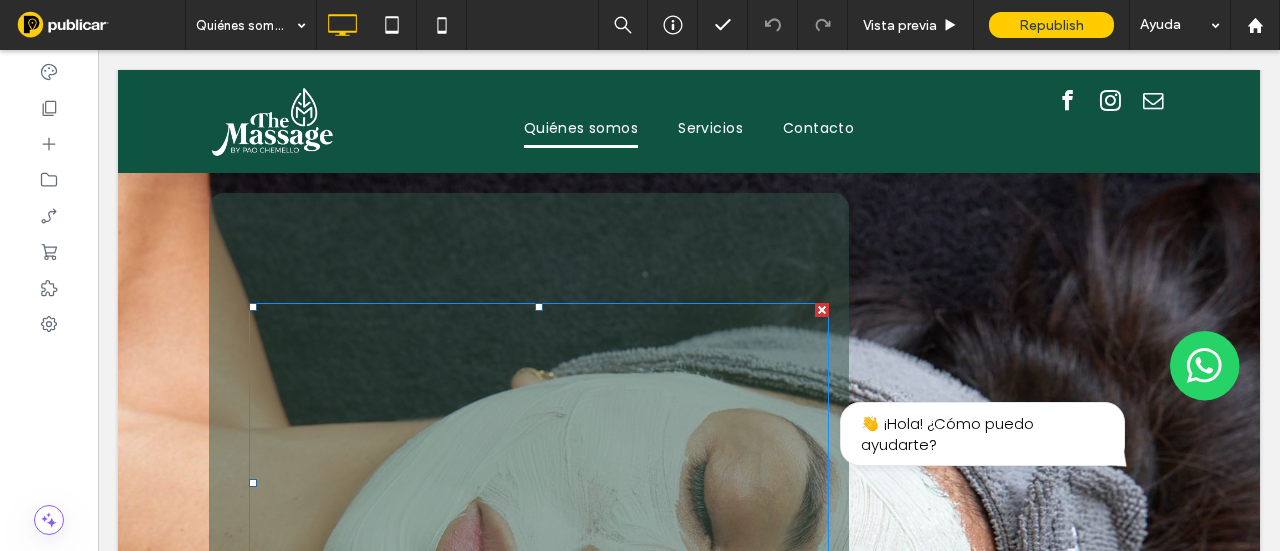 scroll, scrollTop: 0, scrollLeft: 0, axis: both 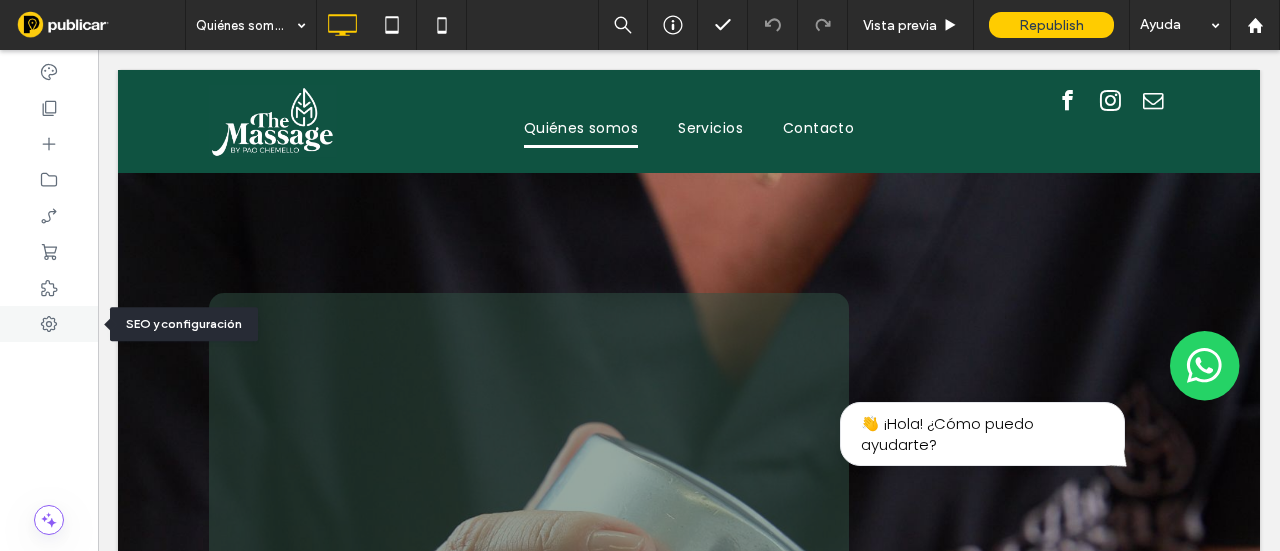 click 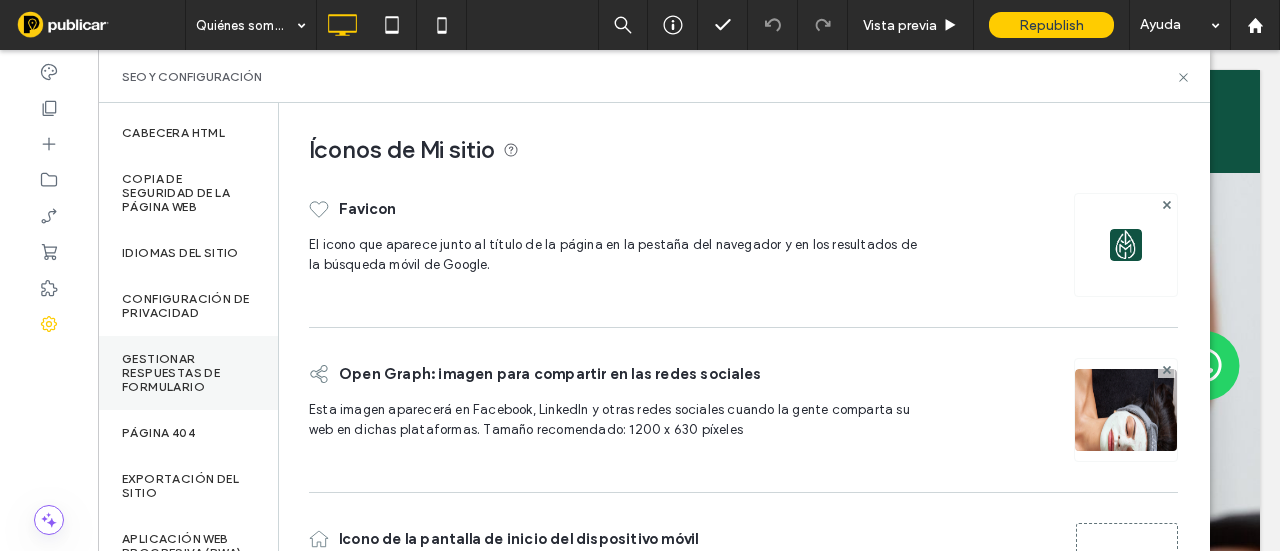 scroll, scrollTop: 352, scrollLeft: 0, axis: vertical 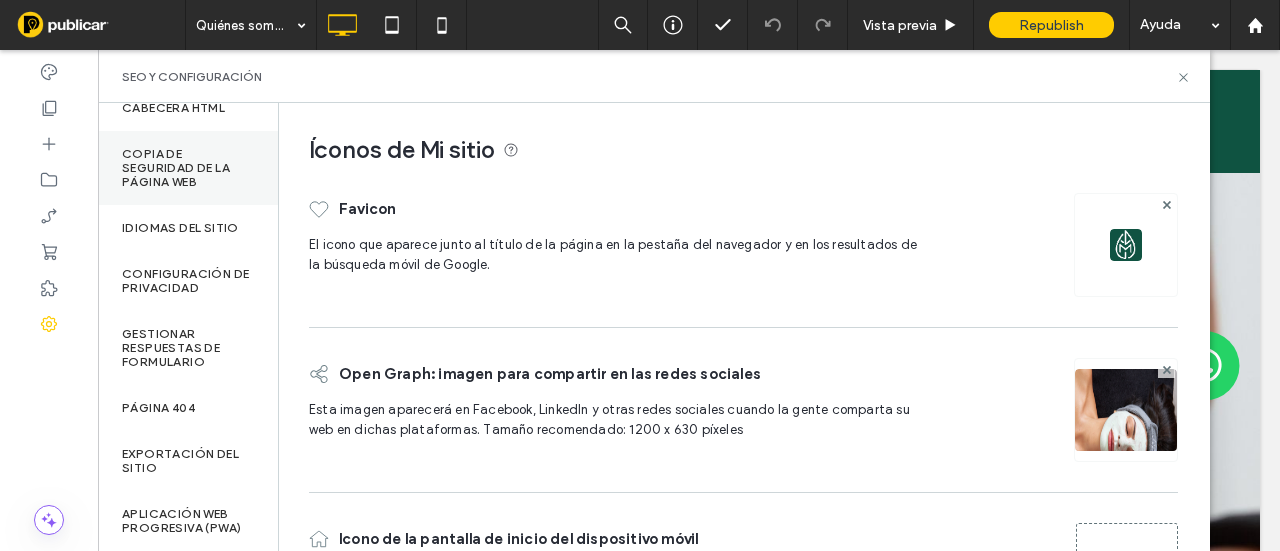 click on "Copia de seguridad de la página web" at bounding box center (188, 168) 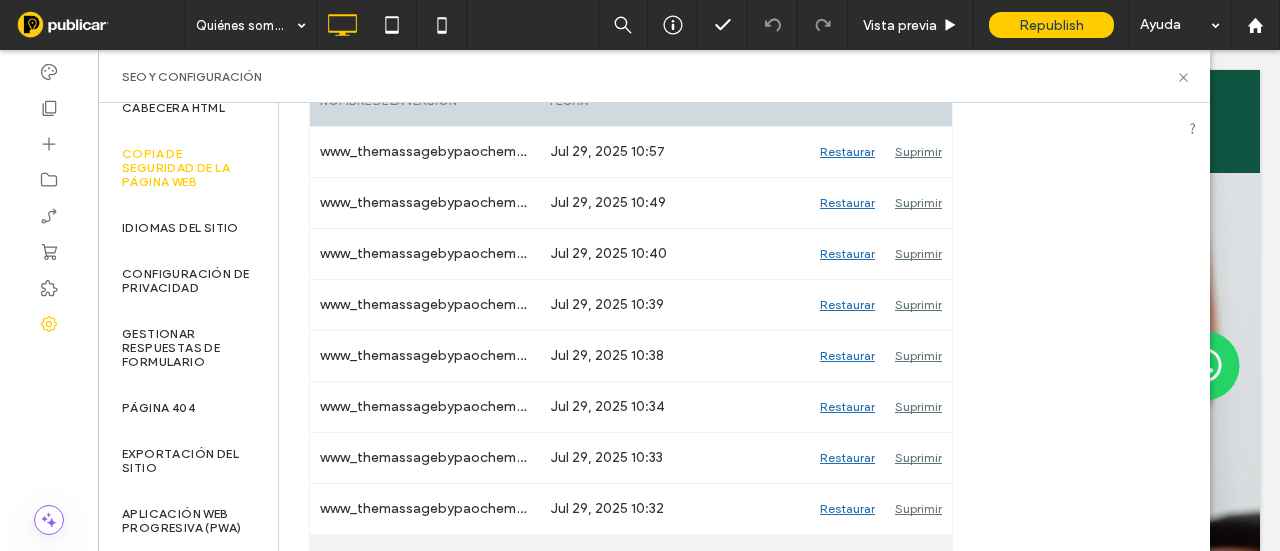 scroll, scrollTop: 300, scrollLeft: 0, axis: vertical 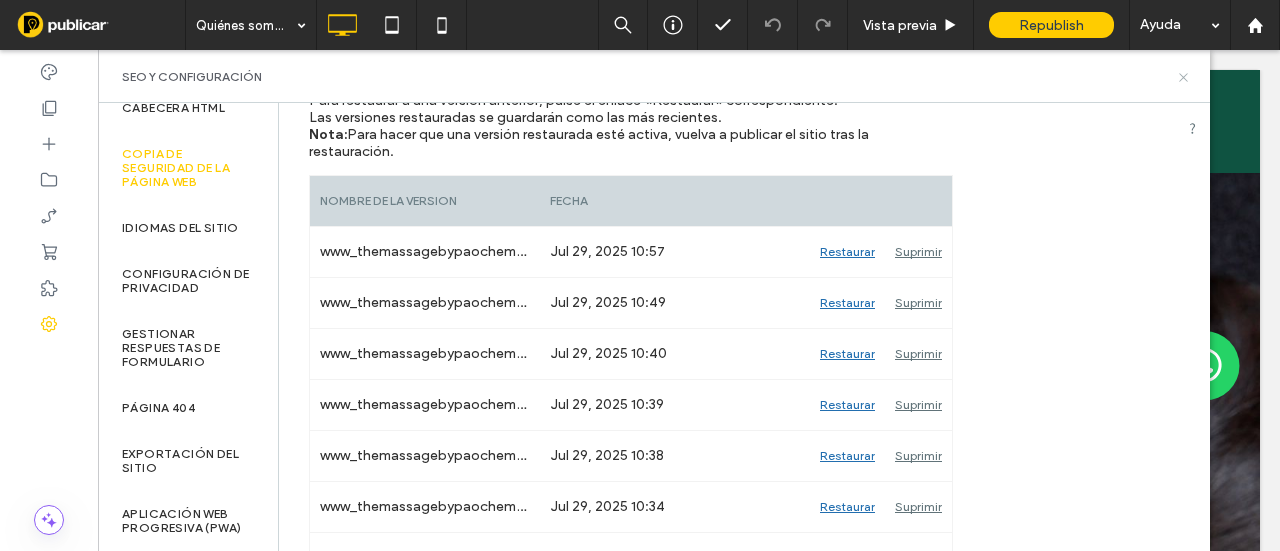 drag, startPoint x: 1185, startPoint y: 75, endPoint x: 942, endPoint y: 63, distance: 243.29611 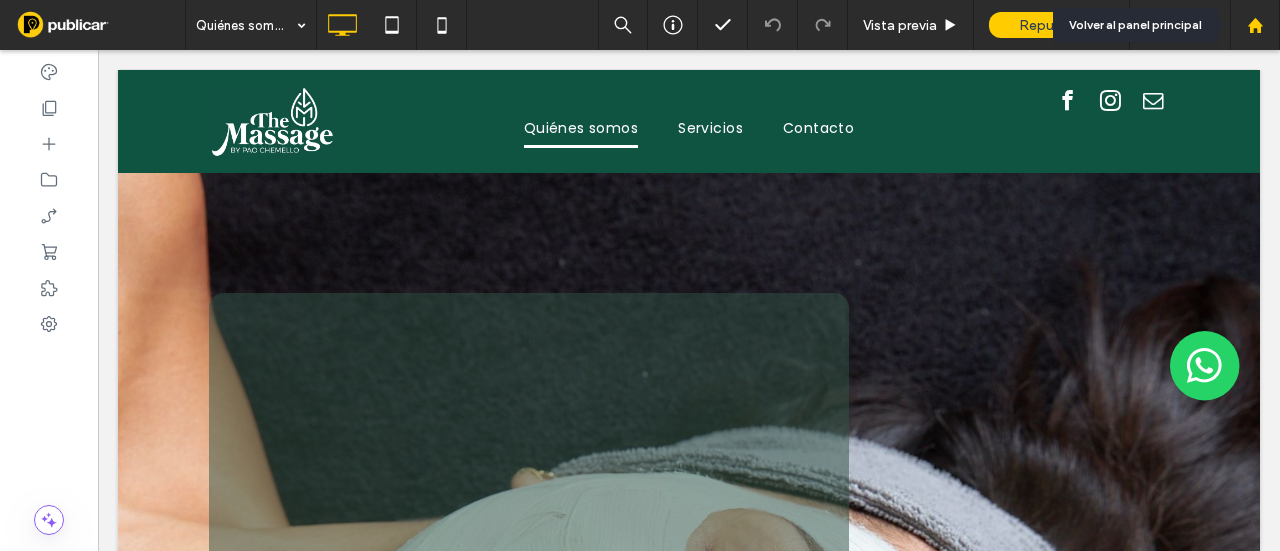 click at bounding box center (1255, 25) 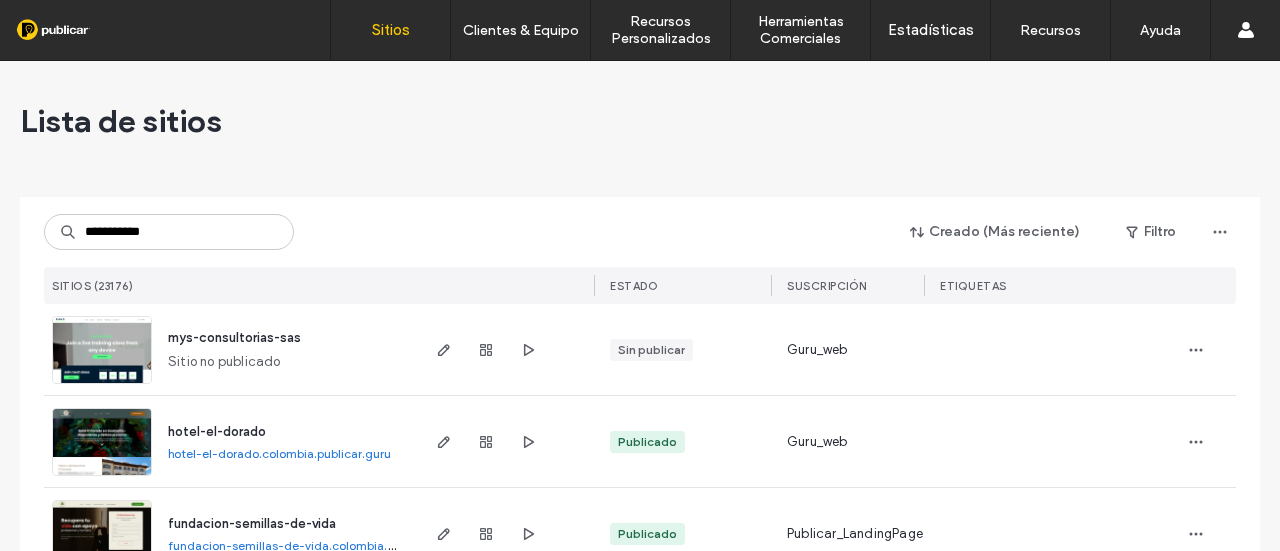 scroll, scrollTop: 0, scrollLeft: 0, axis: both 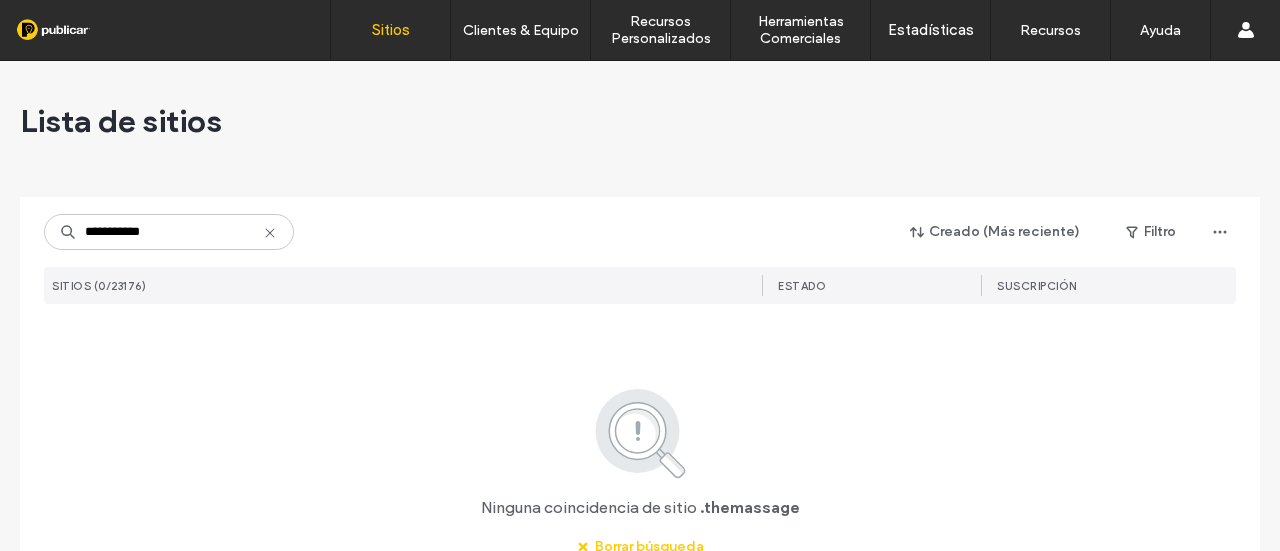 click on "**********" 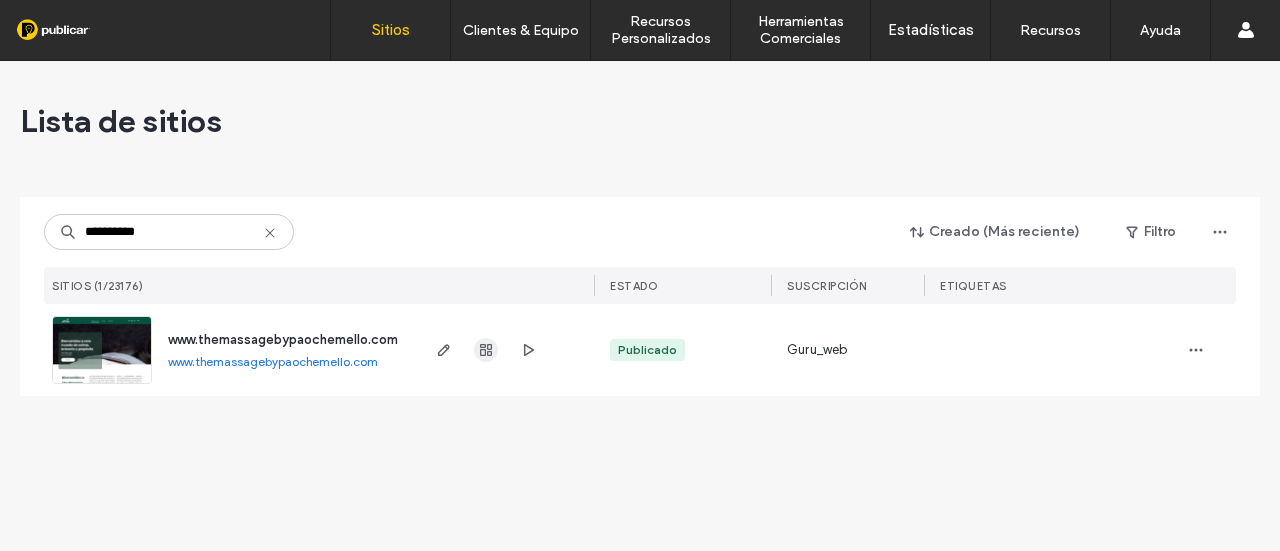 type on "**********" 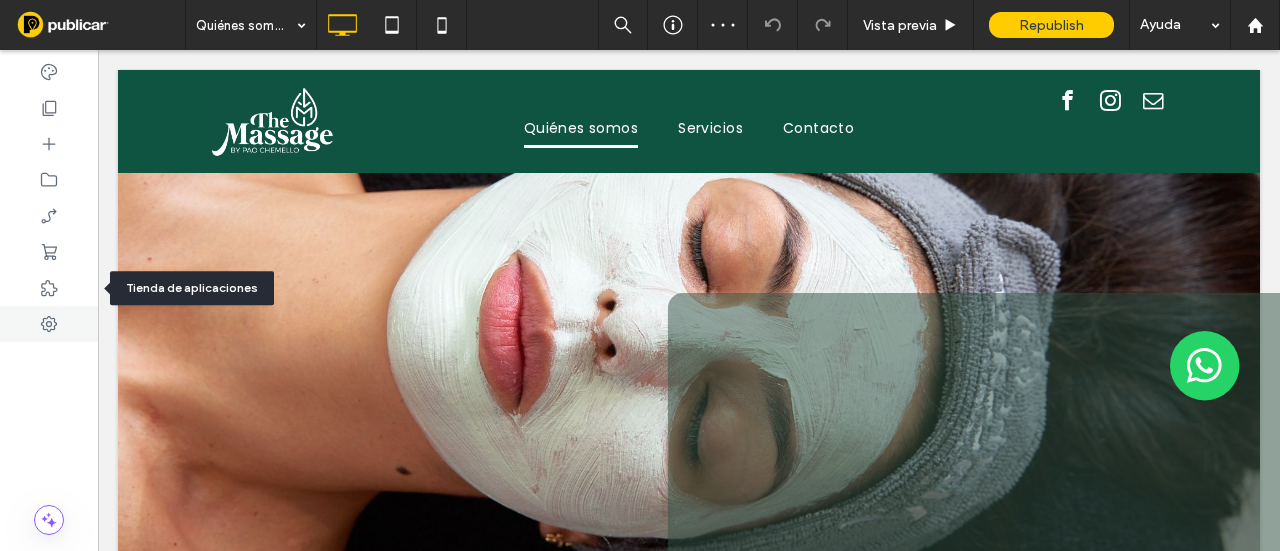 scroll, scrollTop: 0, scrollLeft: 0, axis: both 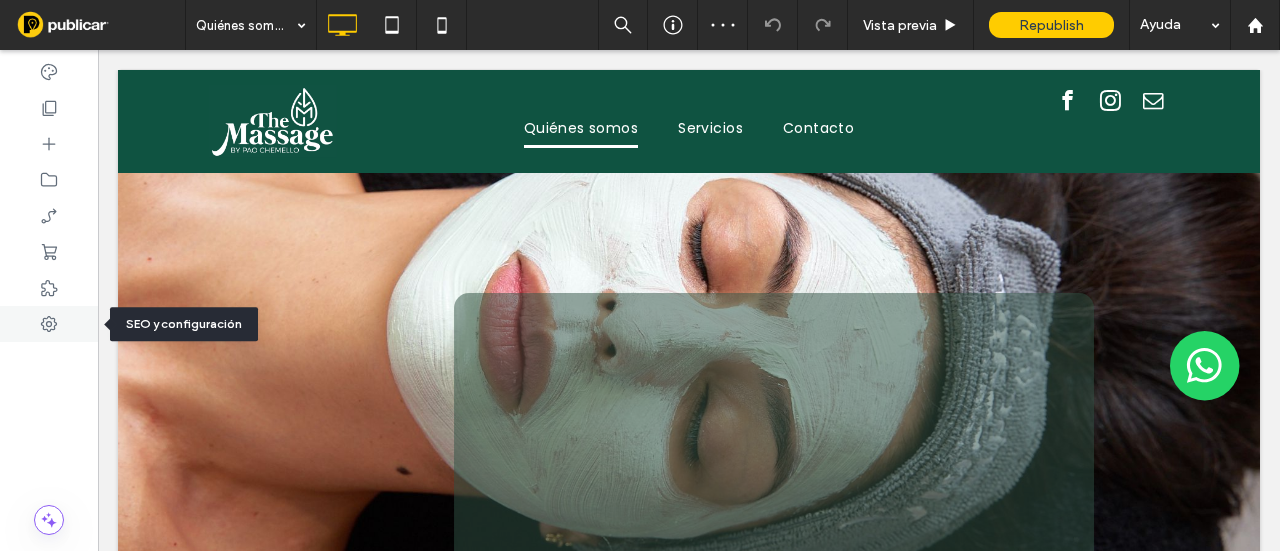click 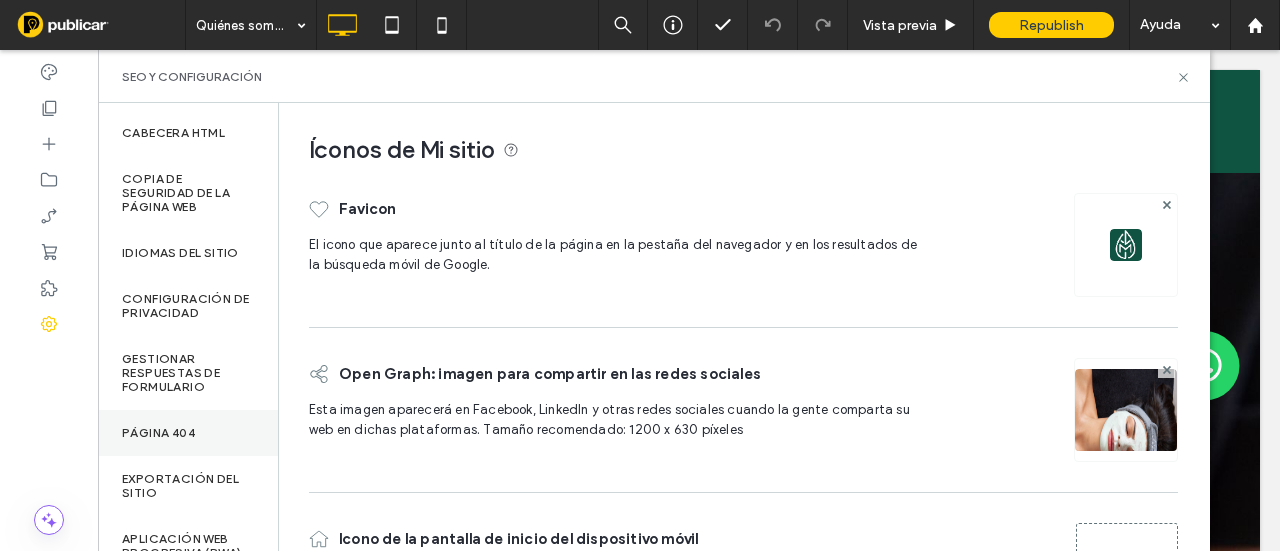scroll, scrollTop: 352, scrollLeft: 0, axis: vertical 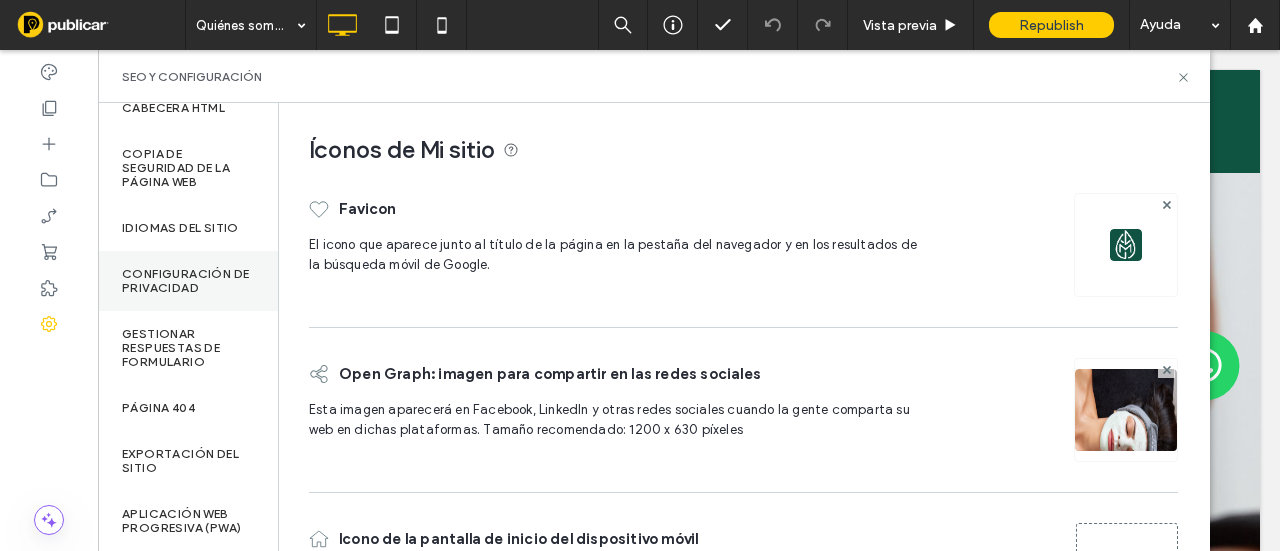 click on "Configuración de privacidad" 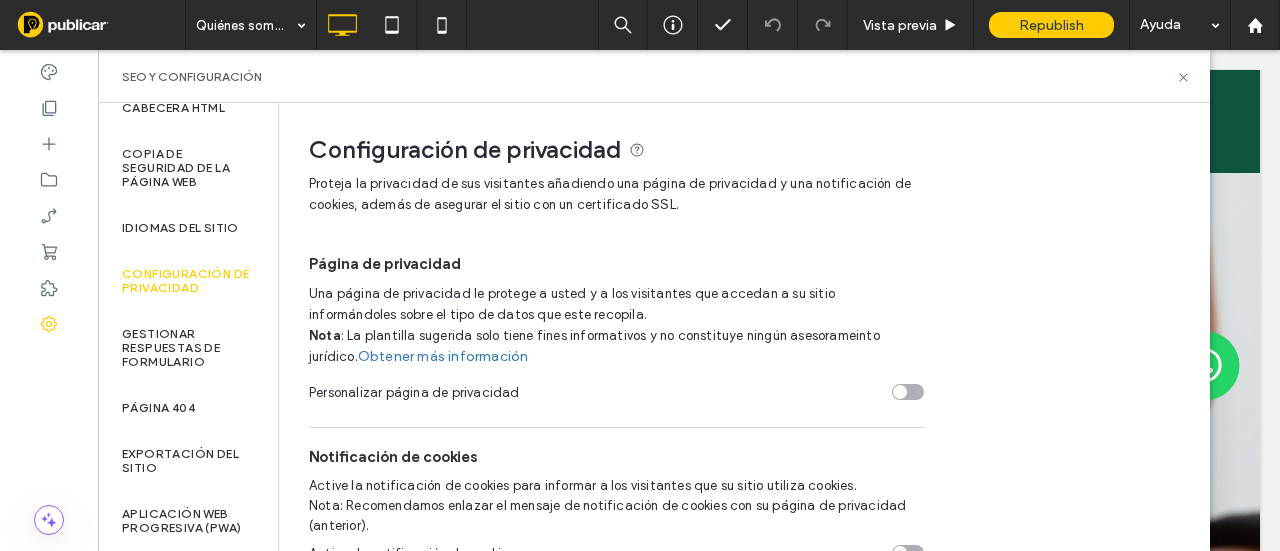 scroll, scrollTop: 252, scrollLeft: 0, axis: vertical 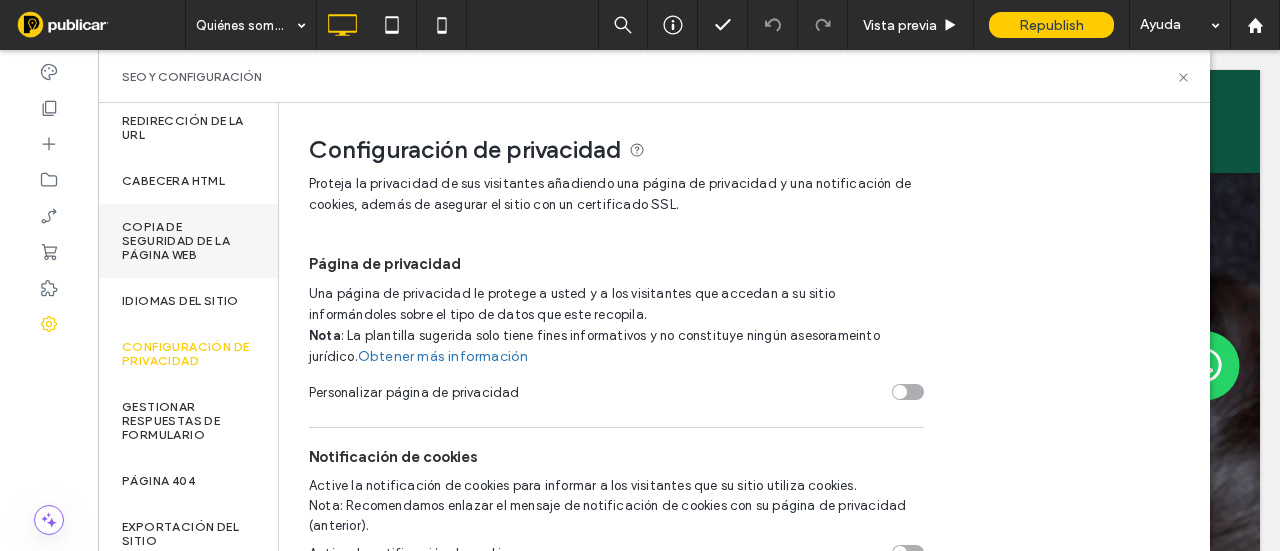 click on "Copia de seguridad de la página web" 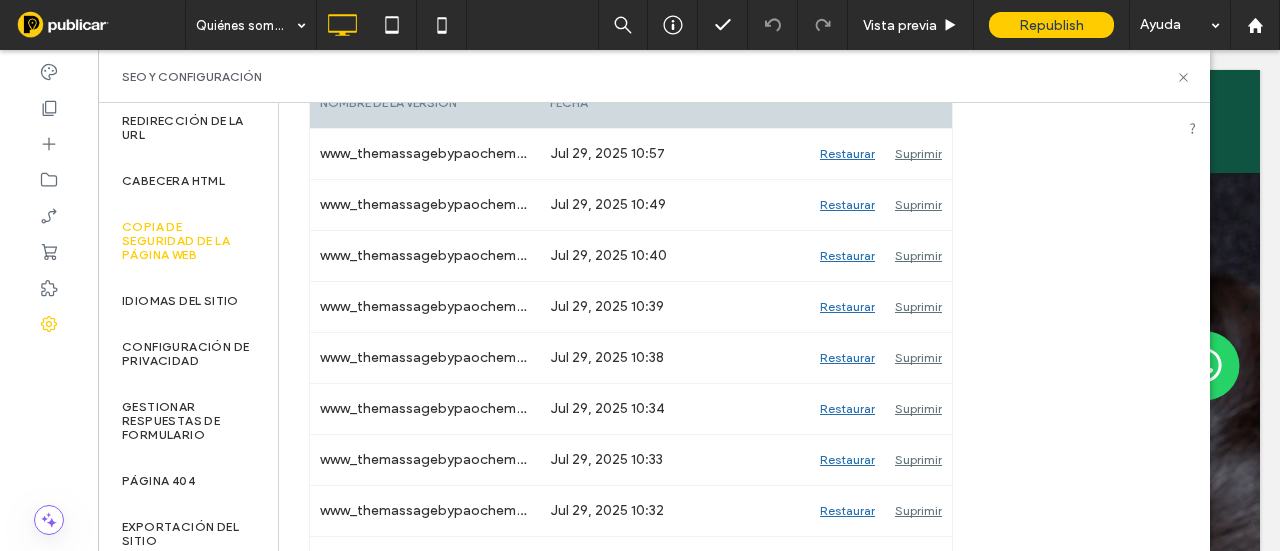 scroll, scrollTop: 0, scrollLeft: 0, axis: both 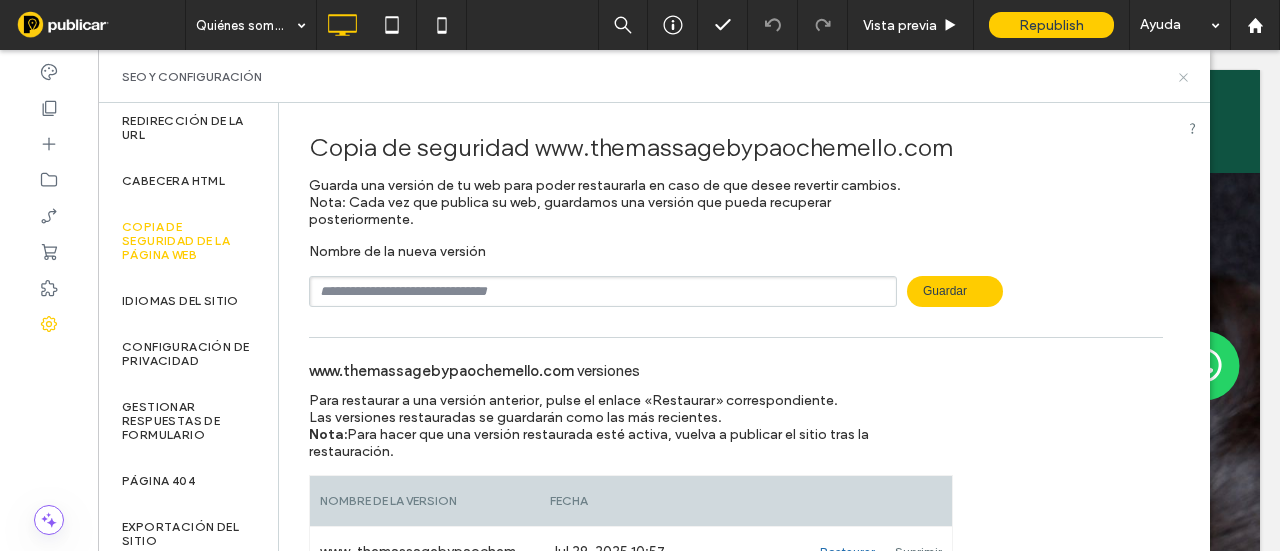 drag, startPoint x: 1183, startPoint y: 69, endPoint x: 1116, endPoint y: 55, distance: 68.44706 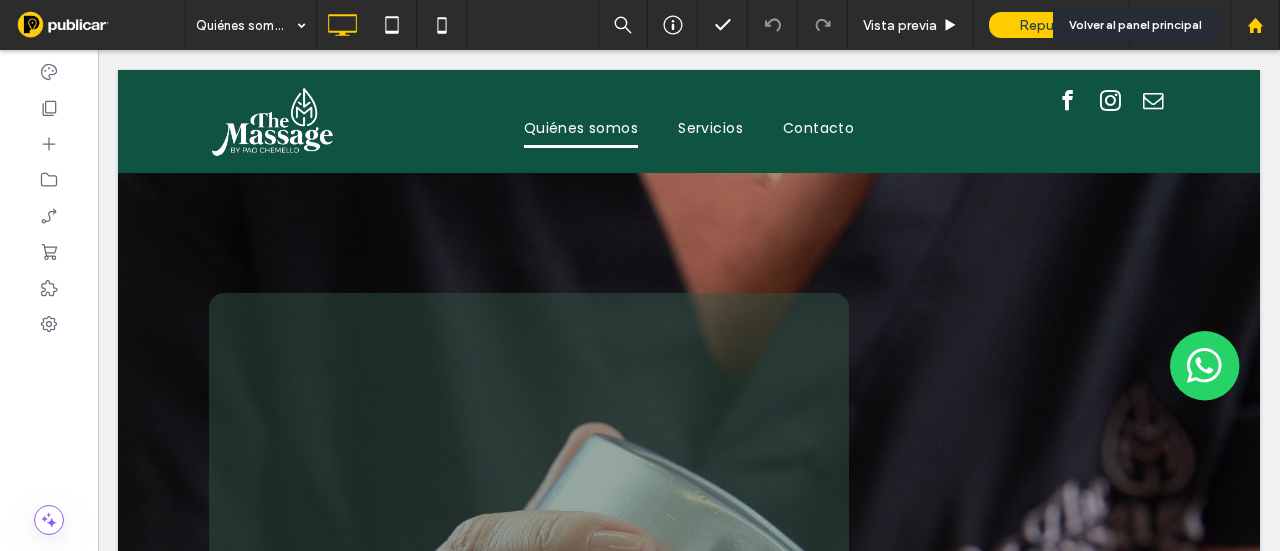 click 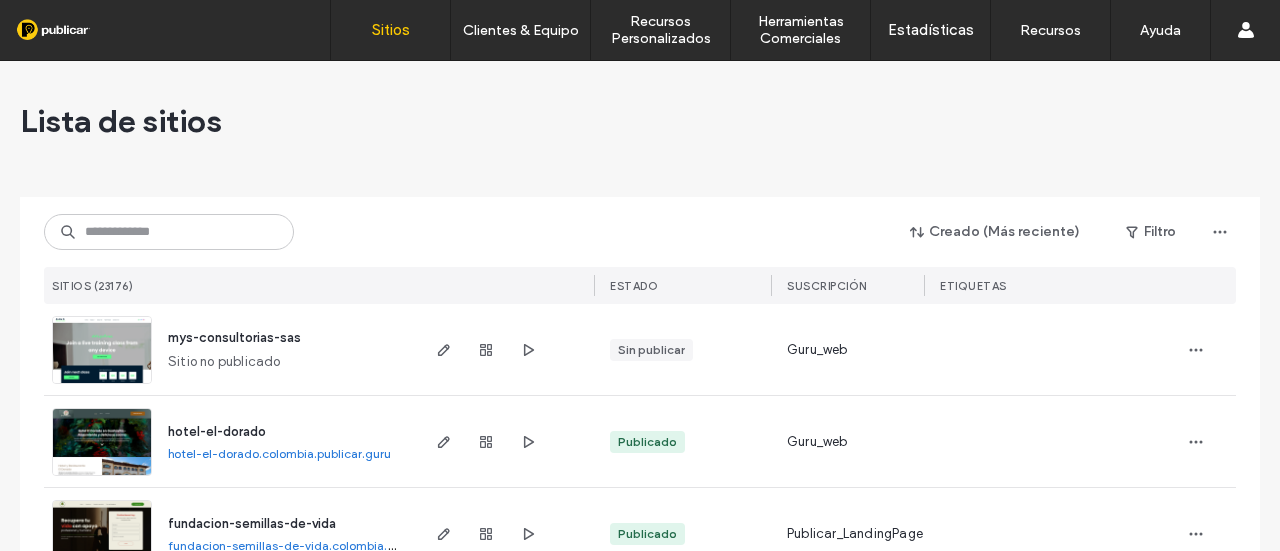scroll, scrollTop: 0, scrollLeft: 0, axis: both 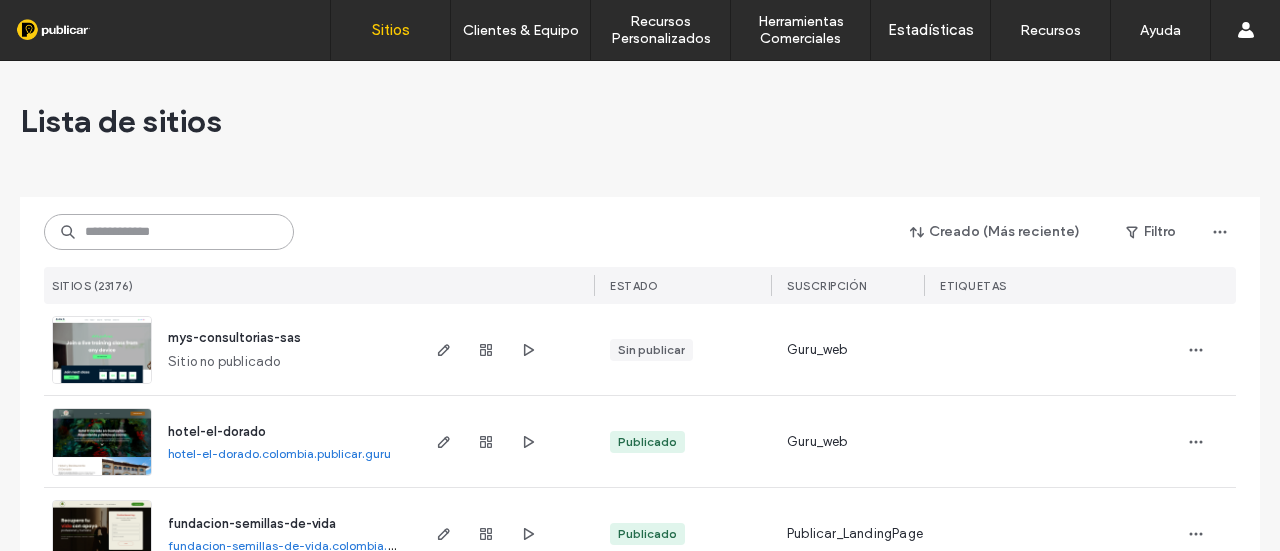 click at bounding box center [169, 232] 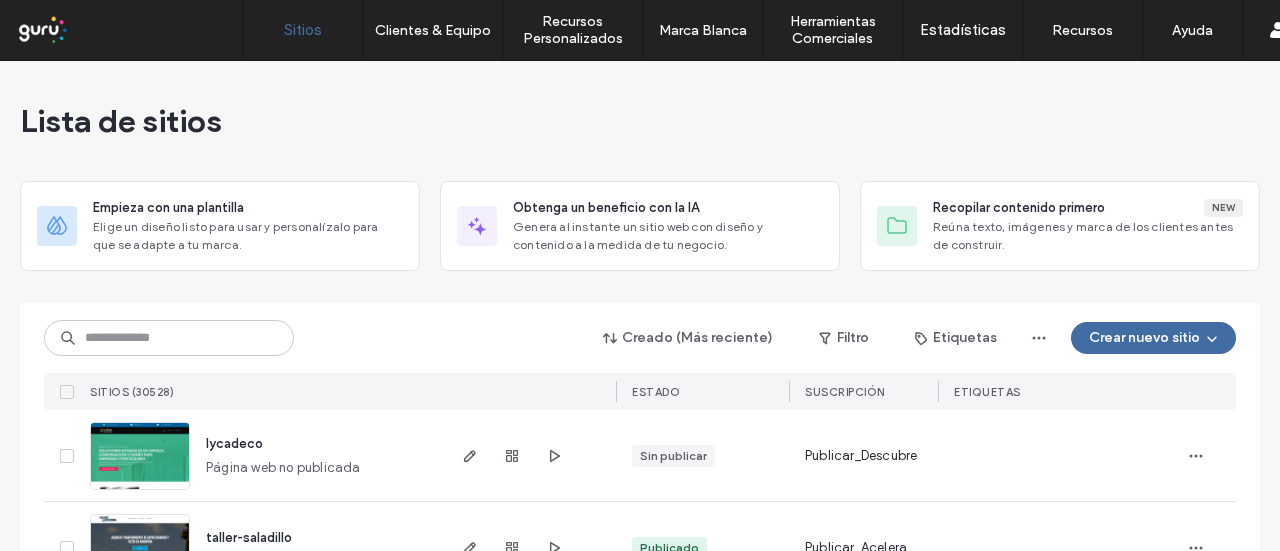scroll, scrollTop: 0, scrollLeft: 0, axis: both 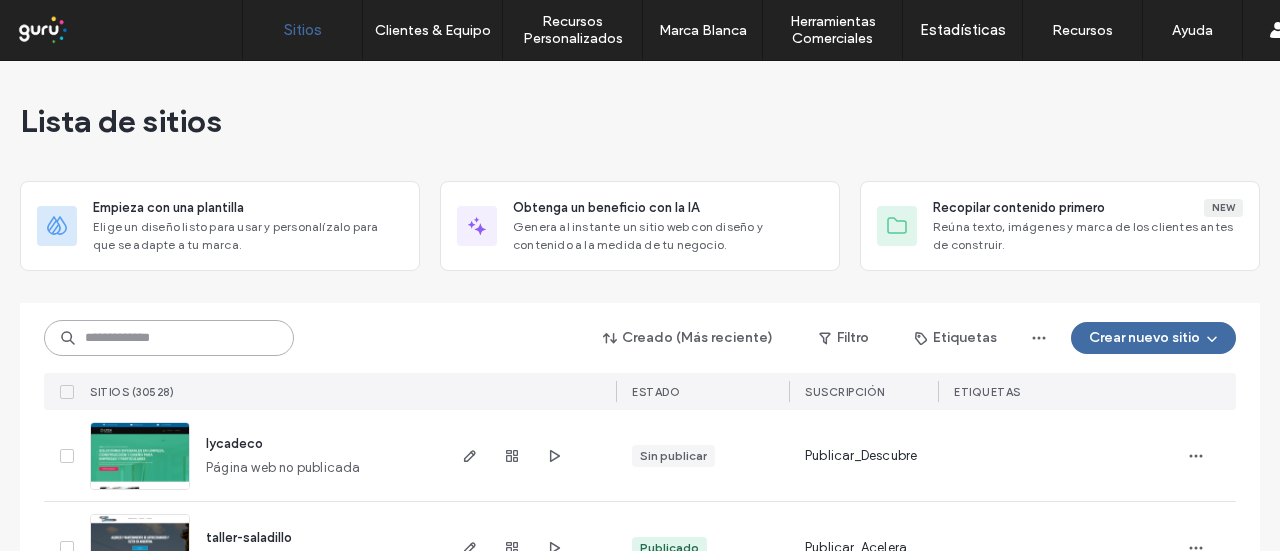 click at bounding box center (169, 338) 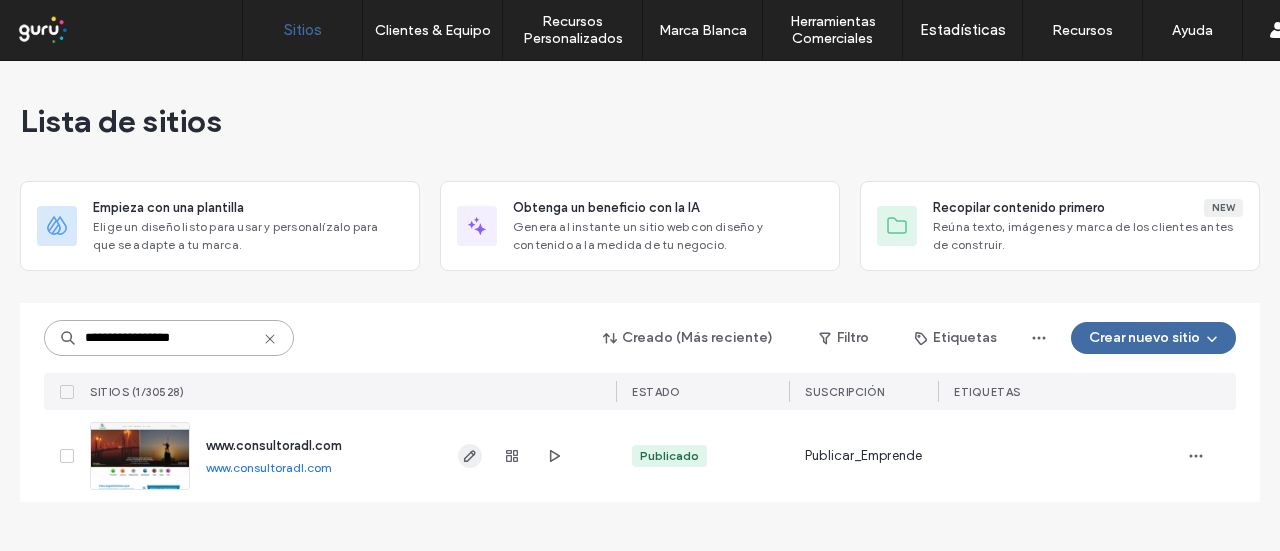 type on "**********" 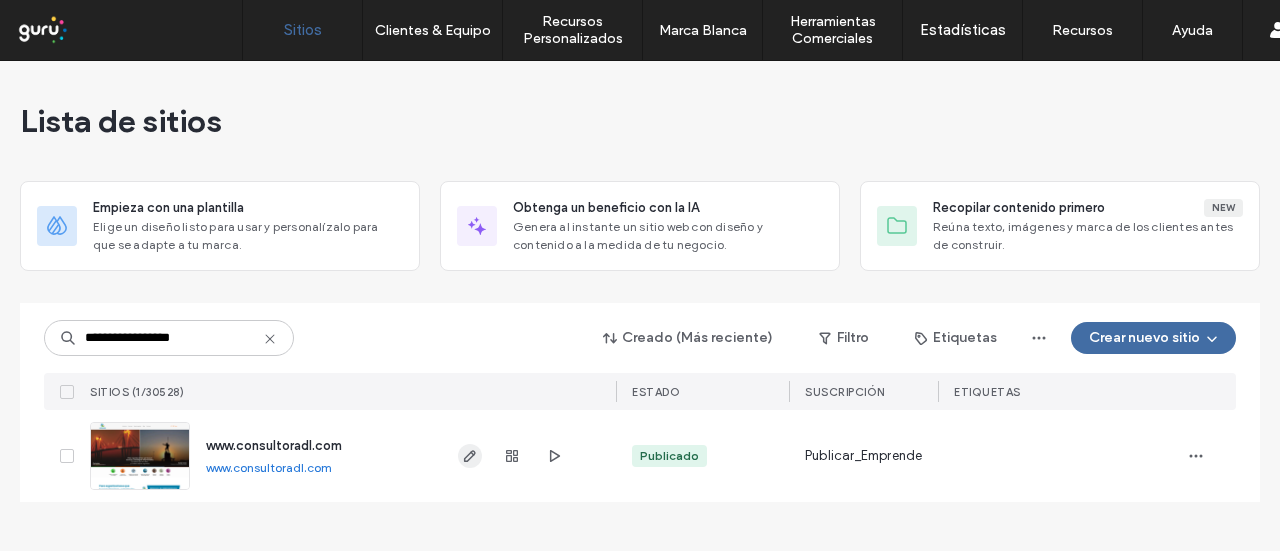 click 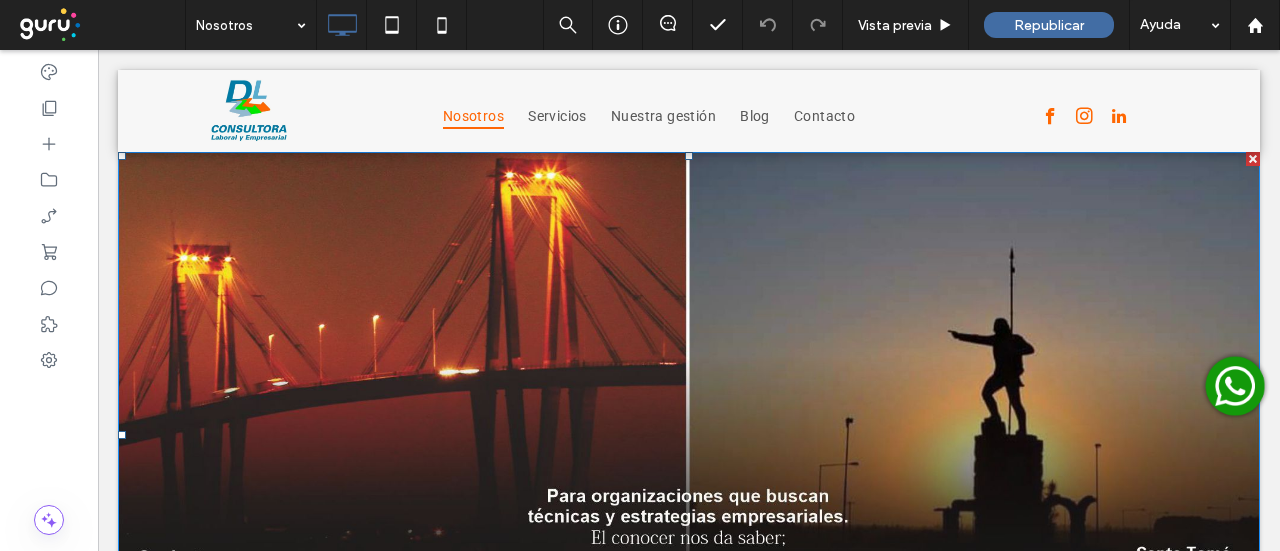 scroll, scrollTop: 0, scrollLeft: 0, axis: both 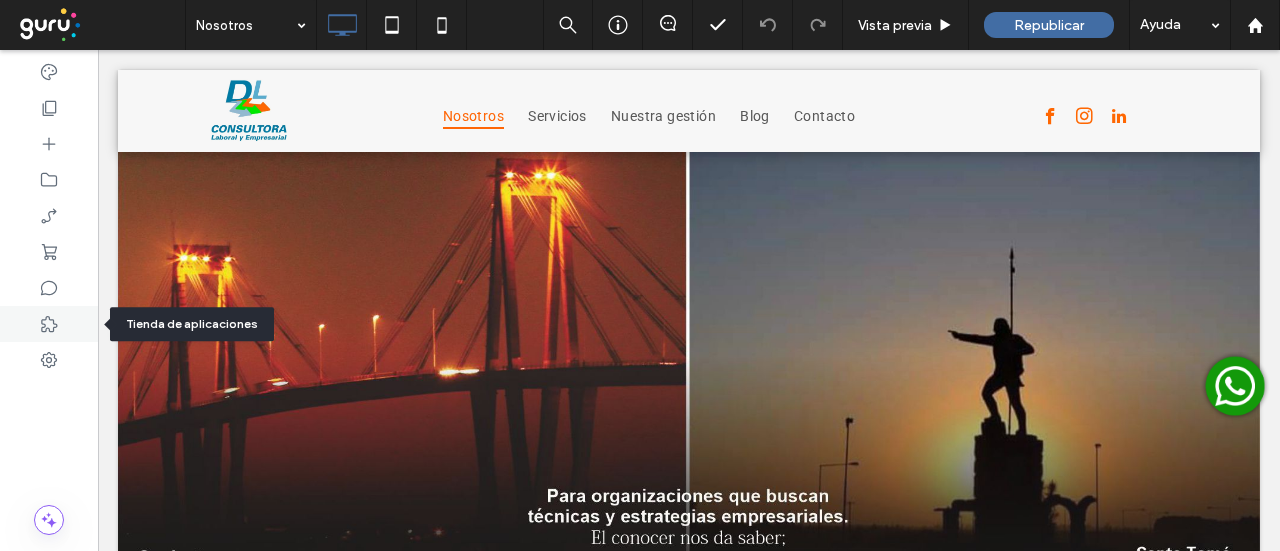 click 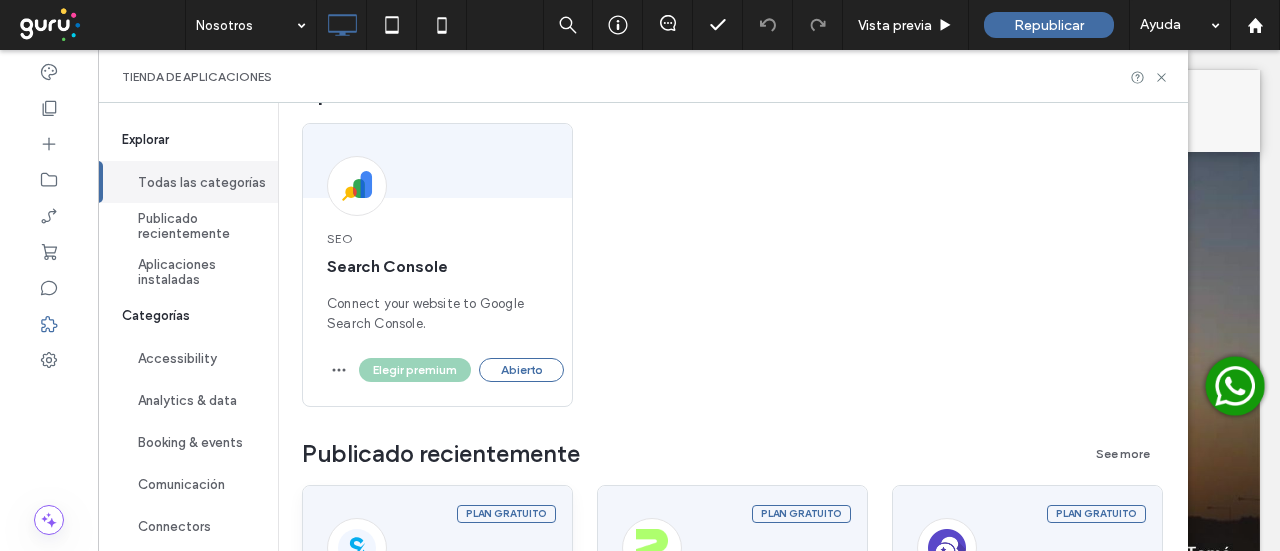scroll, scrollTop: 100, scrollLeft: 0, axis: vertical 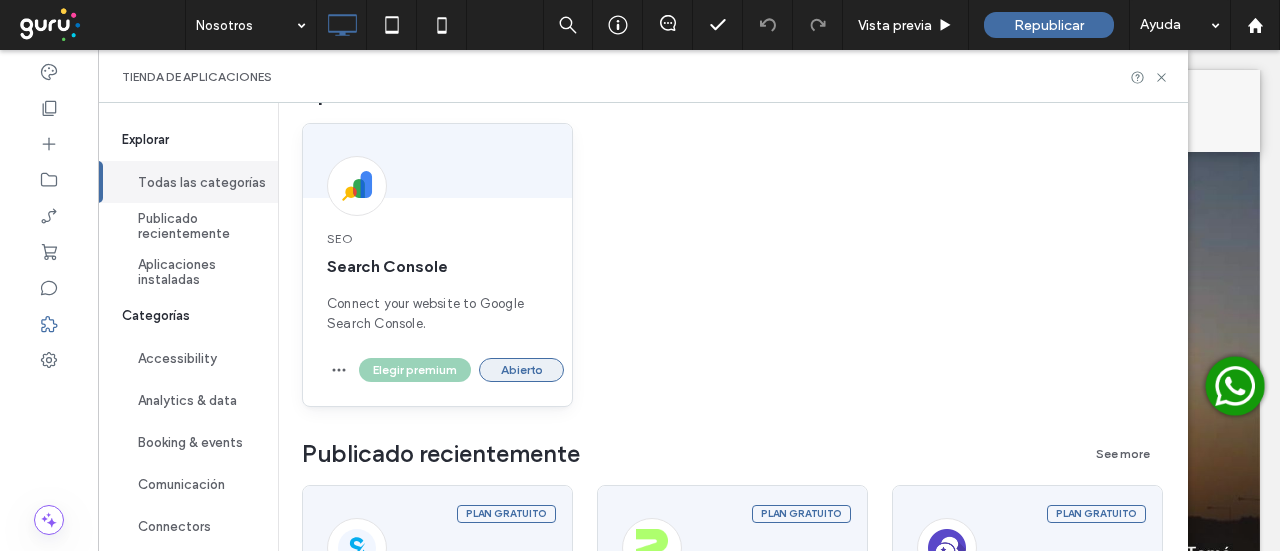 click on "Abierto" at bounding box center [521, 370] 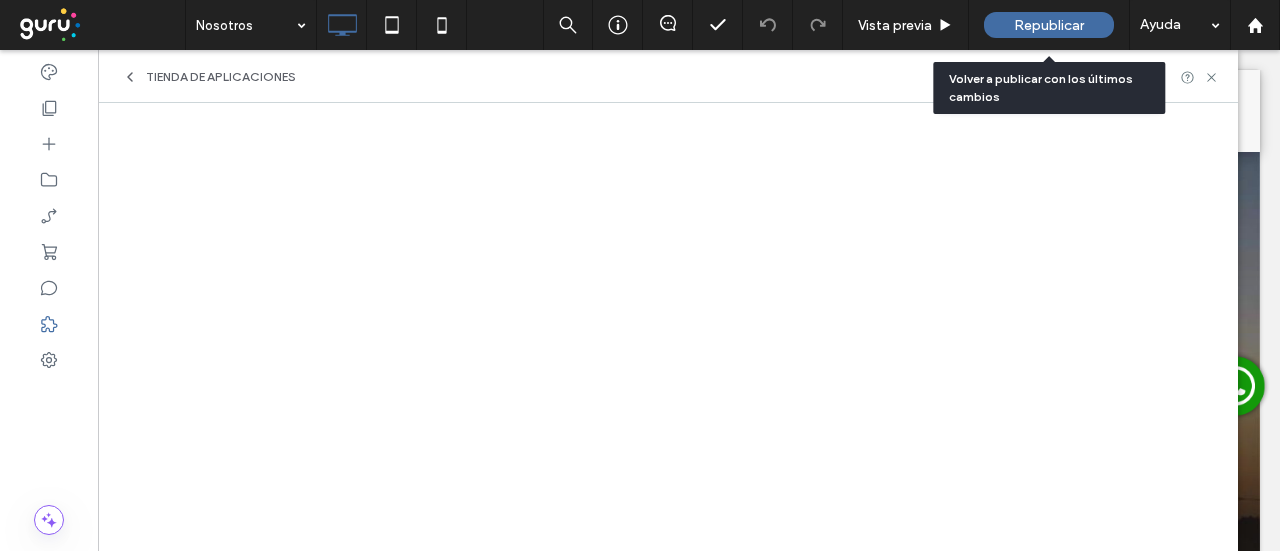 click on "Republicar" at bounding box center [1049, 25] 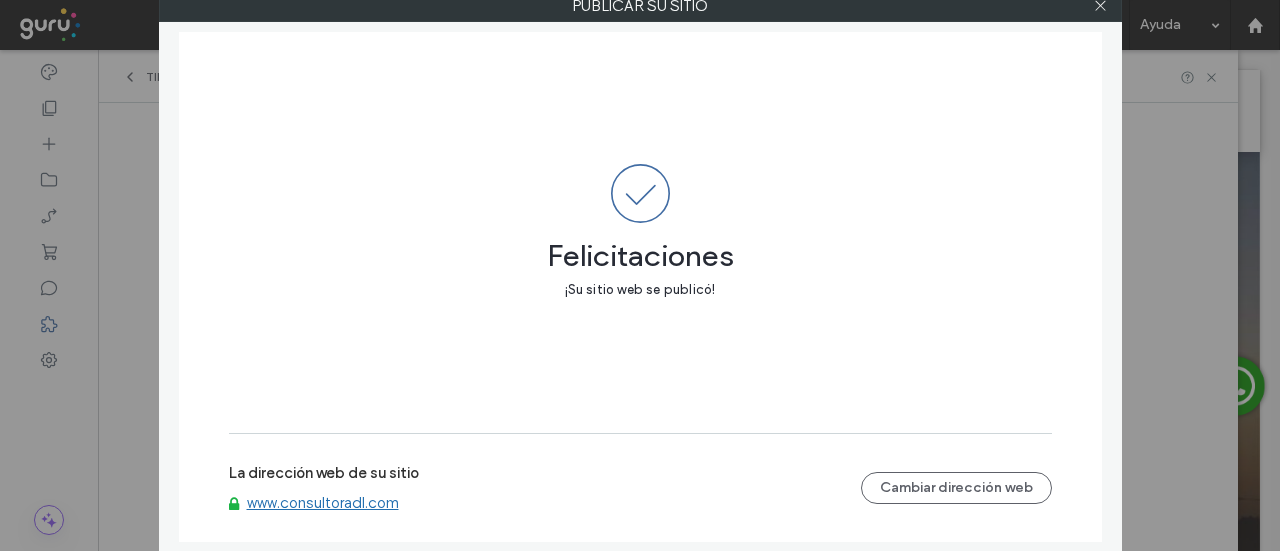 click on "www.consultoradl.com" at bounding box center (323, 503) 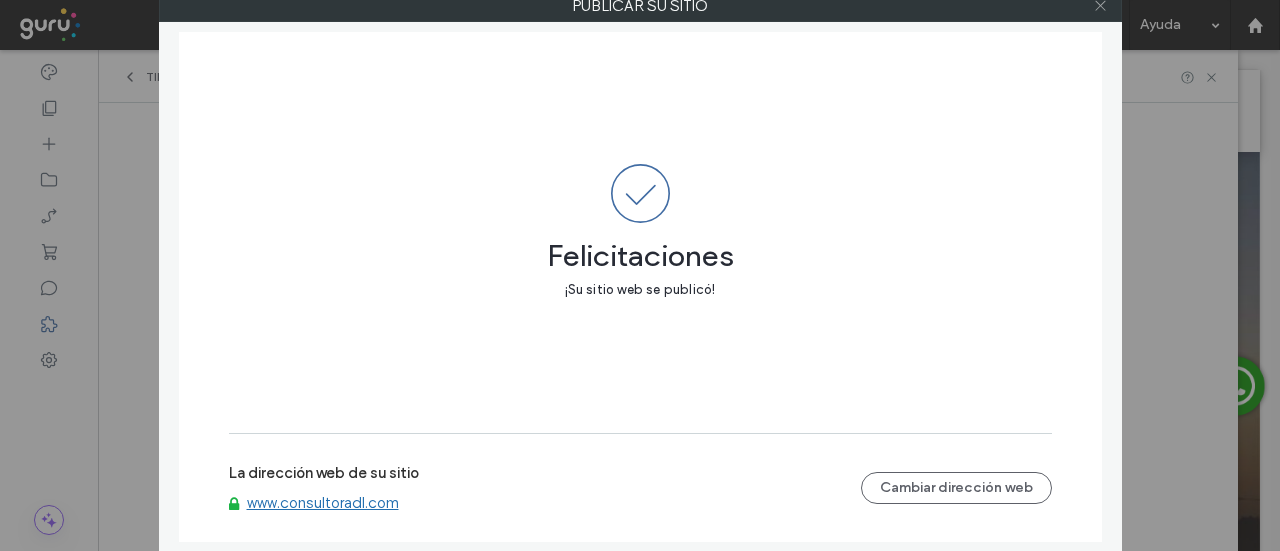 drag, startPoint x: 1093, startPoint y: 12, endPoint x: 1106, endPoint y: 11, distance: 13.038404 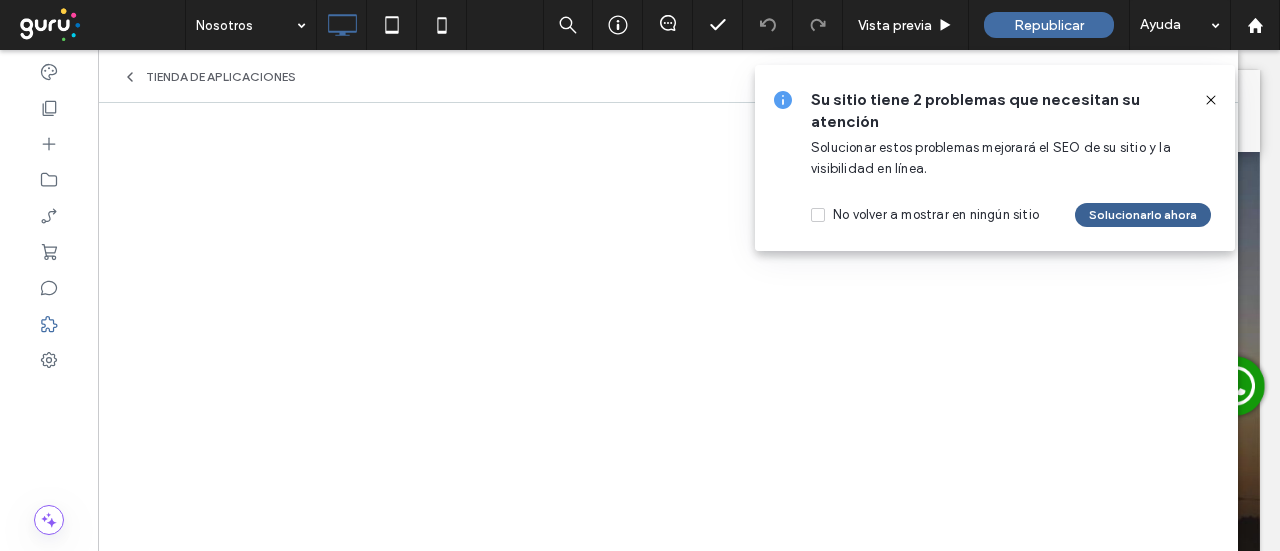 click on "Solucionarlo ahora" at bounding box center (1143, 215) 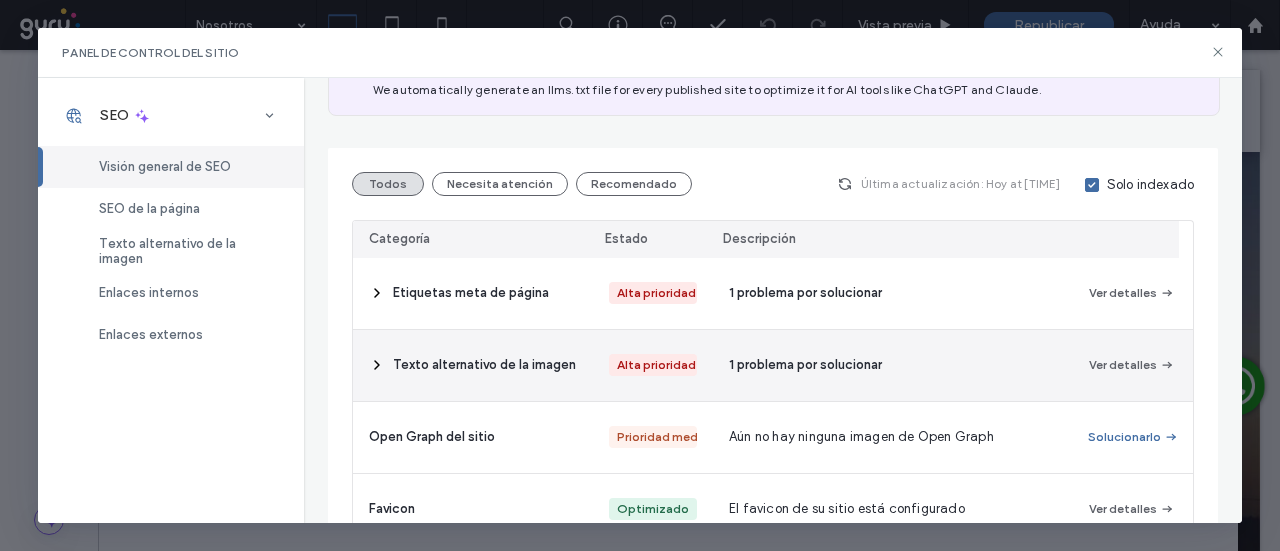scroll, scrollTop: 400, scrollLeft: 0, axis: vertical 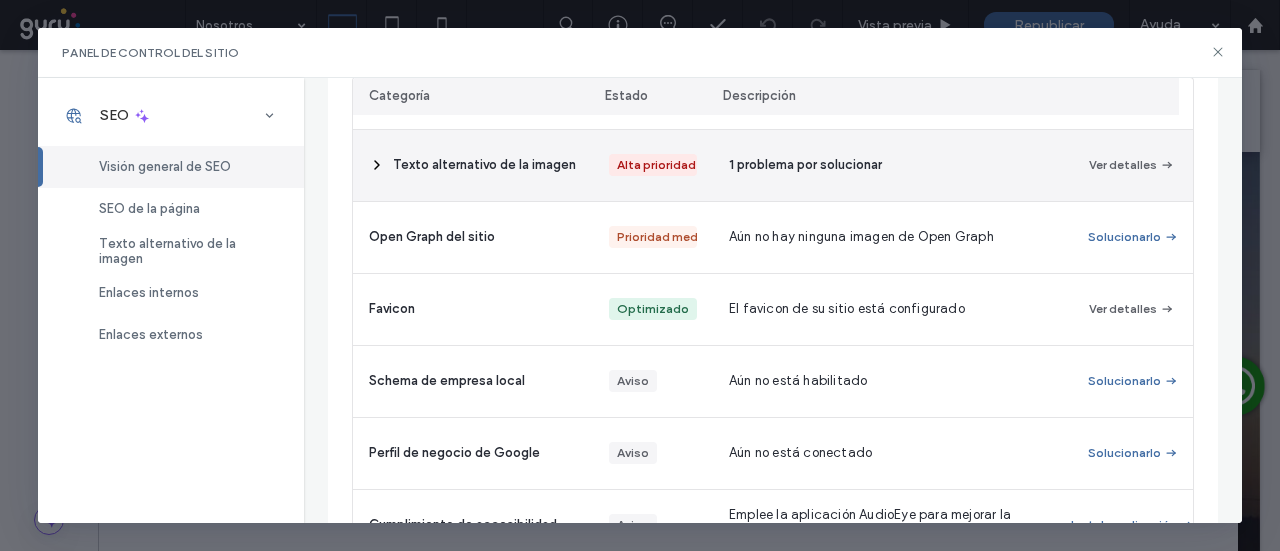 click on "Ver detalles" at bounding box center [1133, 165] 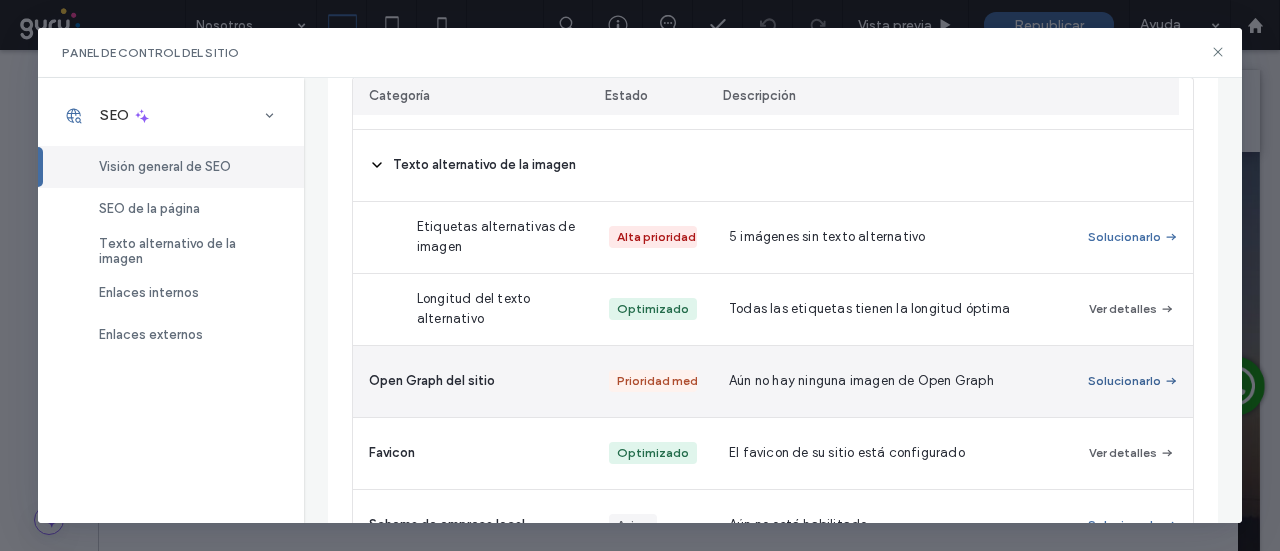click on "Solucionarlo" at bounding box center (1133, 381) 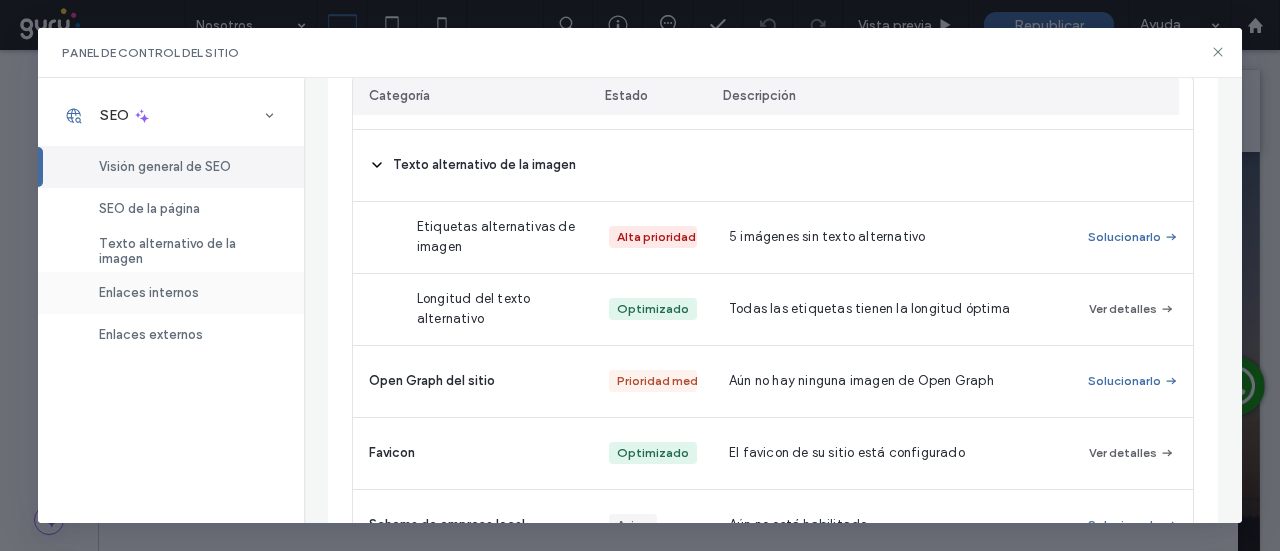 click on "Enlaces internos" at bounding box center [149, 292] 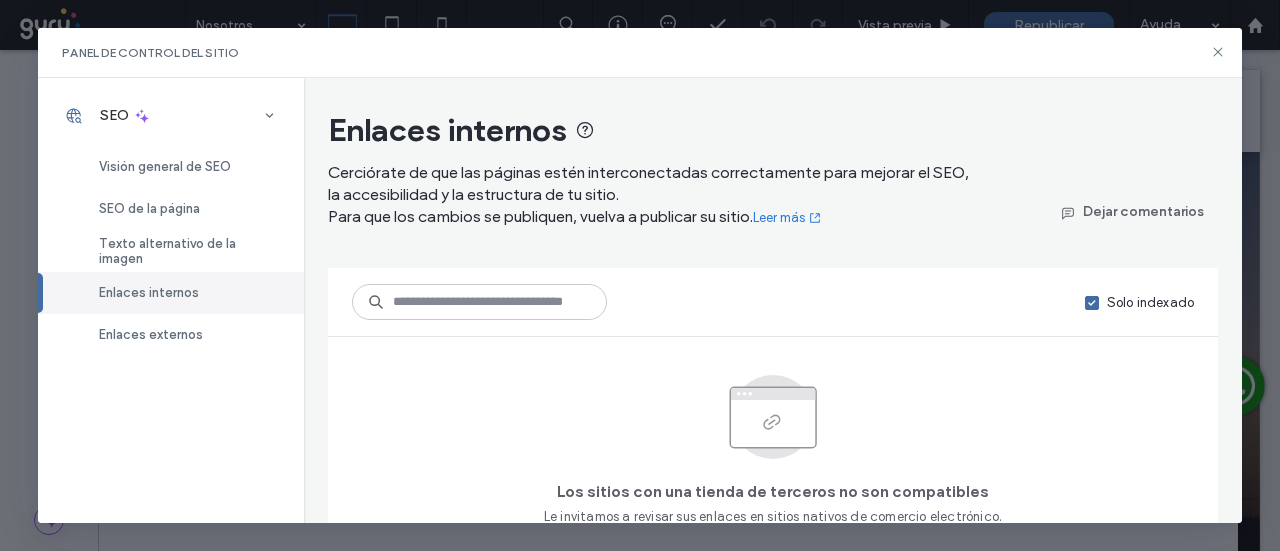 scroll, scrollTop: 42, scrollLeft: 0, axis: vertical 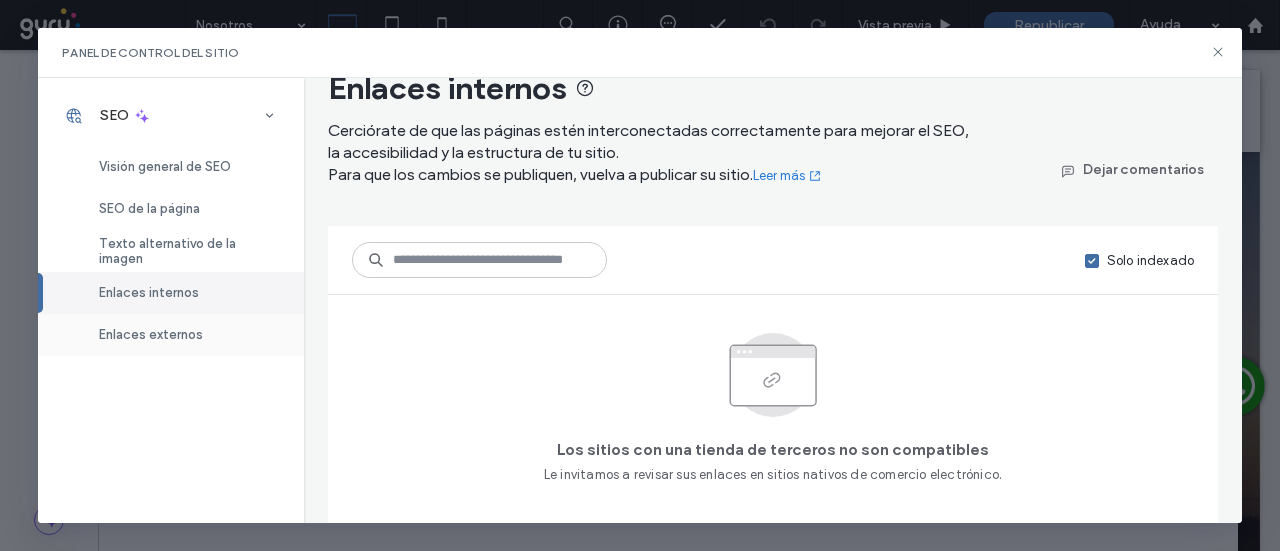click on "Enlaces externos" at bounding box center [171, 335] 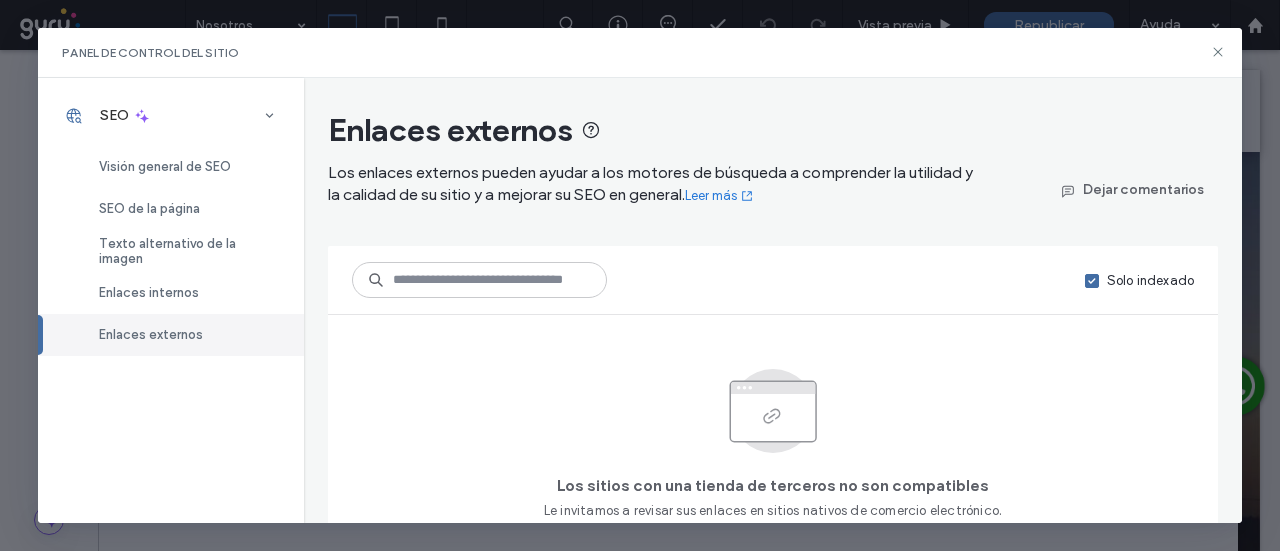 scroll, scrollTop: 36, scrollLeft: 0, axis: vertical 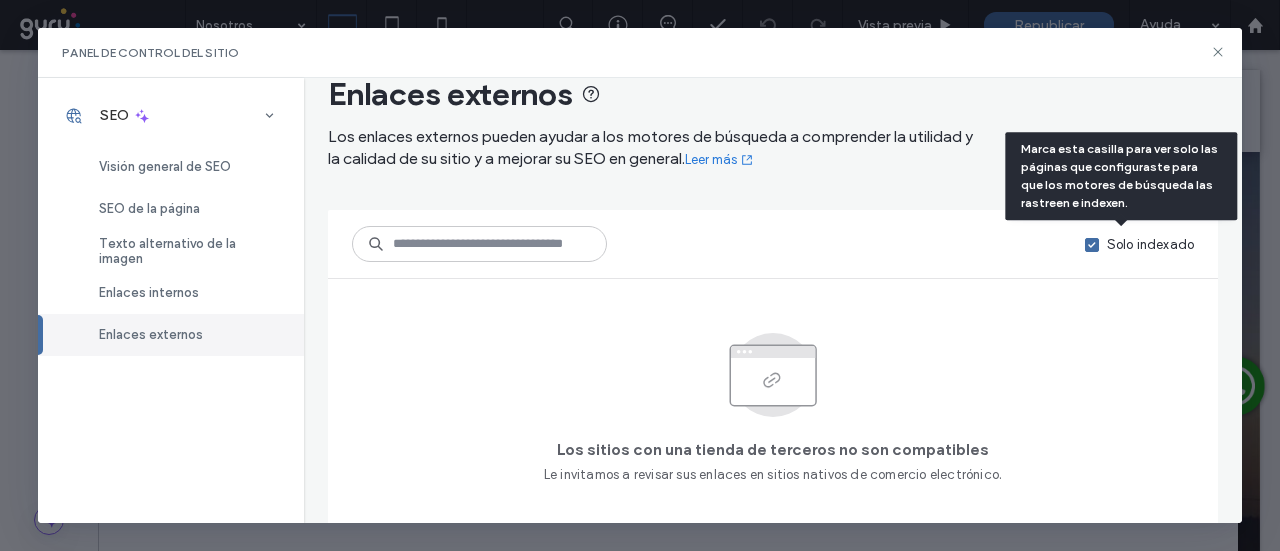 click 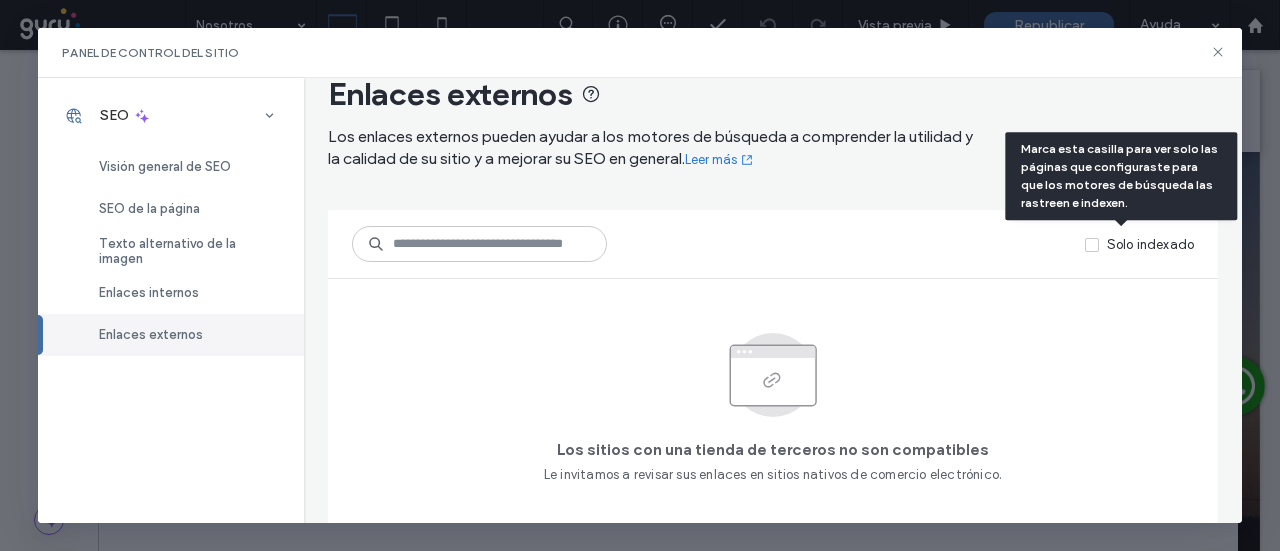 click 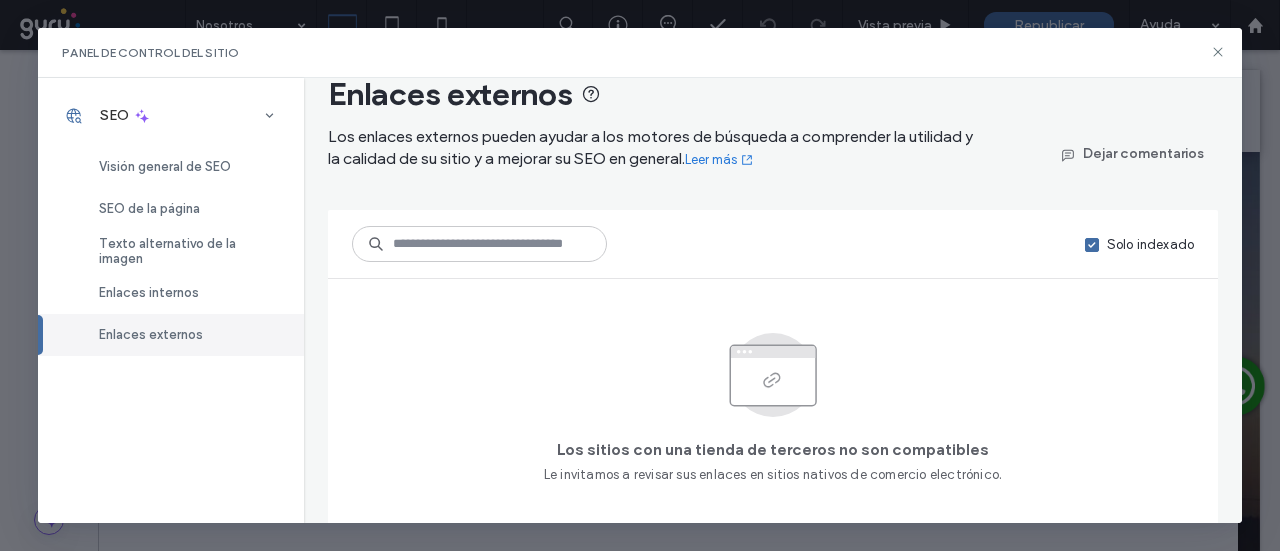 scroll, scrollTop: 0, scrollLeft: 0, axis: both 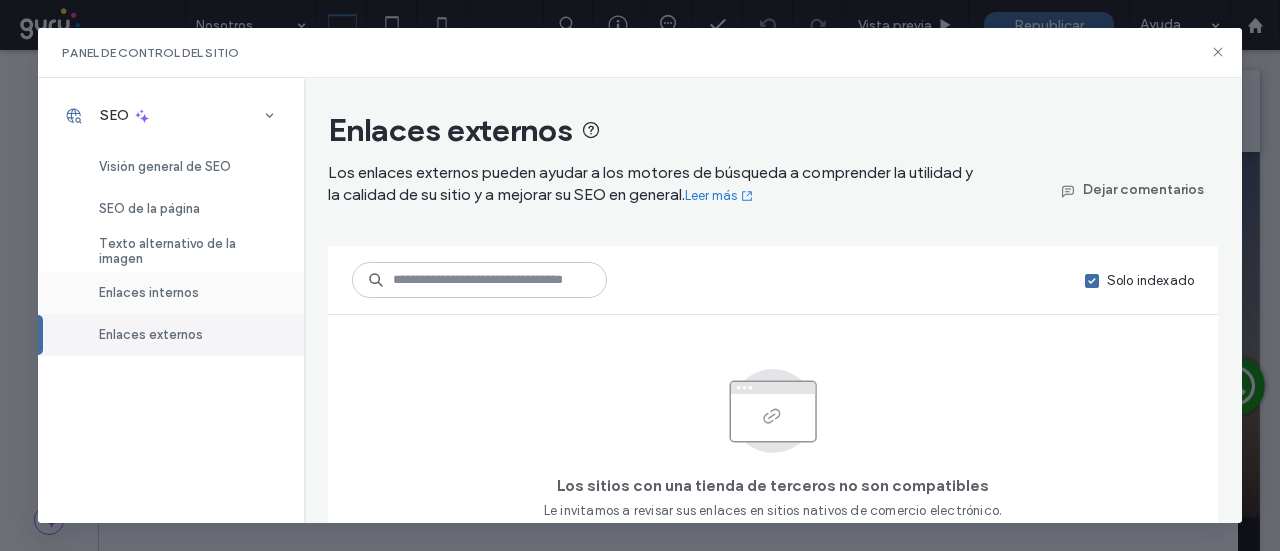 click on "Enlaces internos" at bounding box center (171, 293) 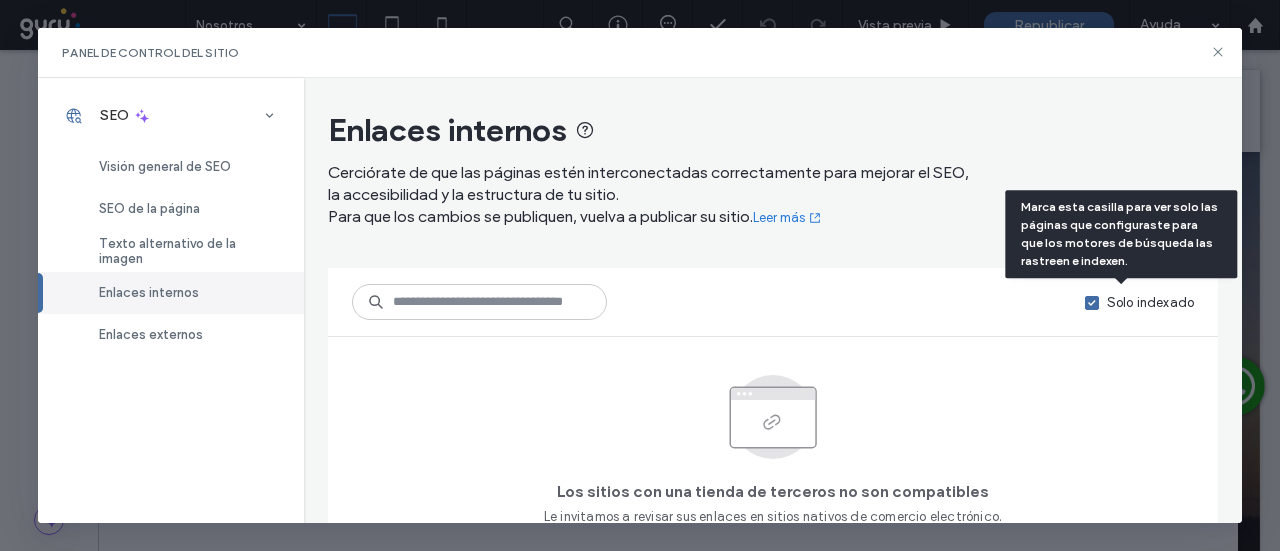 click 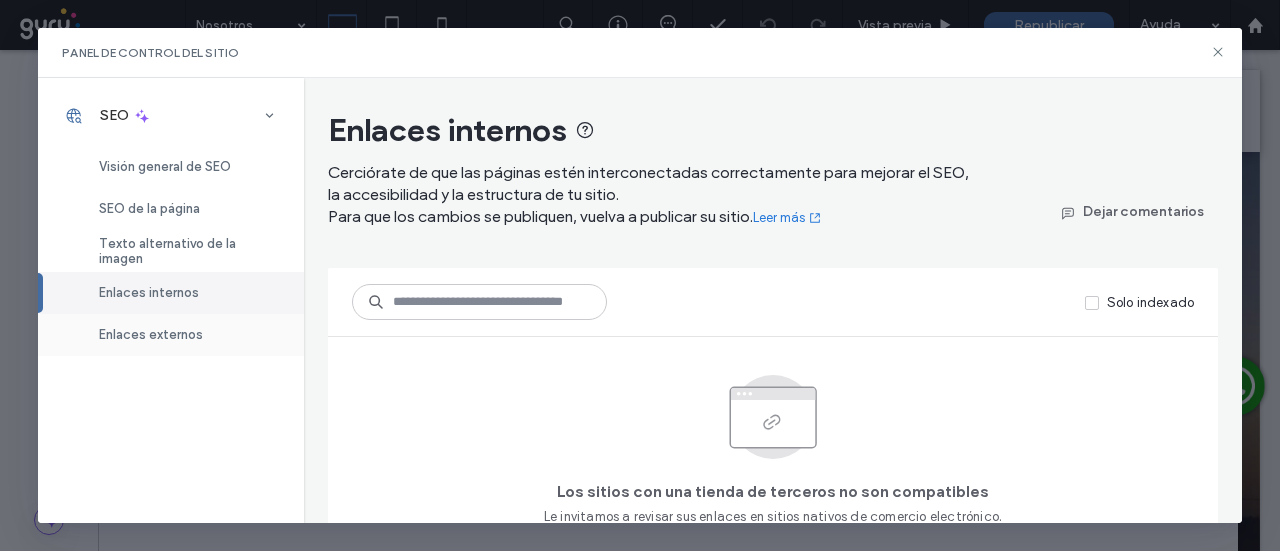 click on "Enlaces externos" at bounding box center [151, 334] 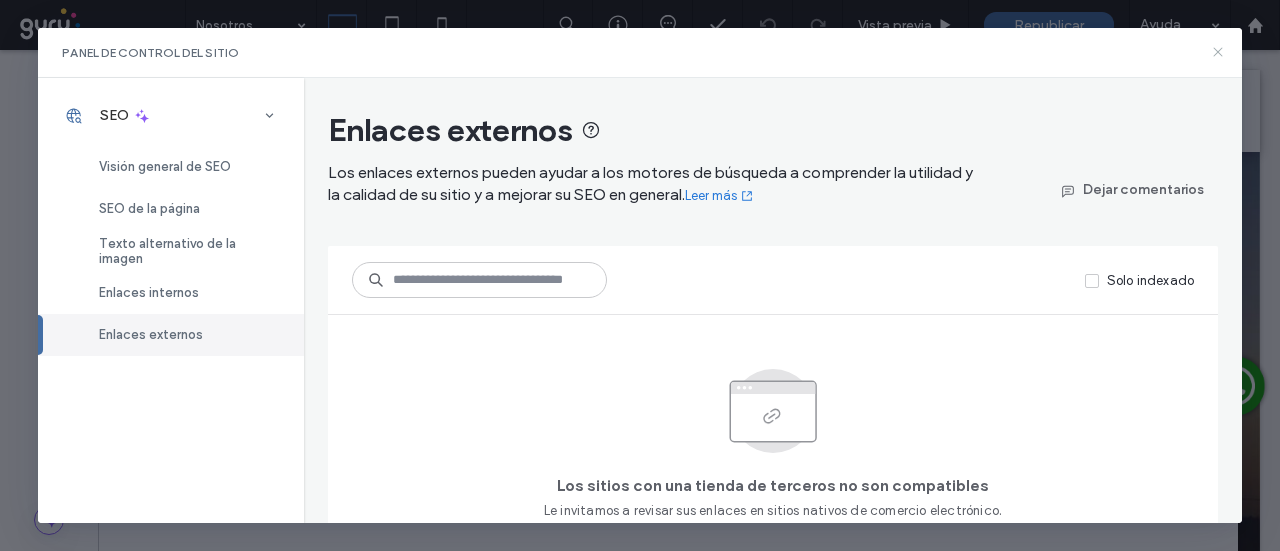 click 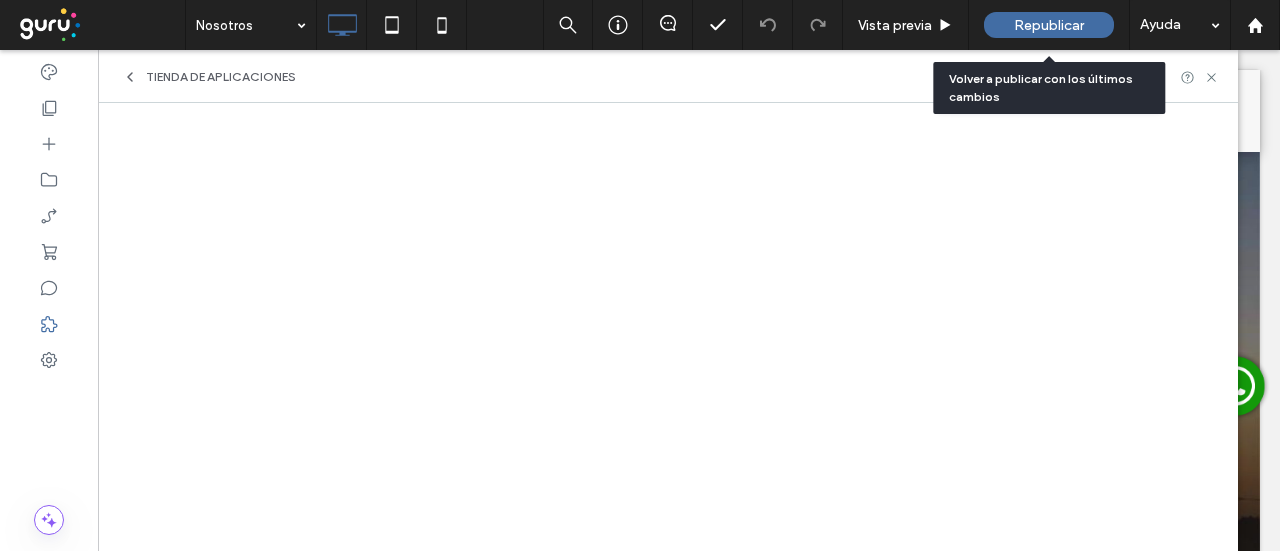 click on "Republicar" at bounding box center (1049, 25) 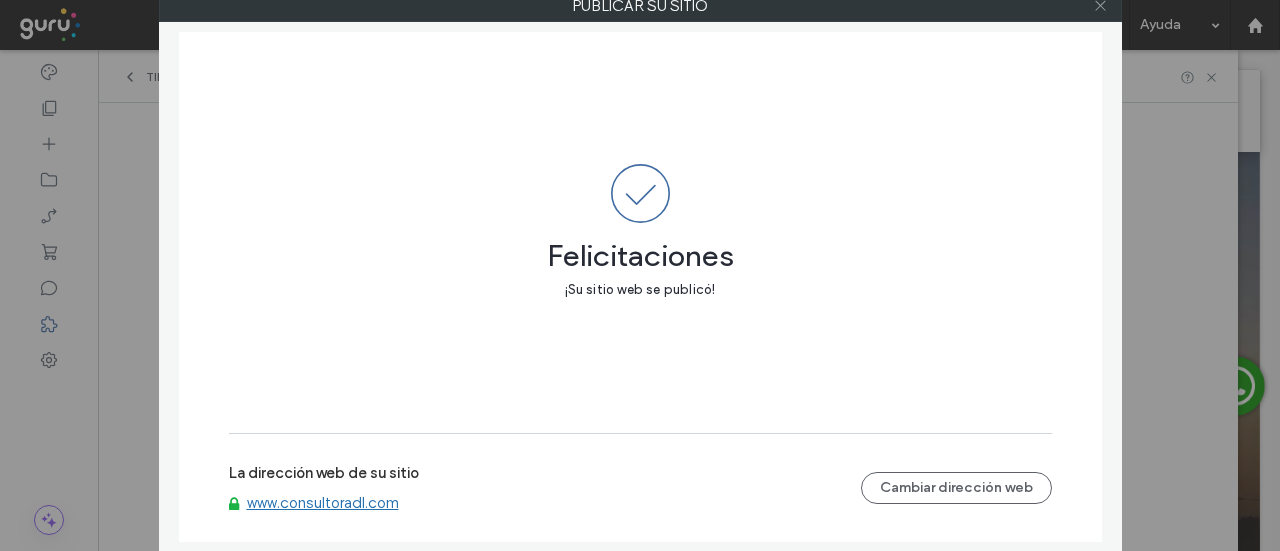 click 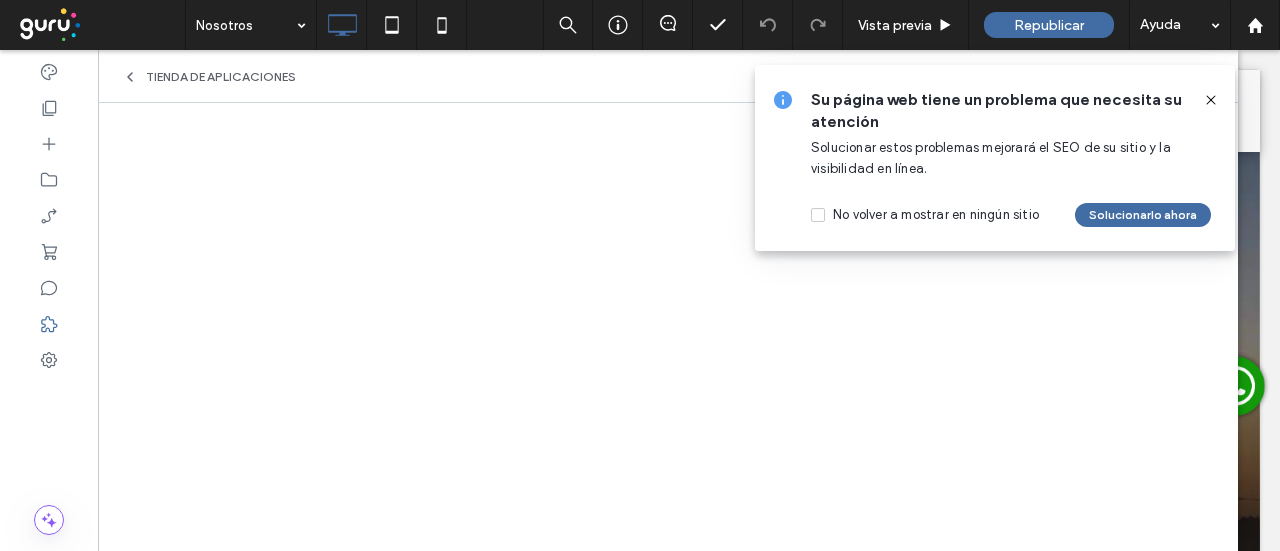 click at bounding box center (1203, 100) 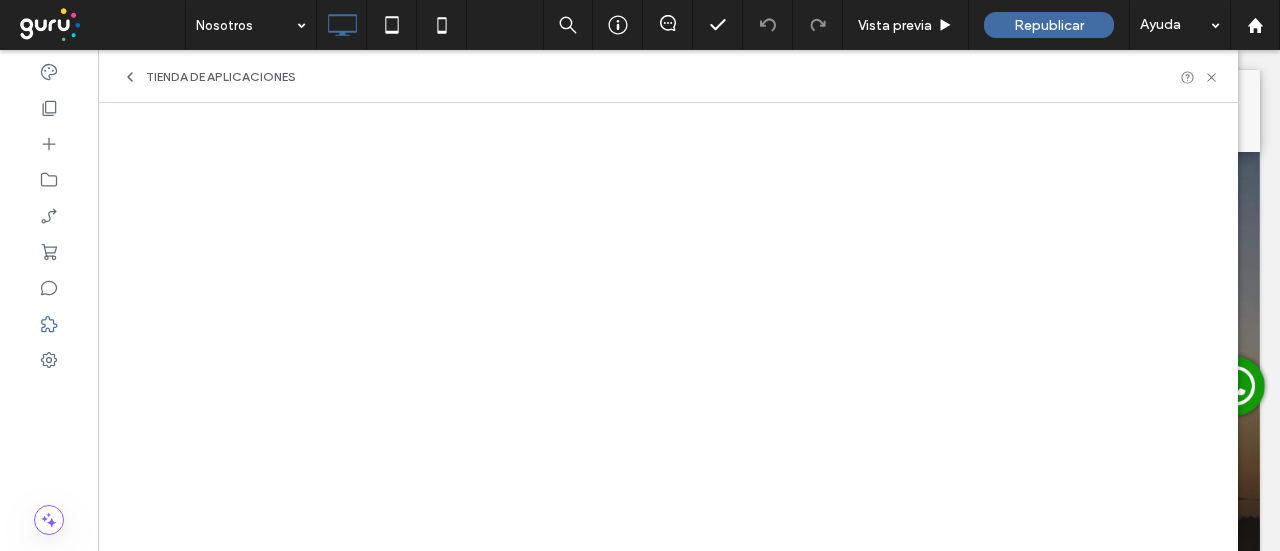 scroll, scrollTop: 600, scrollLeft: 0, axis: vertical 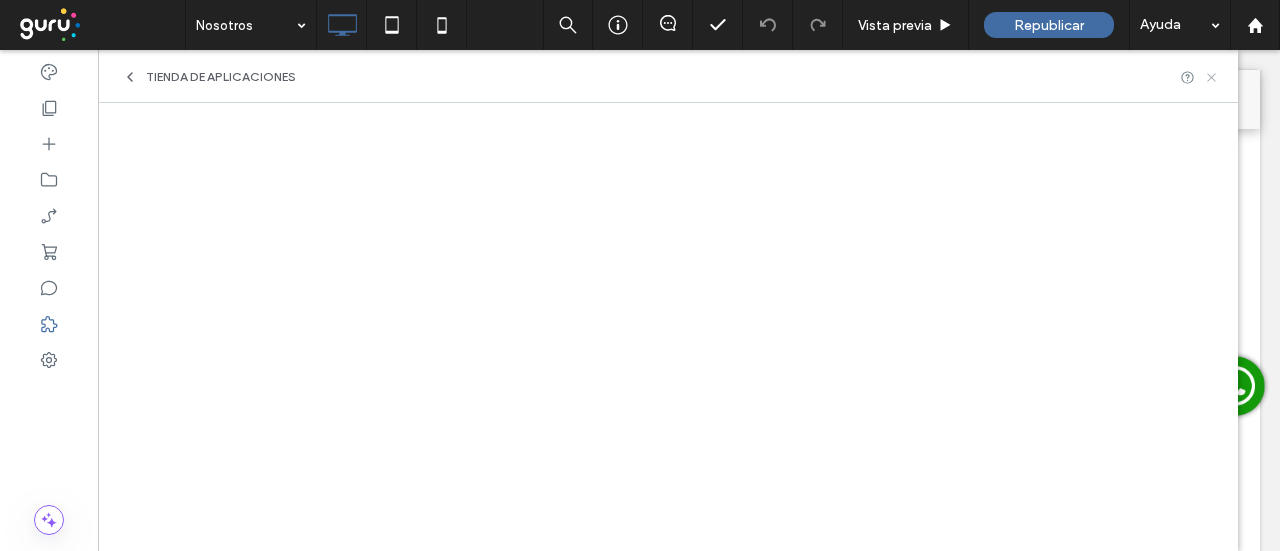 drag, startPoint x: 1216, startPoint y: 79, endPoint x: 780, endPoint y: 106, distance: 436.8352 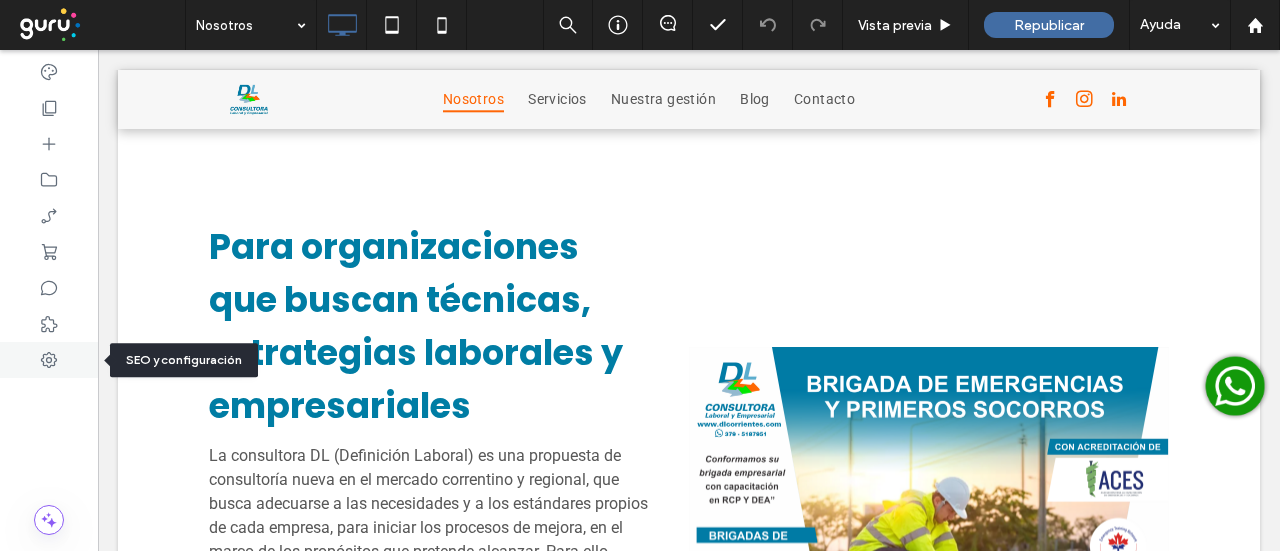 click at bounding box center (49, 360) 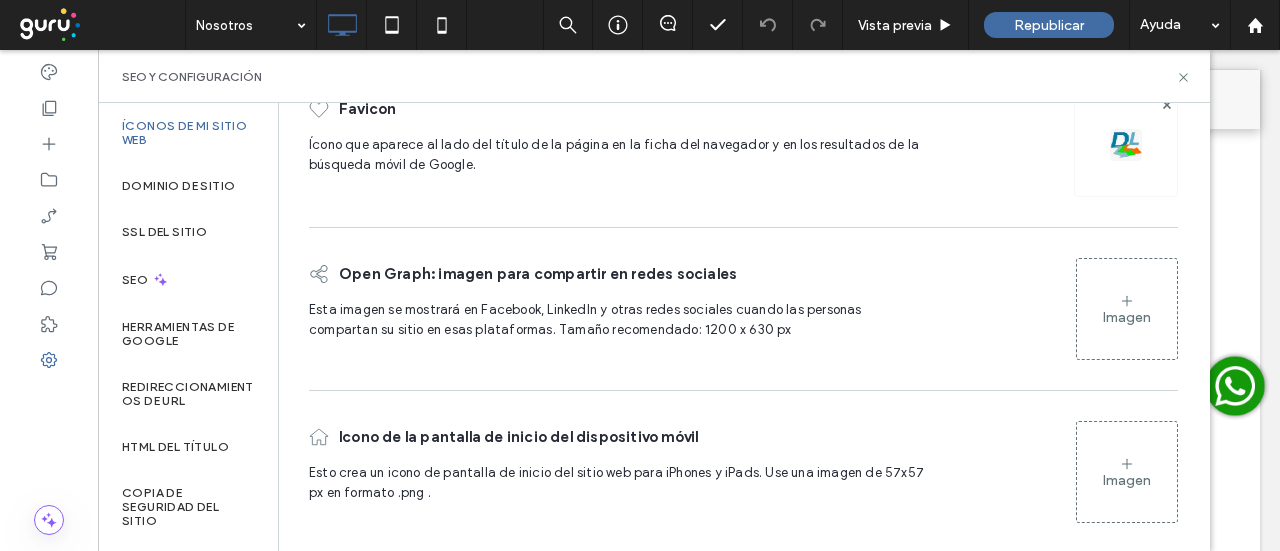 scroll, scrollTop: 112, scrollLeft: 0, axis: vertical 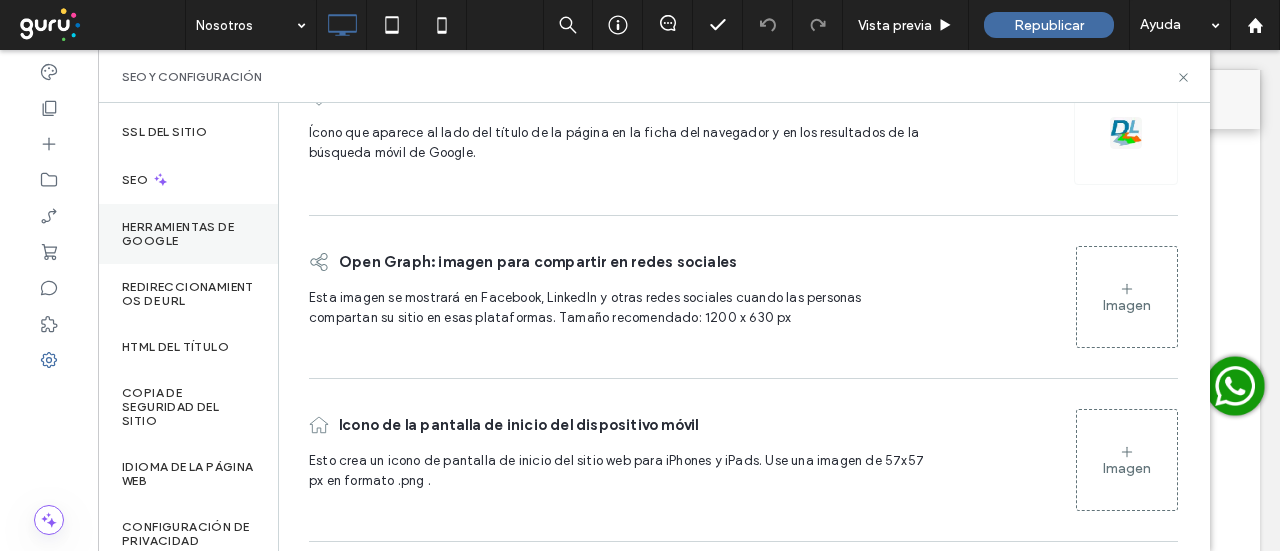 click on "Herramientas de Google" at bounding box center (188, 234) 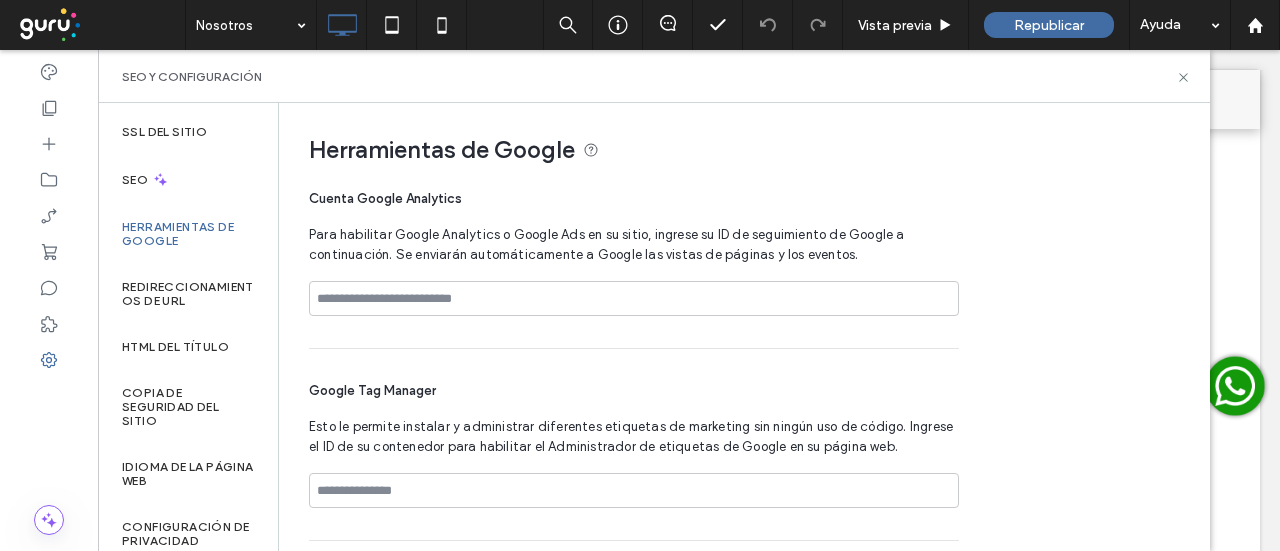 scroll, scrollTop: 126, scrollLeft: 0, axis: vertical 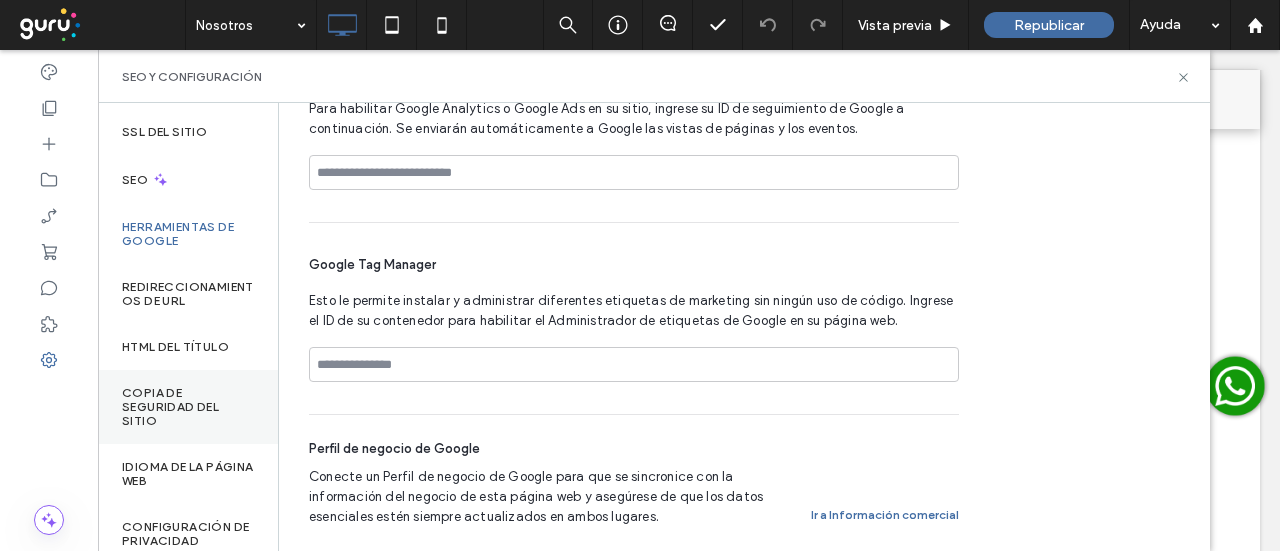 click on "Copia de seguridad del sitio" at bounding box center (188, 407) 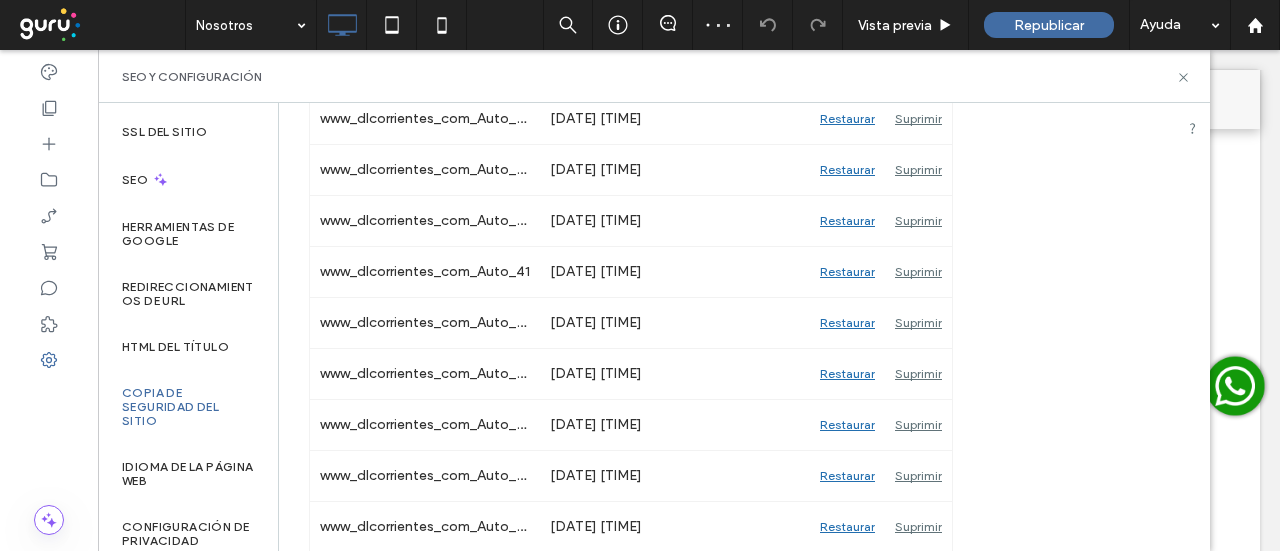 scroll, scrollTop: 1800, scrollLeft: 0, axis: vertical 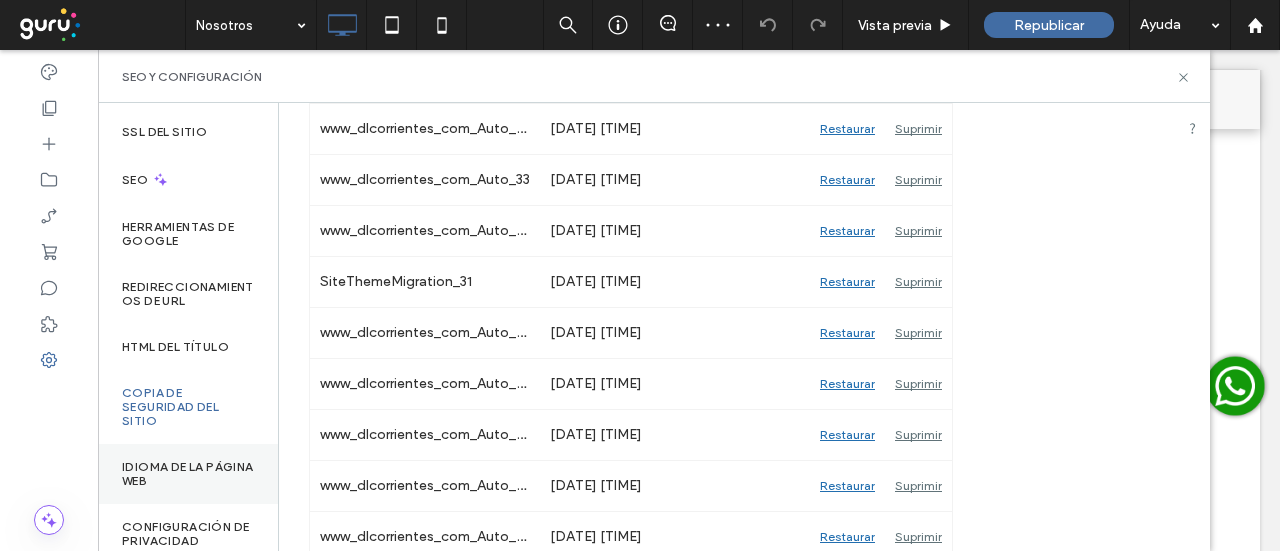 click on "Idioma de la página web" at bounding box center [188, 474] 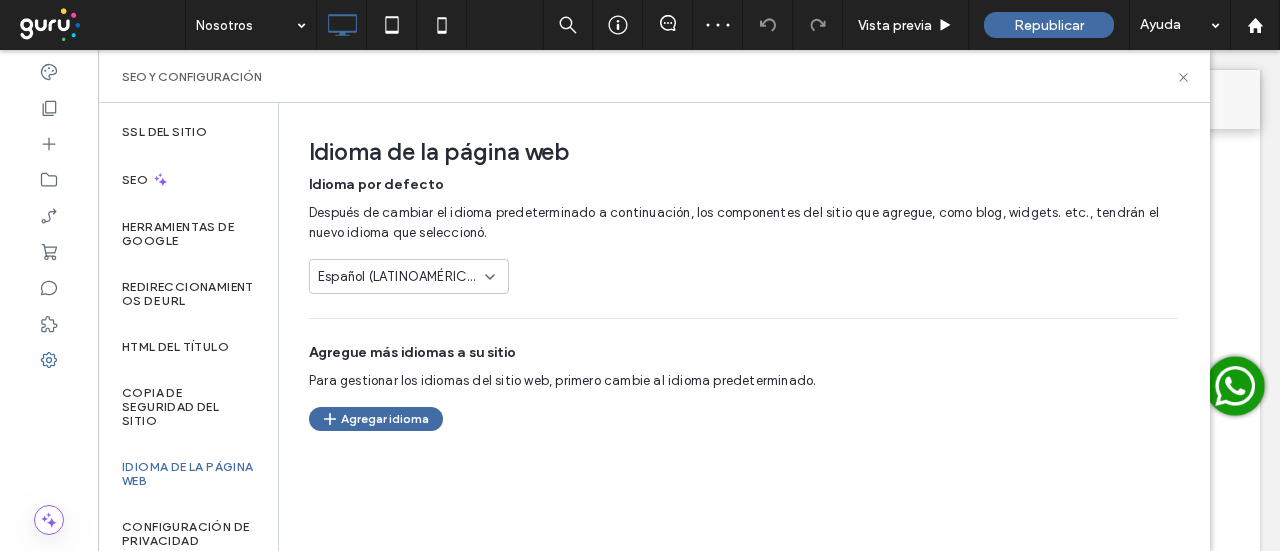 scroll, scrollTop: 380, scrollLeft: 0, axis: vertical 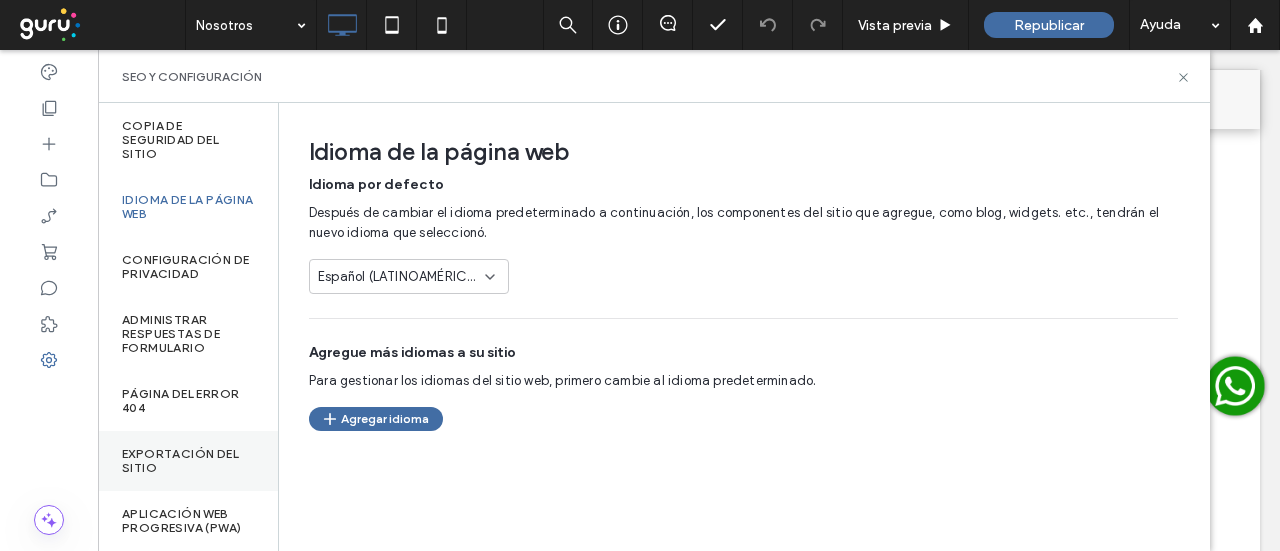click on "Exportación del sitio" at bounding box center (188, 461) 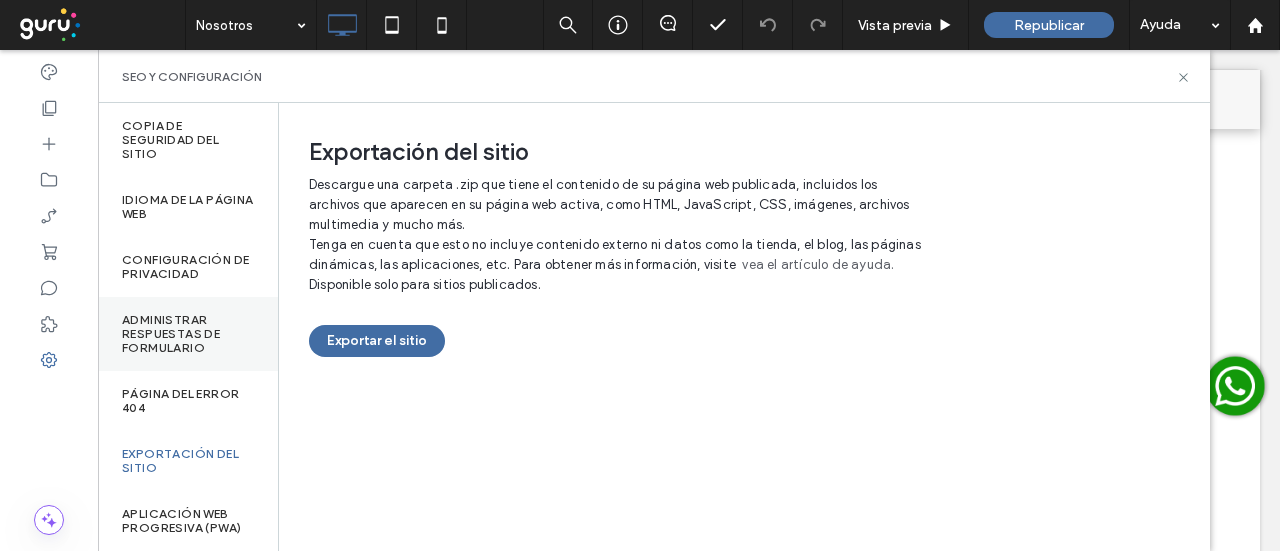 click on "Administrar respuestas de formulario" at bounding box center (188, 334) 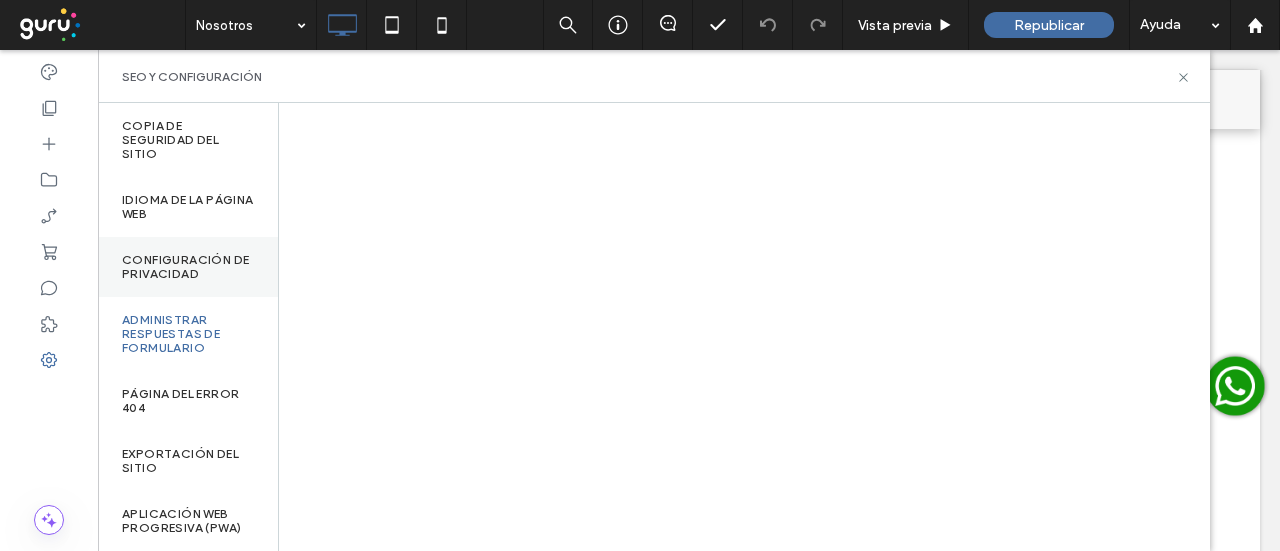 click on "Configuración de privacidad" at bounding box center (188, 267) 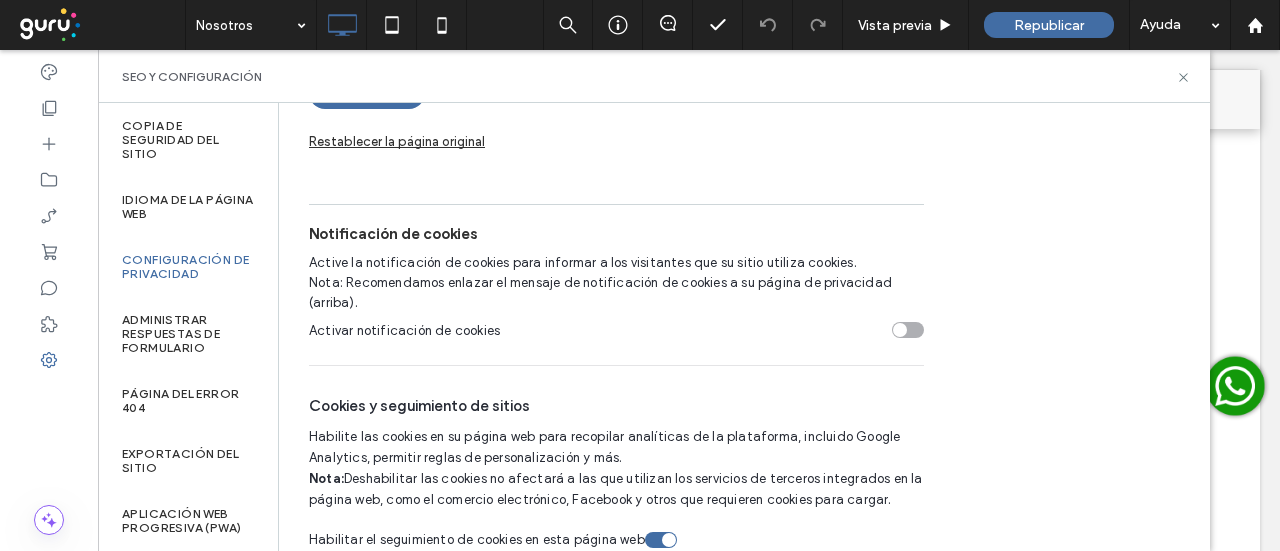 scroll, scrollTop: 0, scrollLeft: 0, axis: both 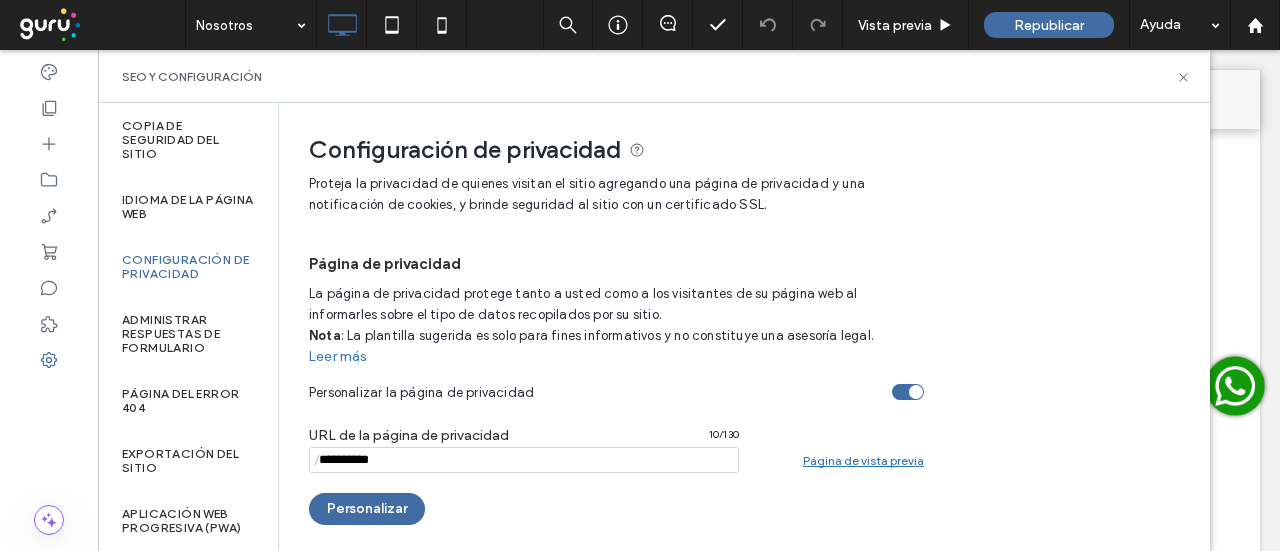click at bounding box center (916, 392) 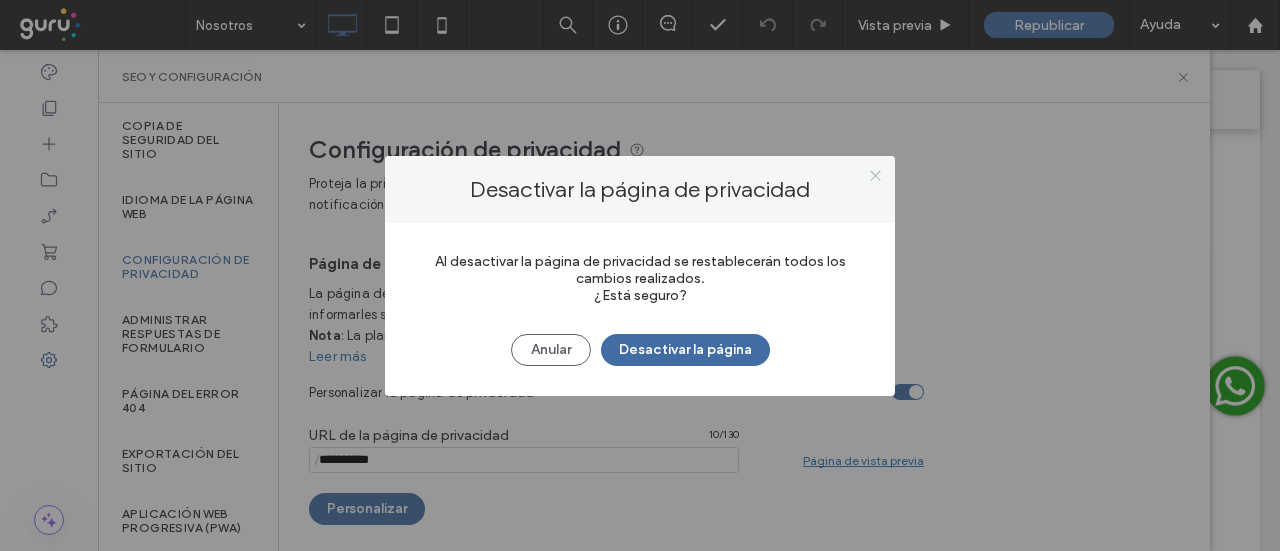 drag, startPoint x: 872, startPoint y: 165, endPoint x: 941, endPoint y: 230, distance: 94.79452 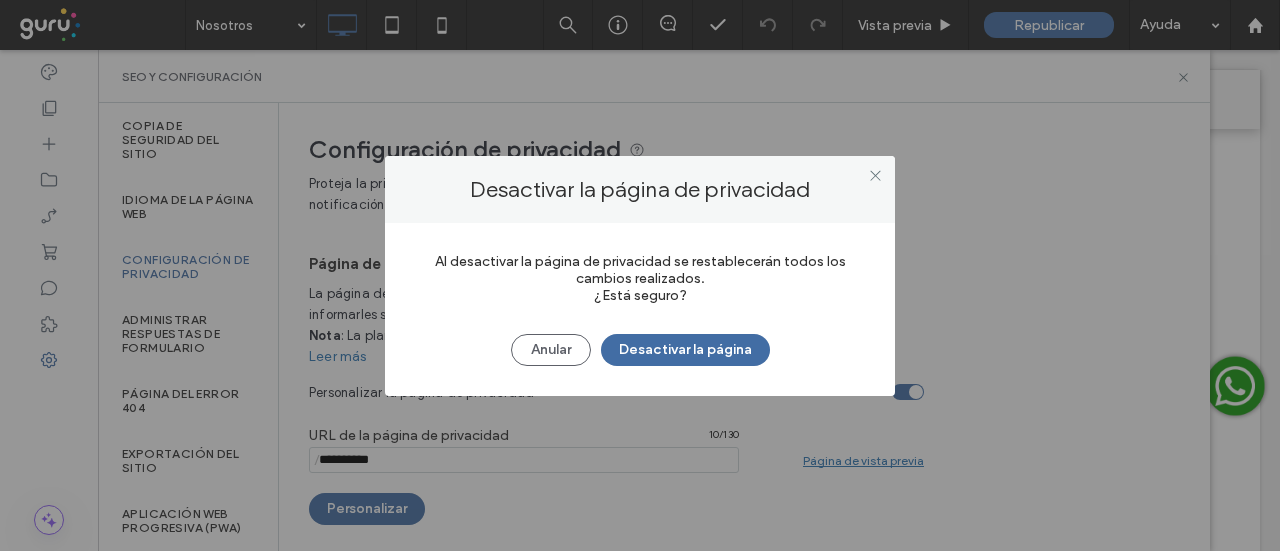click at bounding box center [875, 176] 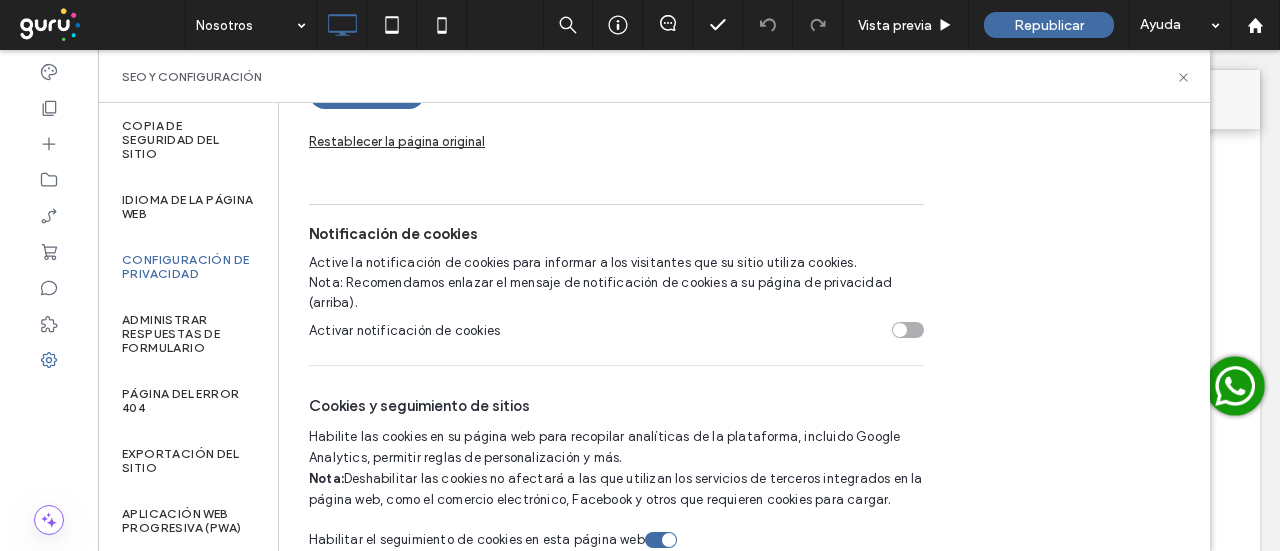 scroll, scrollTop: 116, scrollLeft: 0, axis: vertical 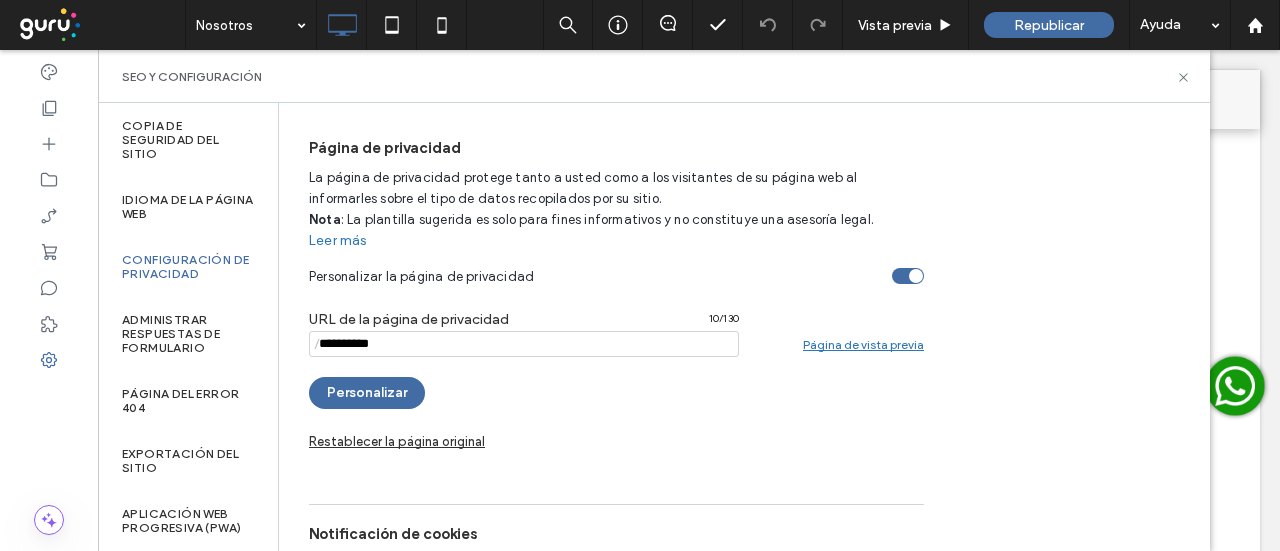 click at bounding box center (916, 276) 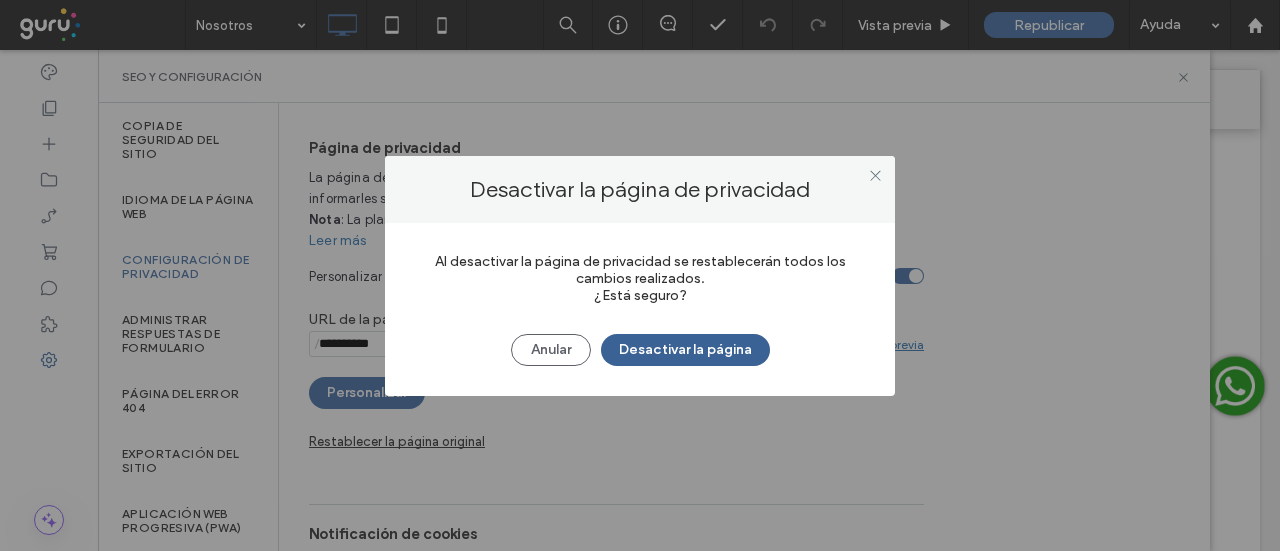 click on "Desactivar la página" at bounding box center (685, 350) 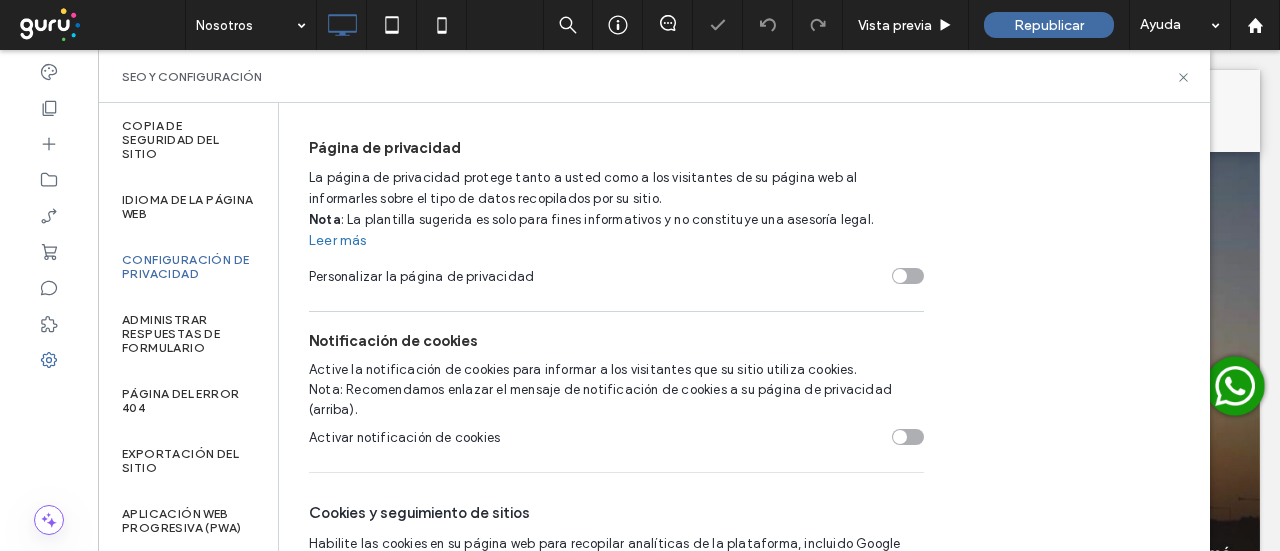 scroll, scrollTop: 0, scrollLeft: 0, axis: both 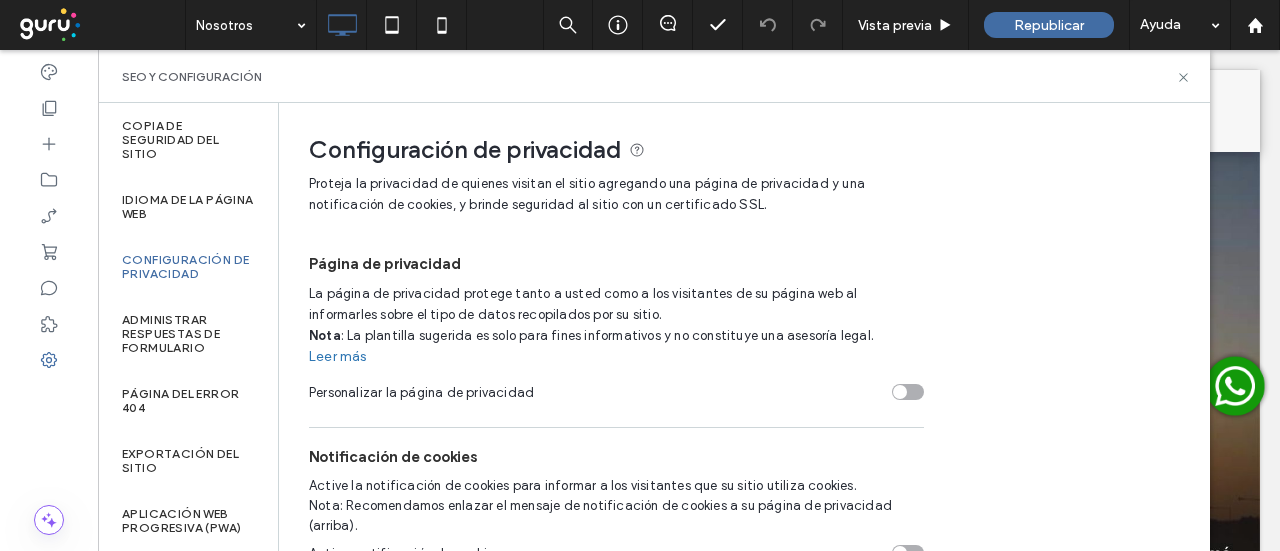 click on "SEO y configuración" at bounding box center (654, 76) 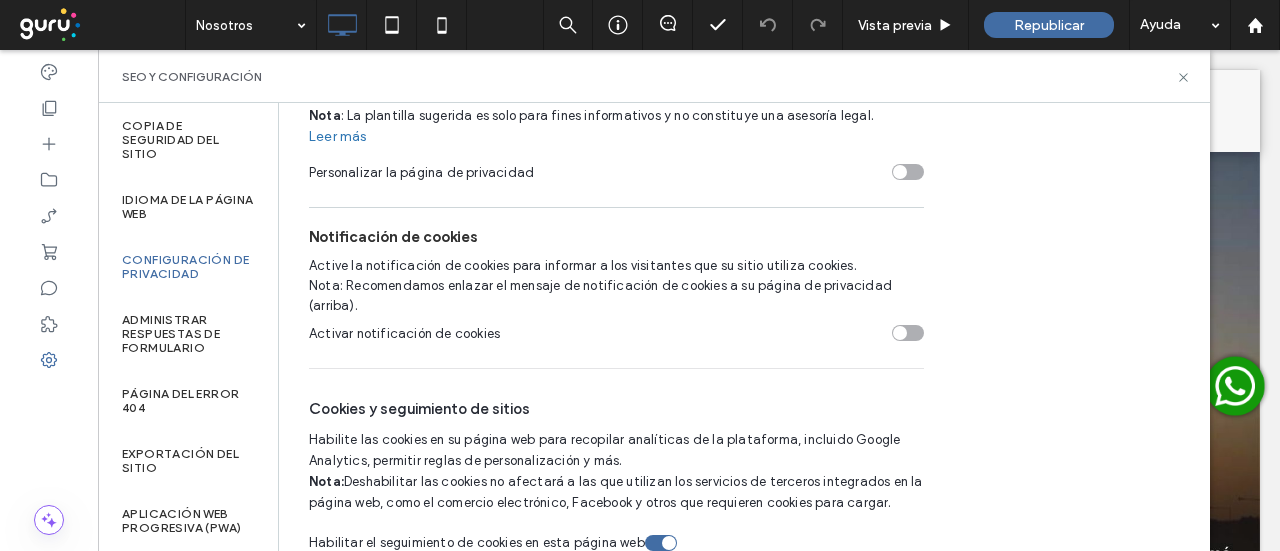 click at bounding box center [661, 543] 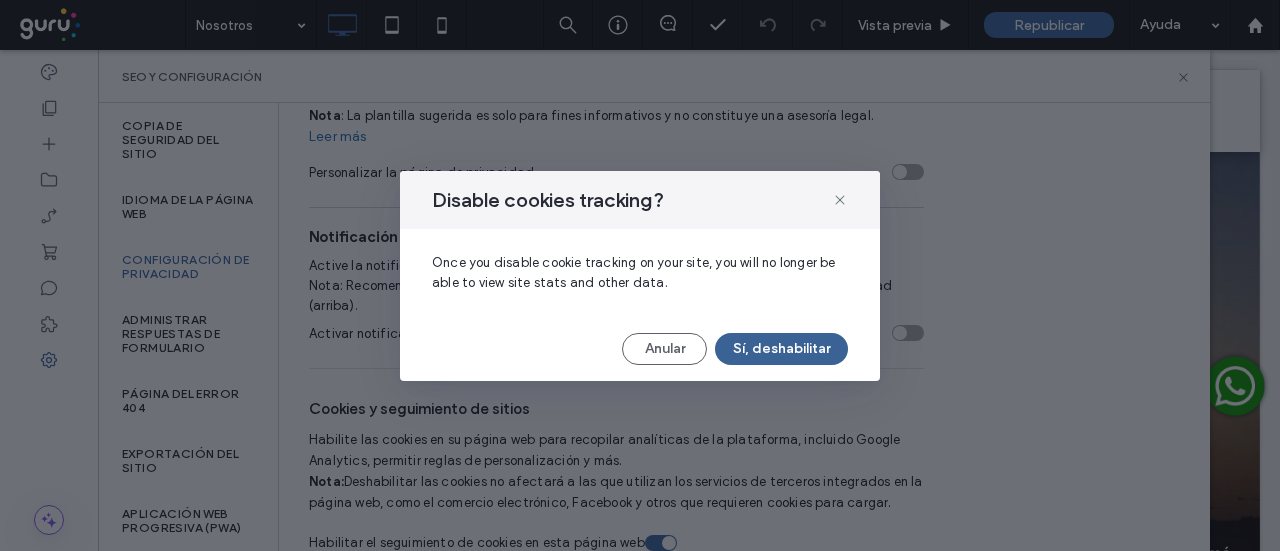 click on "Sí, deshabilitar" at bounding box center (781, 349) 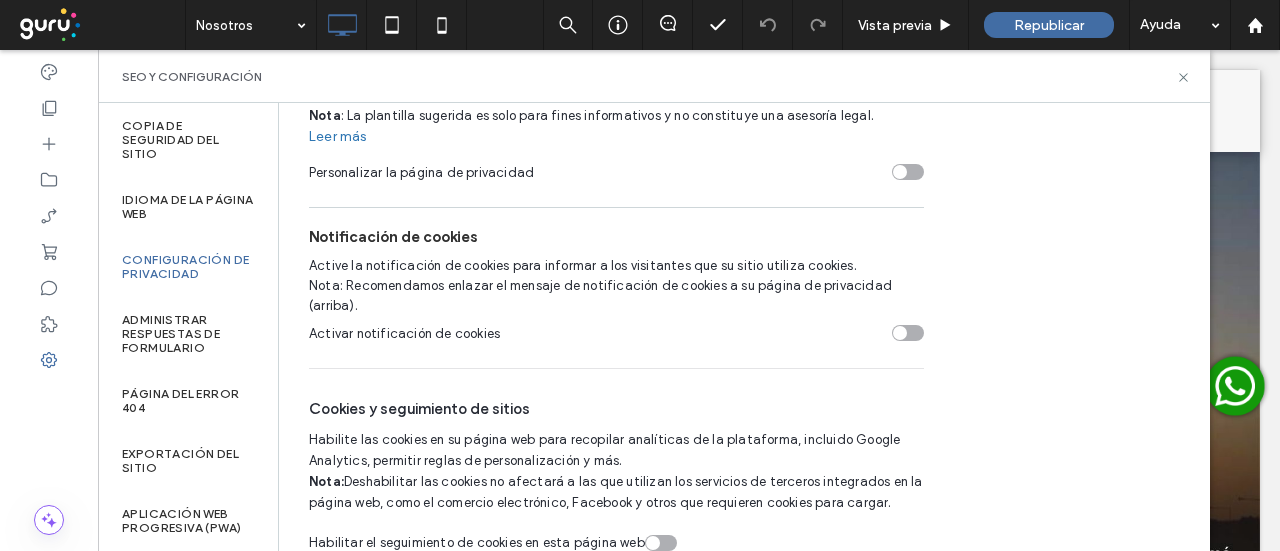 scroll, scrollTop: 0, scrollLeft: 0, axis: both 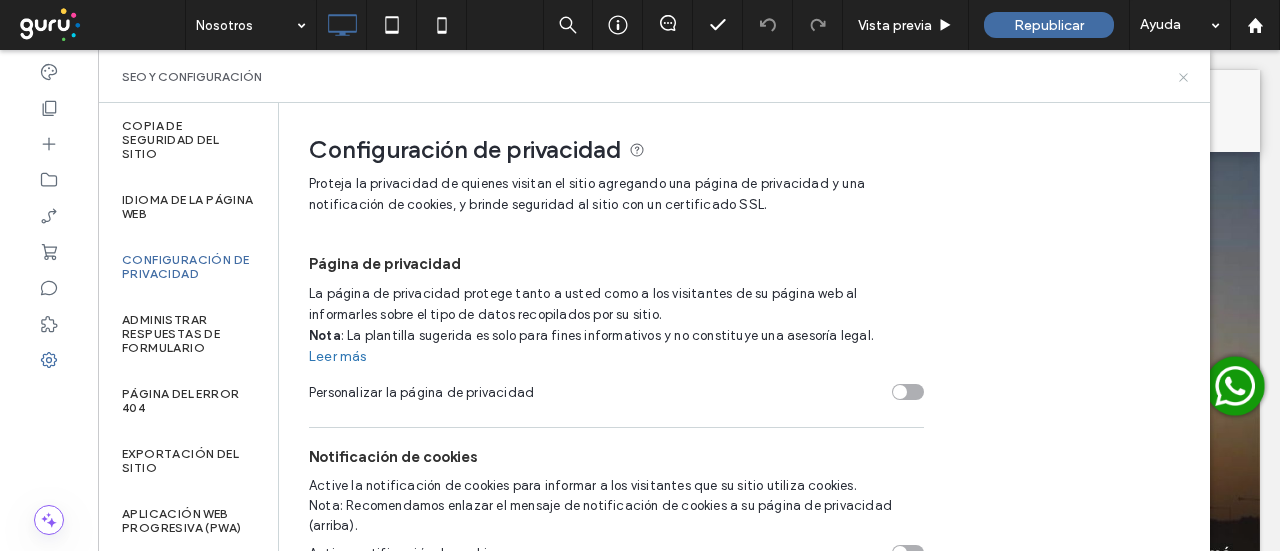 click on "SEO y configuración" at bounding box center (654, 76) 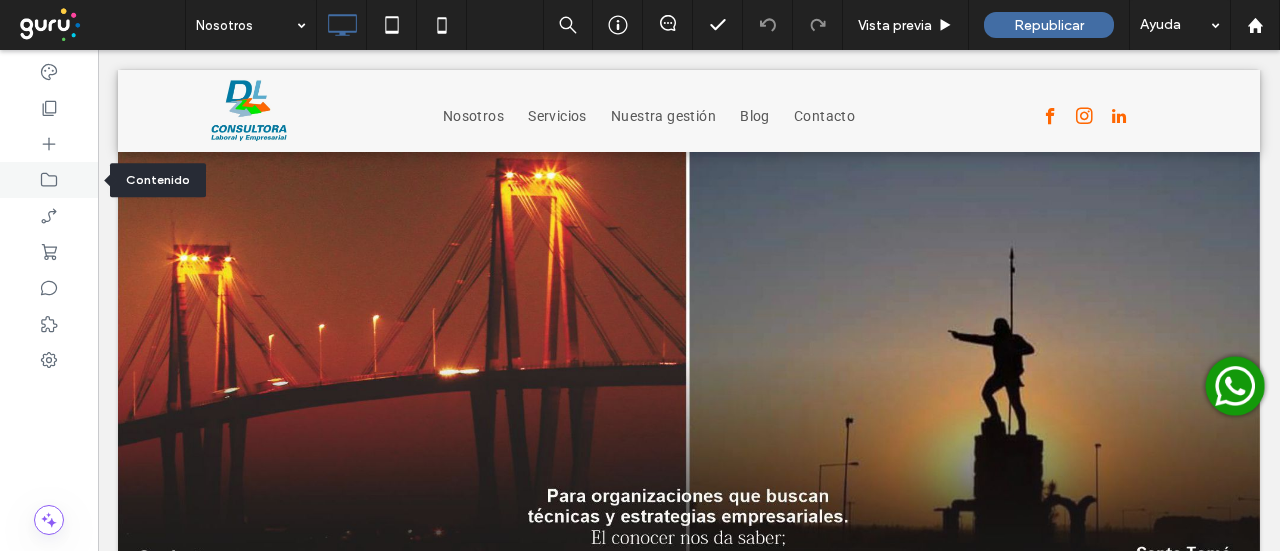 click 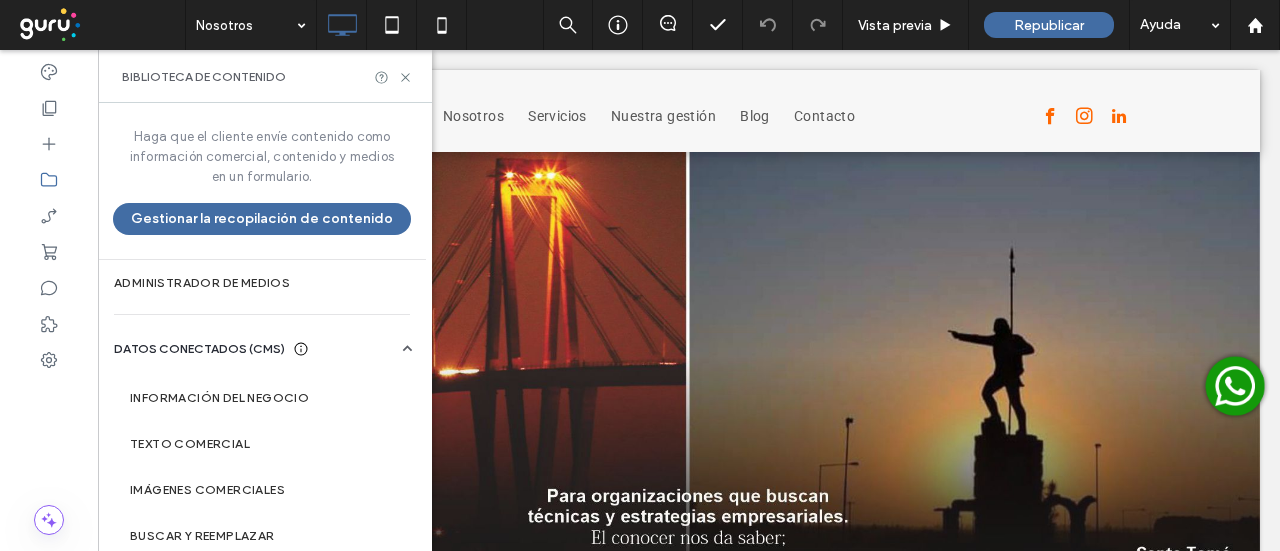 scroll, scrollTop: 73, scrollLeft: 0, axis: vertical 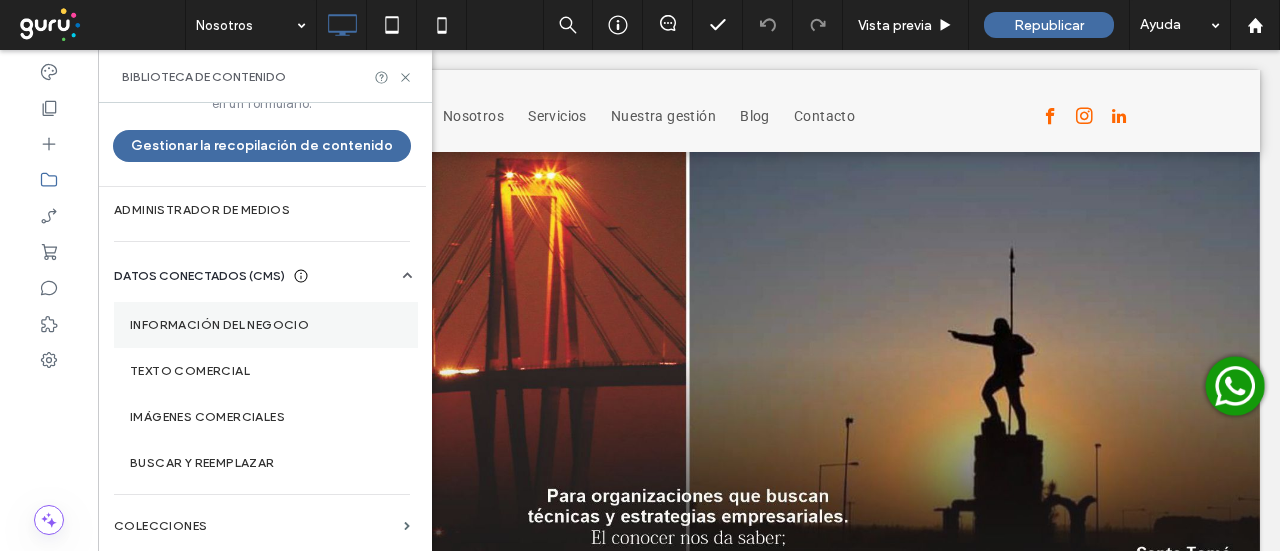 click on "Información del negocio" at bounding box center [266, 325] 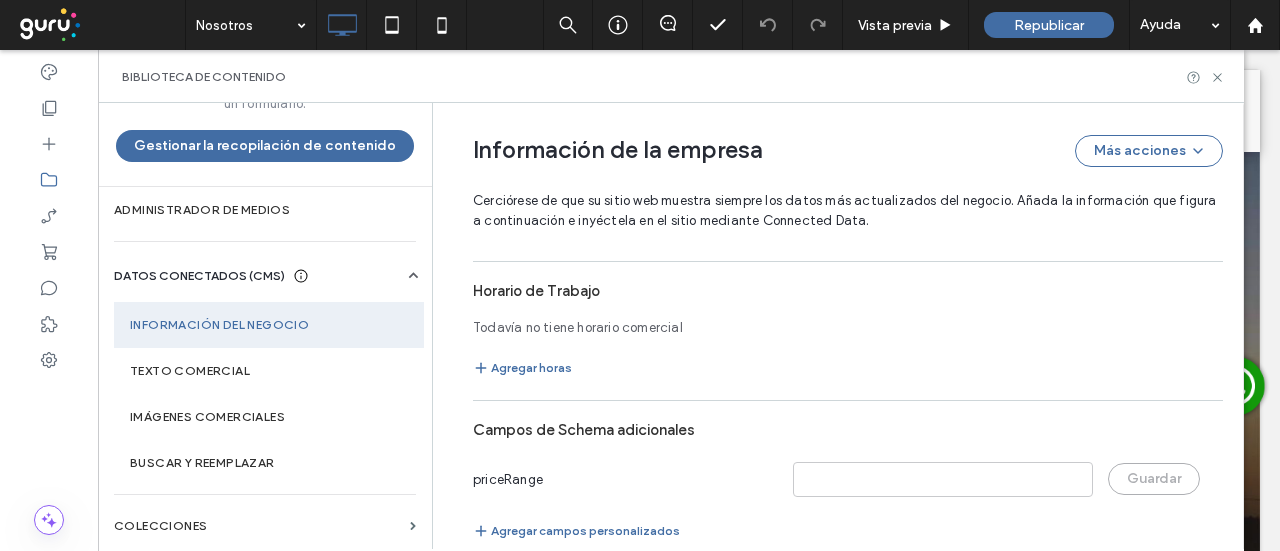 scroll, scrollTop: 1530, scrollLeft: 0, axis: vertical 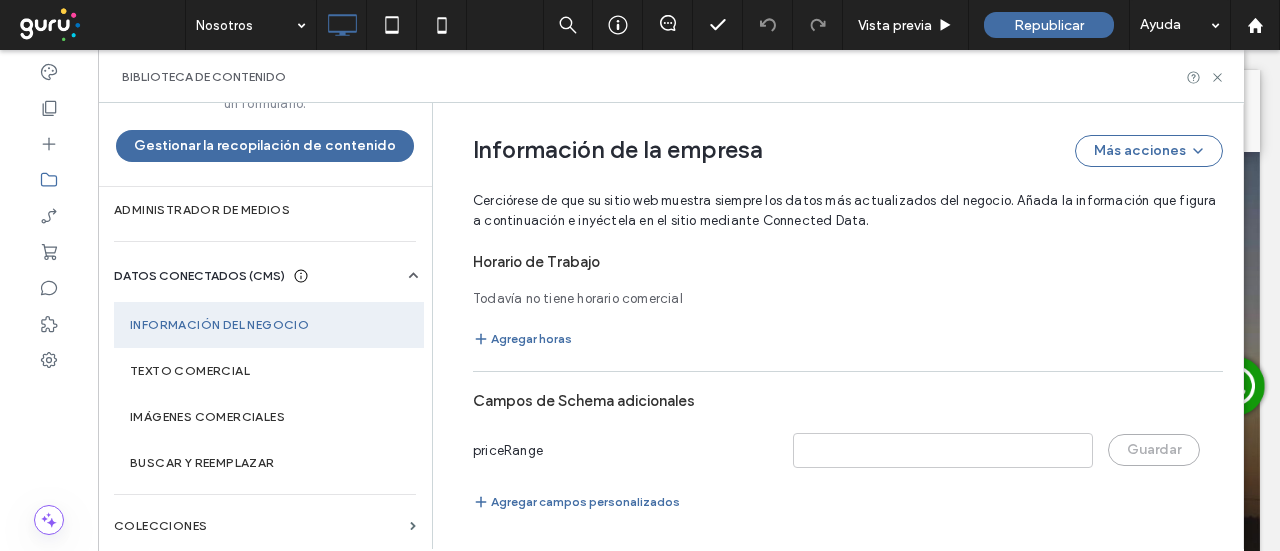 click on "Biblioteca de contenido" at bounding box center (671, 76) 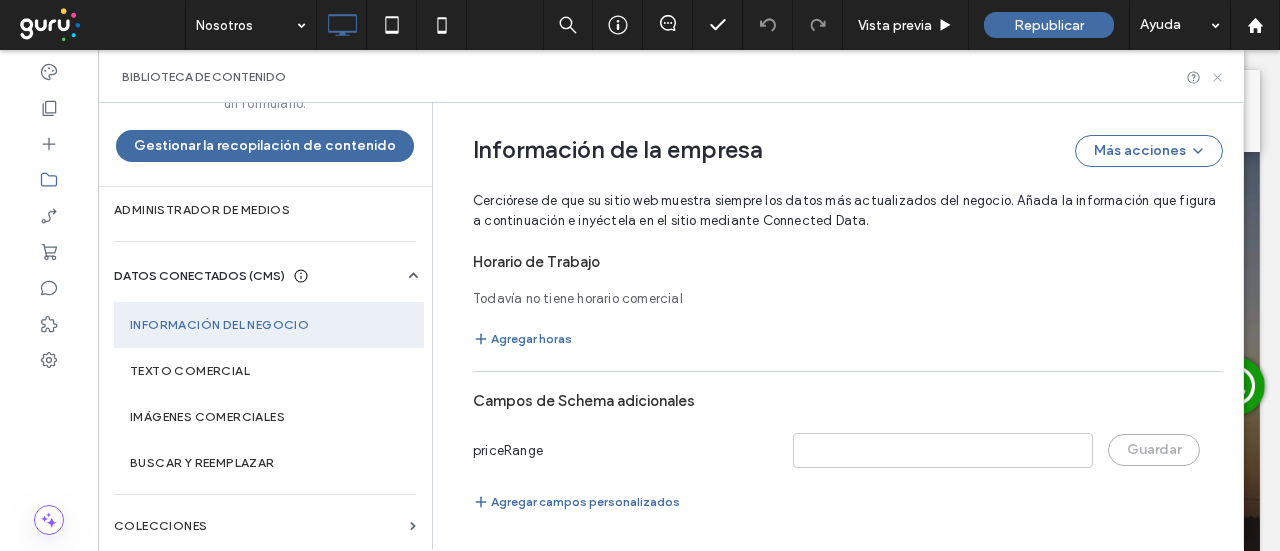 click 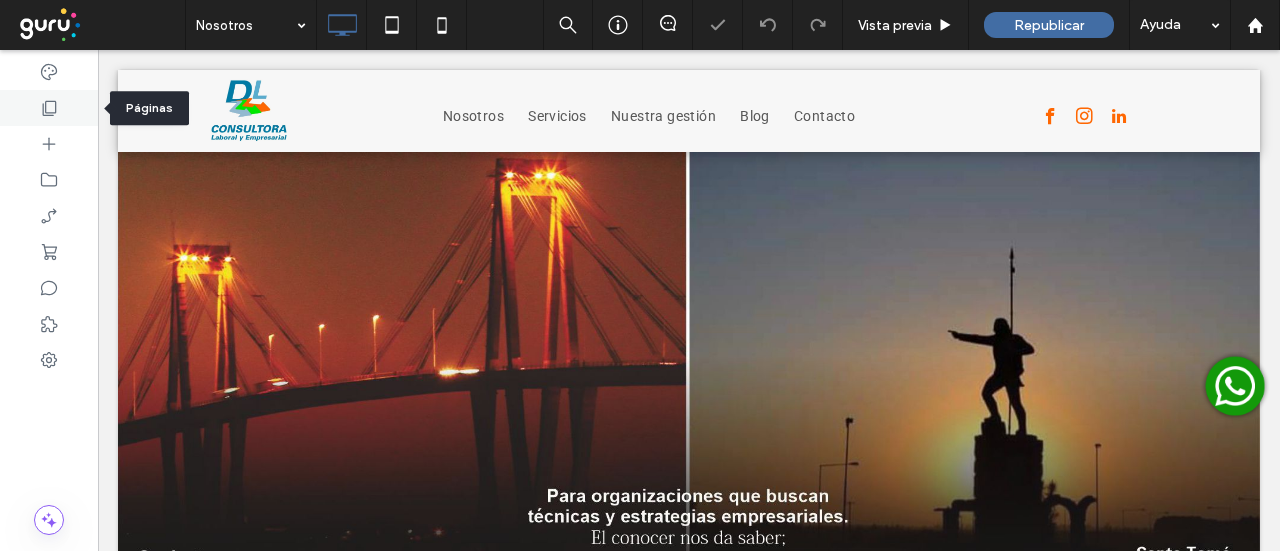 click 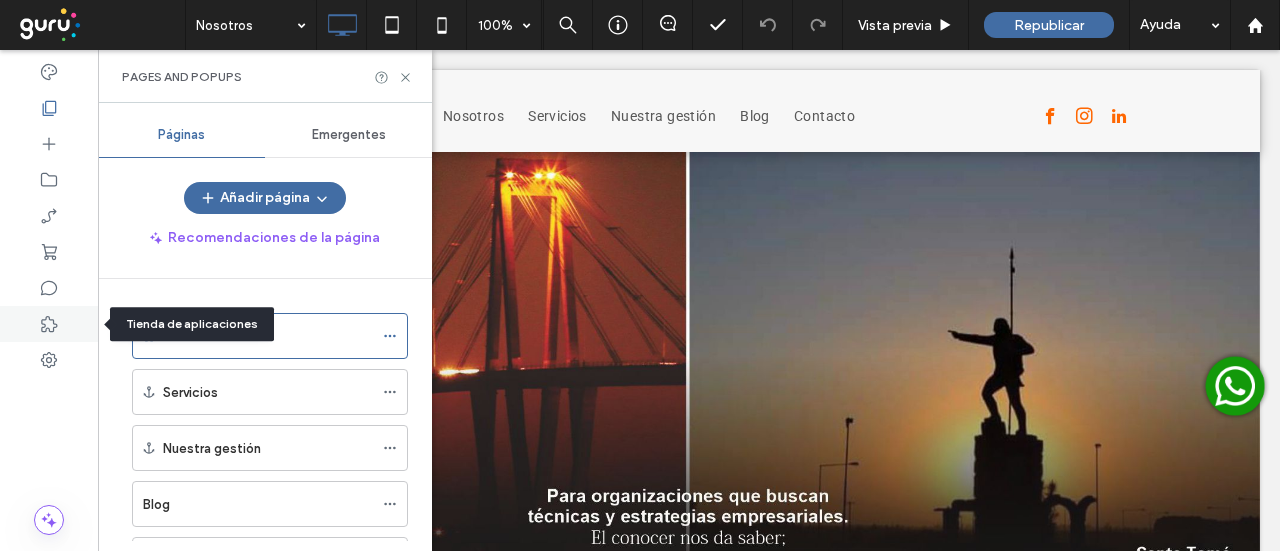 click 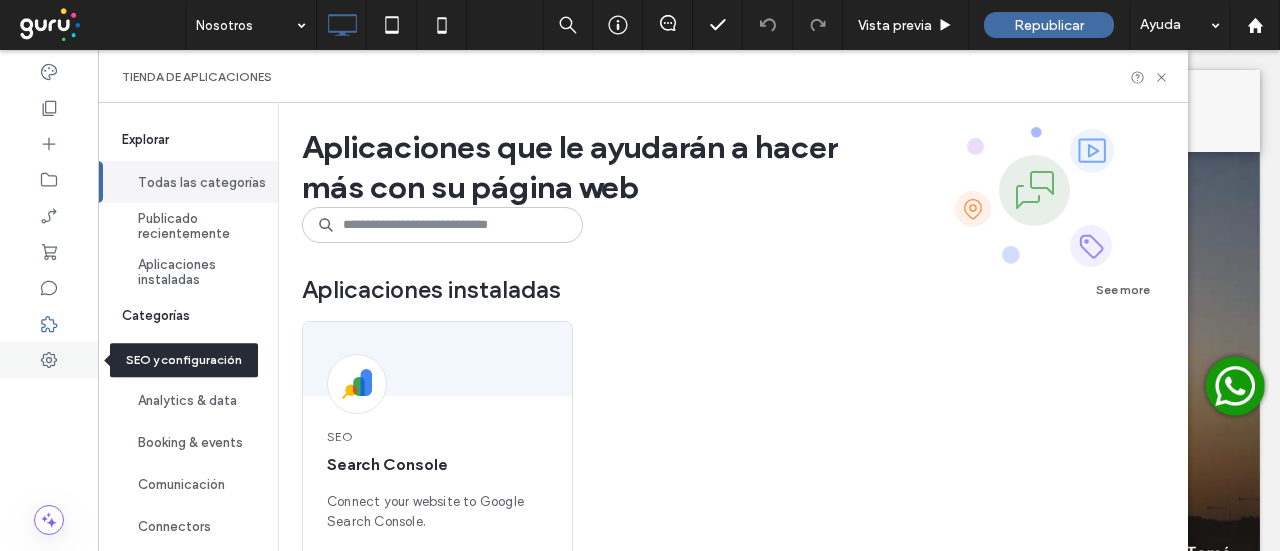 click 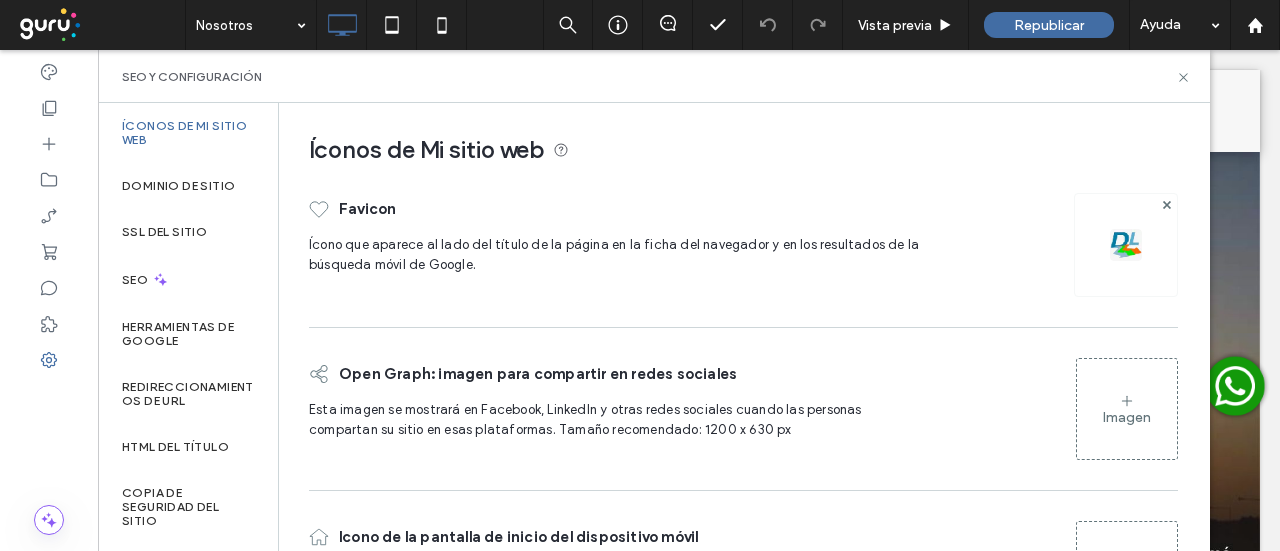 scroll, scrollTop: 112, scrollLeft: 0, axis: vertical 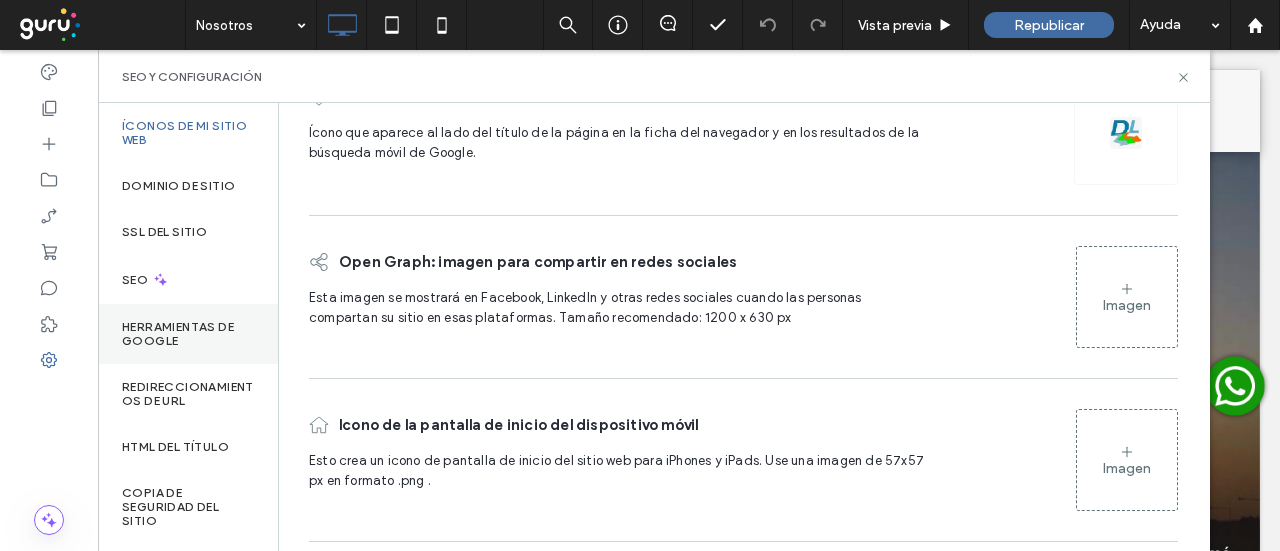 click on "Herramientas de Google" at bounding box center [188, 334] 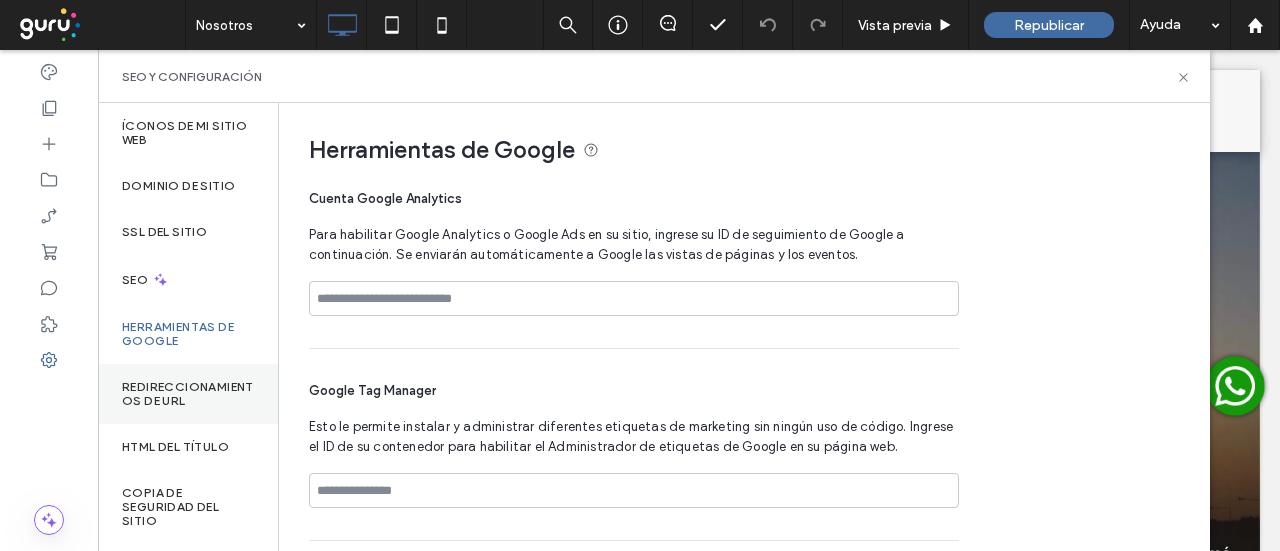 click on "Redireccionamientos de URL" at bounding box center (188, 394) 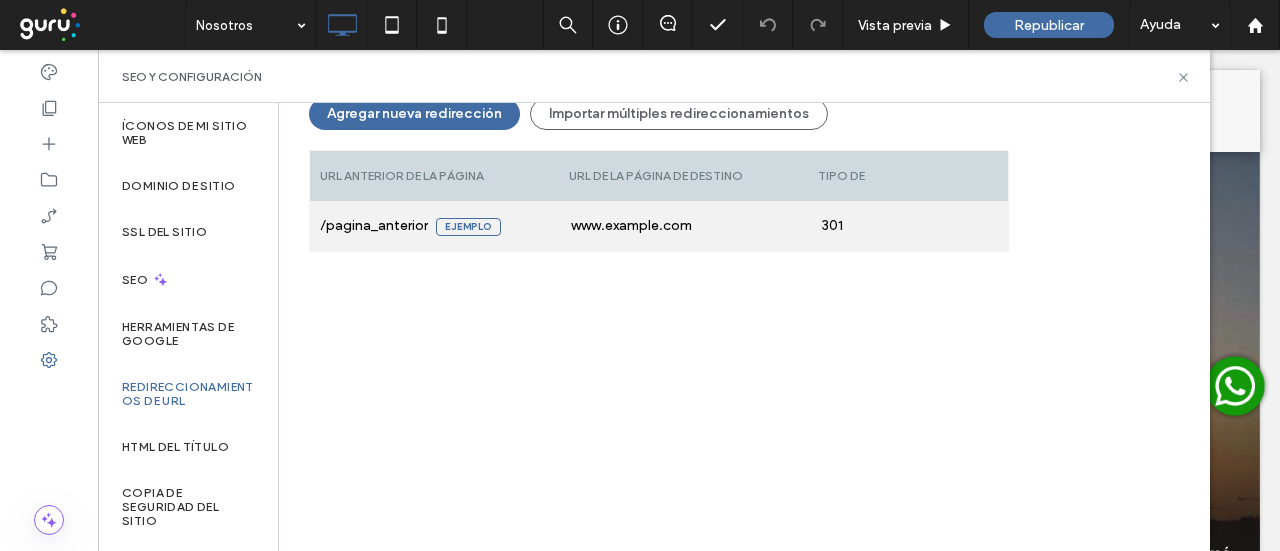 scroll, scrollTop: 196, scrollLeft: 0, axis: vertical 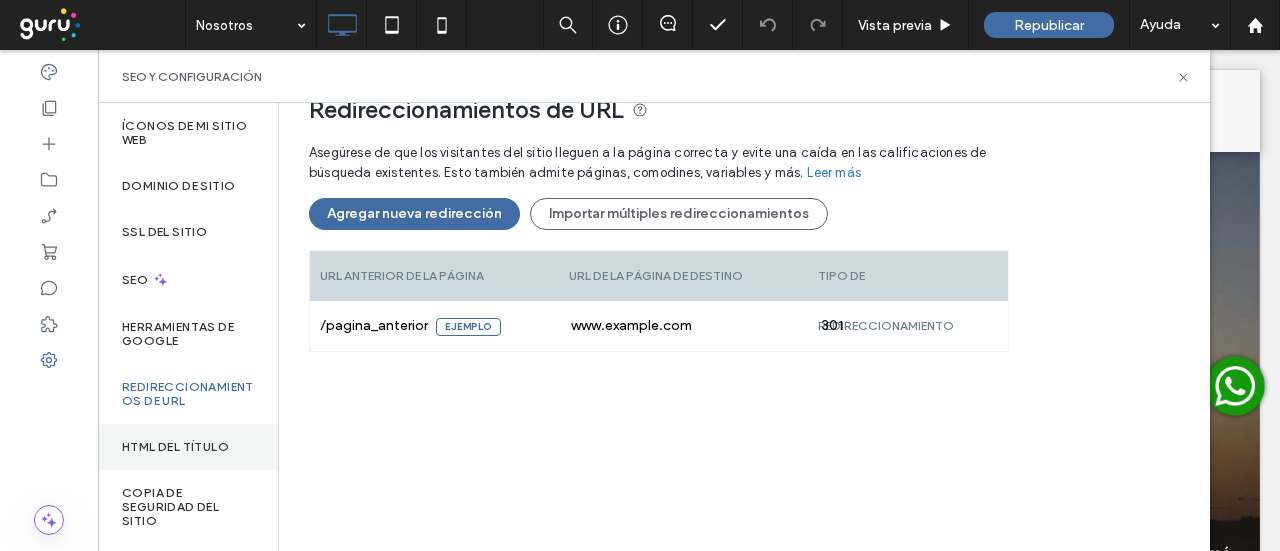 click on "HTML del título" at bounding box center (175, 447) 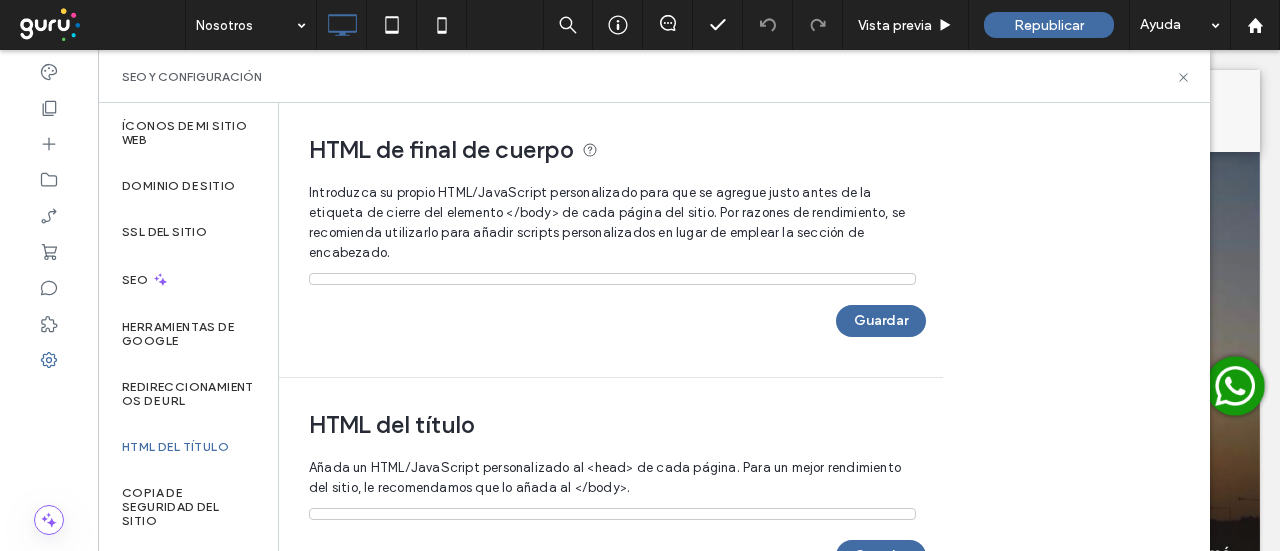 scroll, scrollTop: 380, scrollLeft: 0, axis: vertical 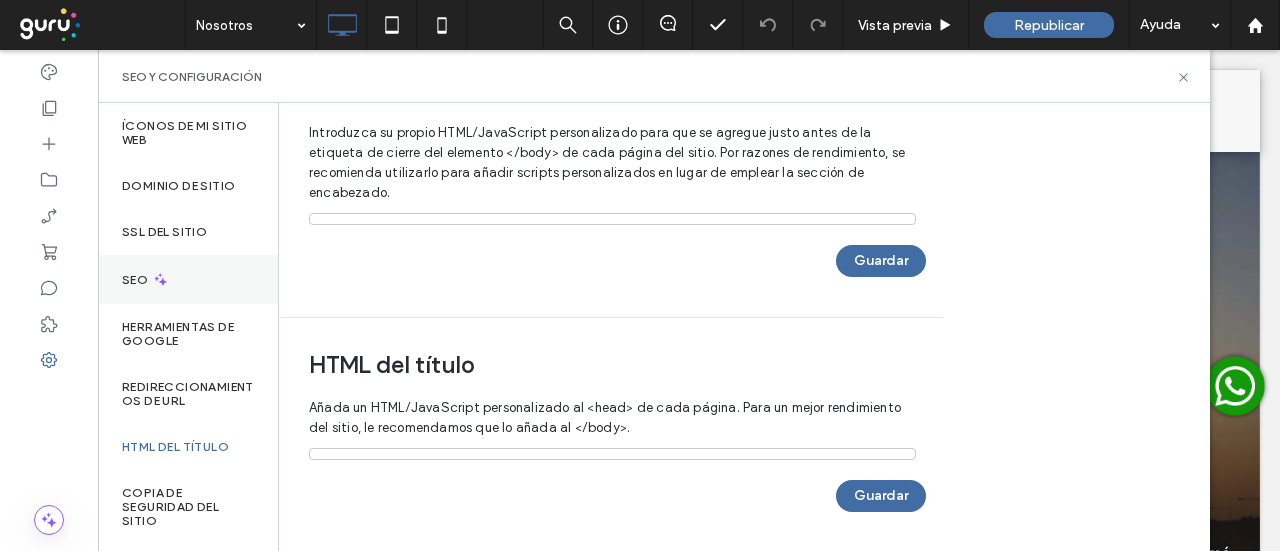 click on "SEO" at bounding box center (188, 279) 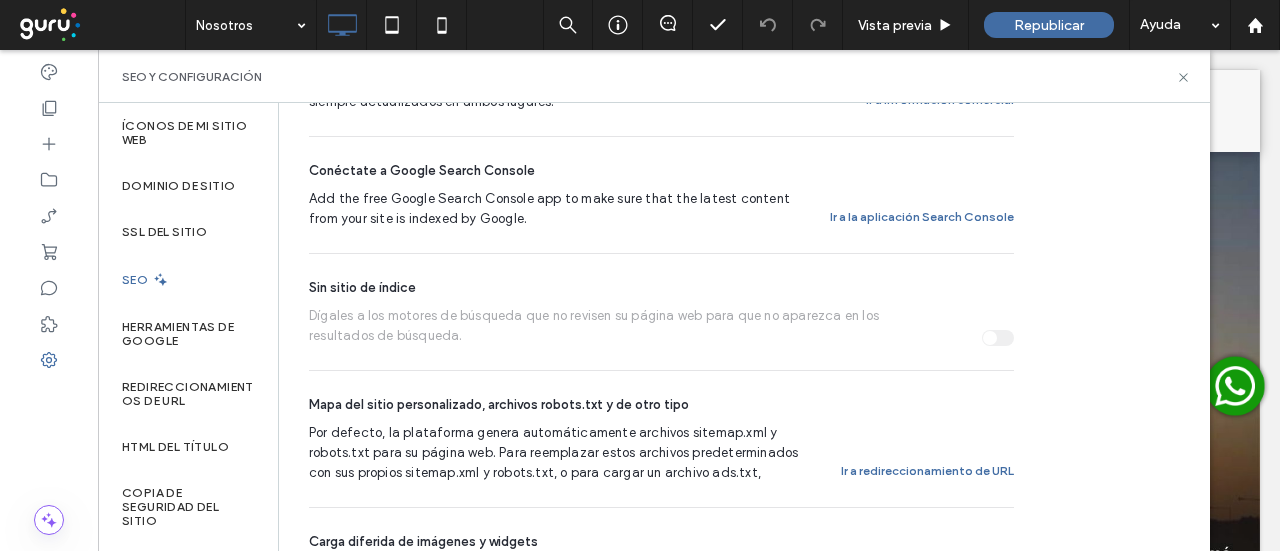 scroll, scrollTop: 2, scrollLeft: 0, axis: vertical 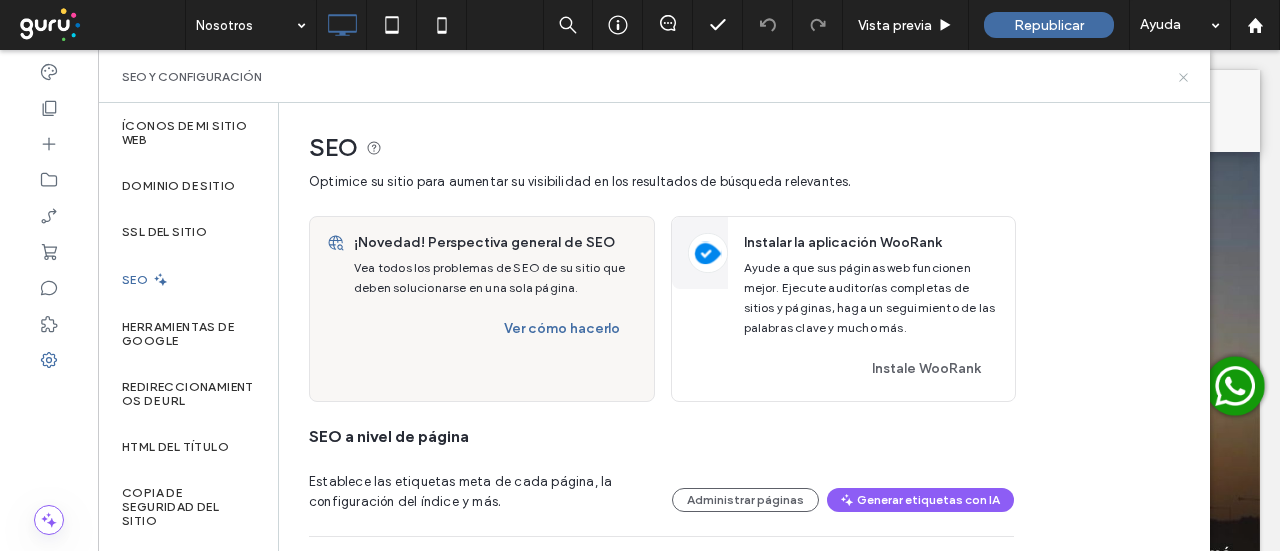 click 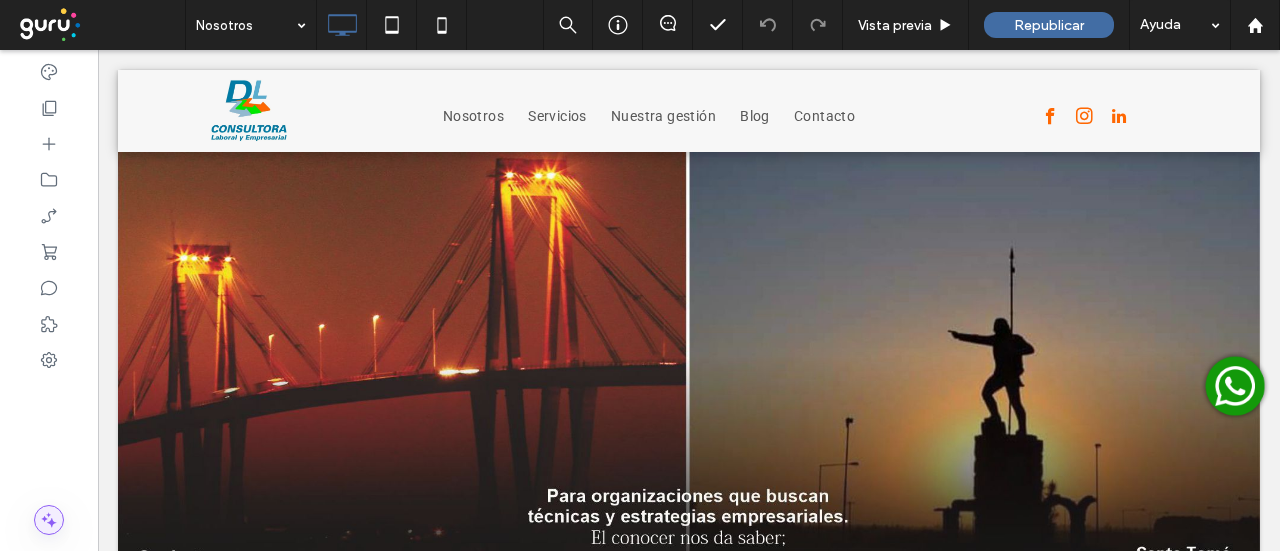 click 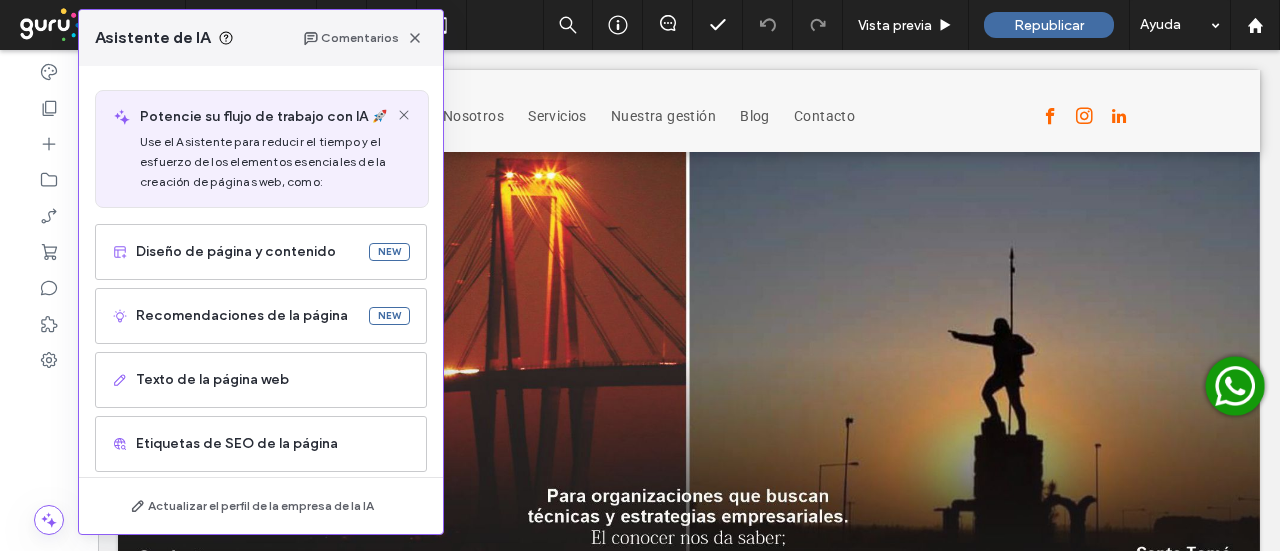 scroll, scrollTop: 148, scrollLeft: 0, axis: vertical 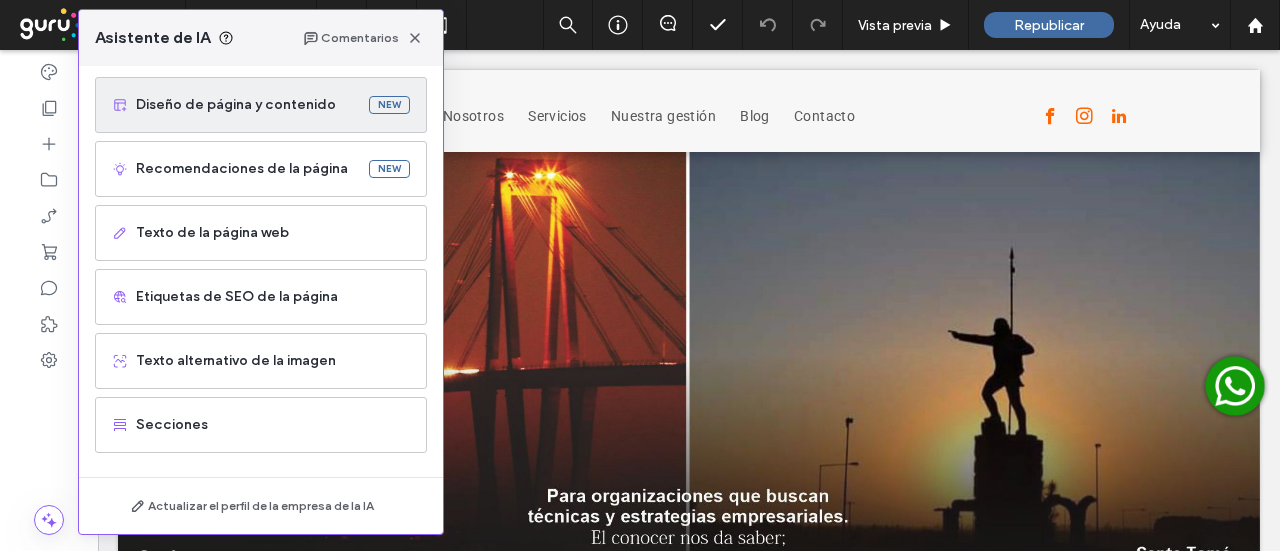 click on "Diseño de página y contenido NEW" at bounding box center [261, 105] 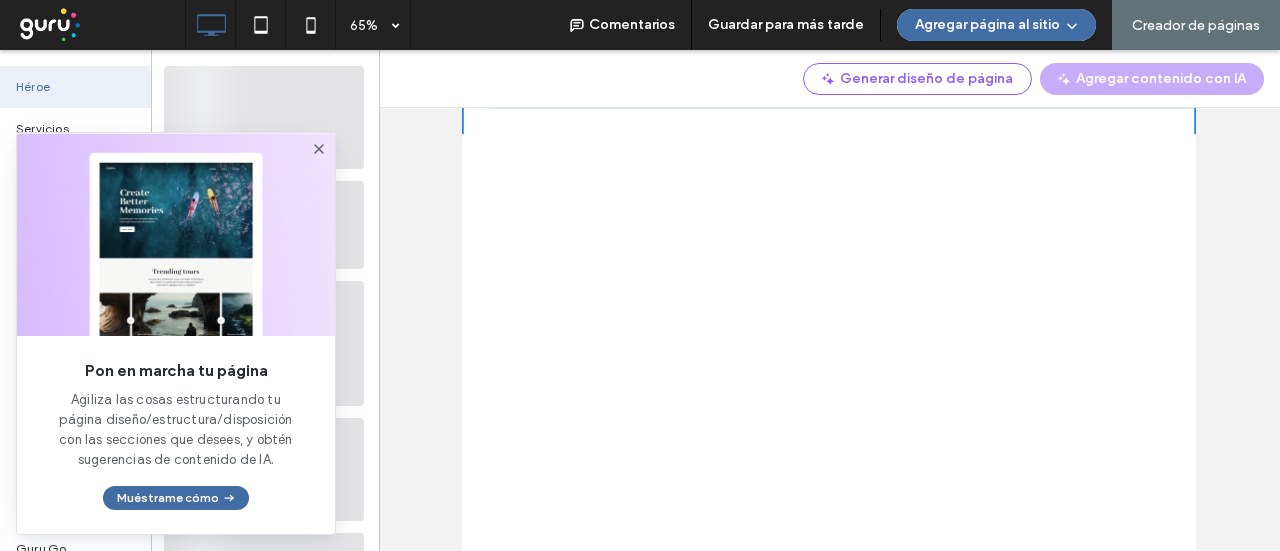 scroll, scrollTop: 0, scrollLeft: 0, axis: both 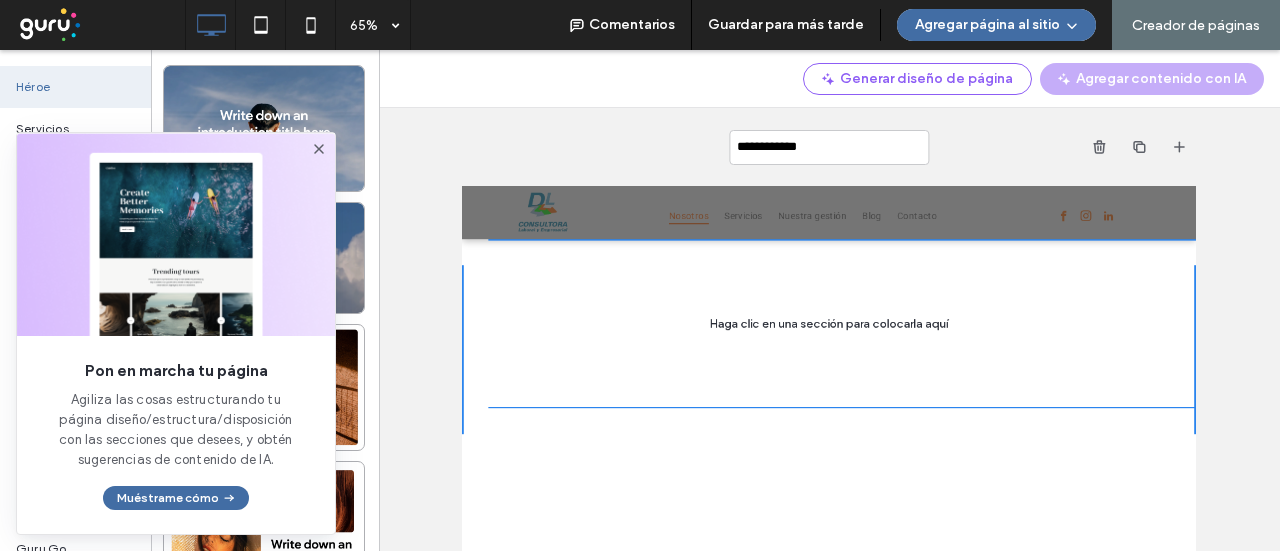 click at bounding box center (176, 234) 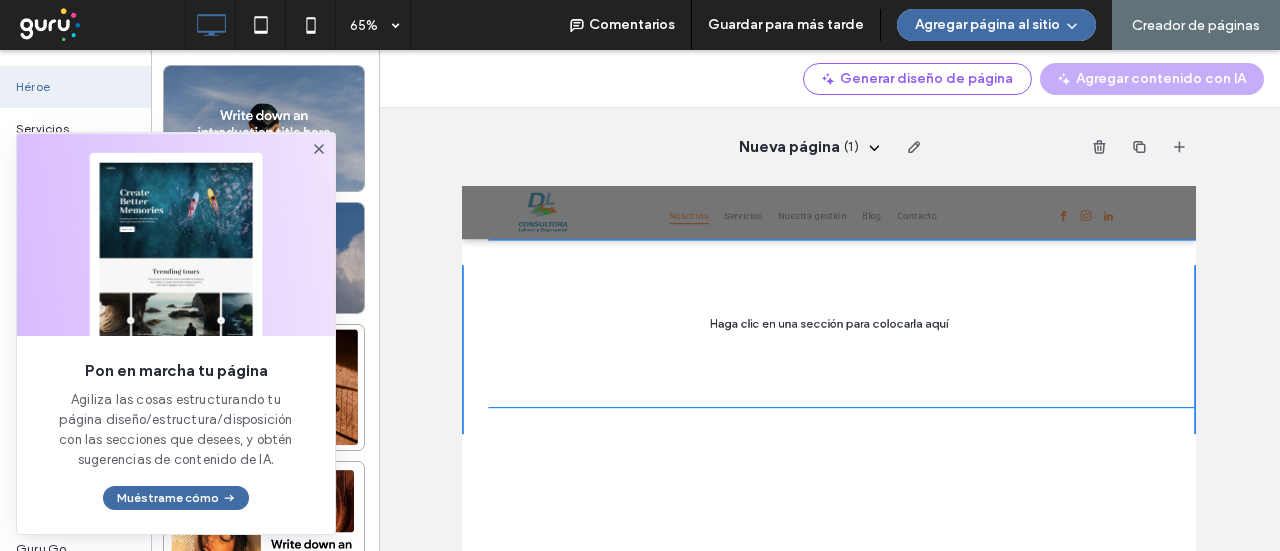 click 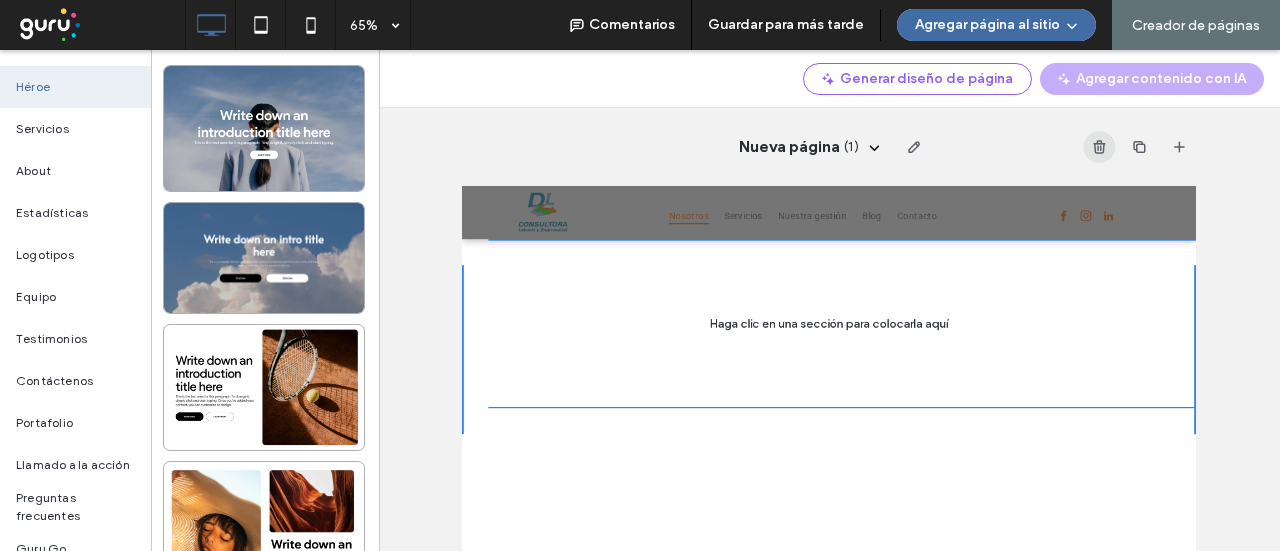 click at bounding box center (1099, 147) 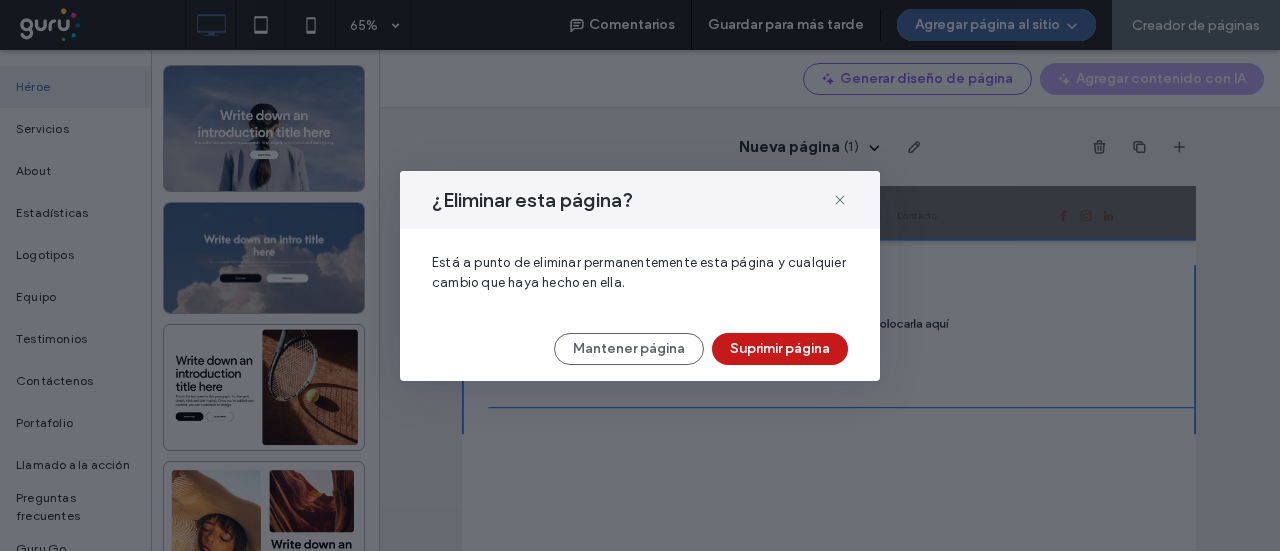 click on "Suprimir página" at bounding box center [780, 349] 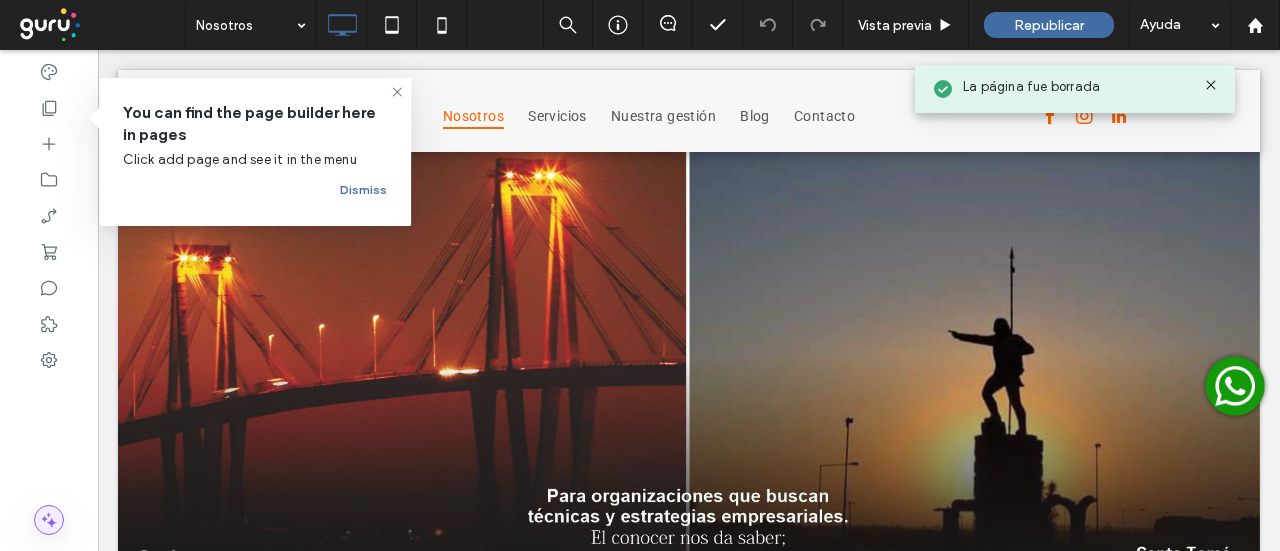 click at bounding box center (49, 520) 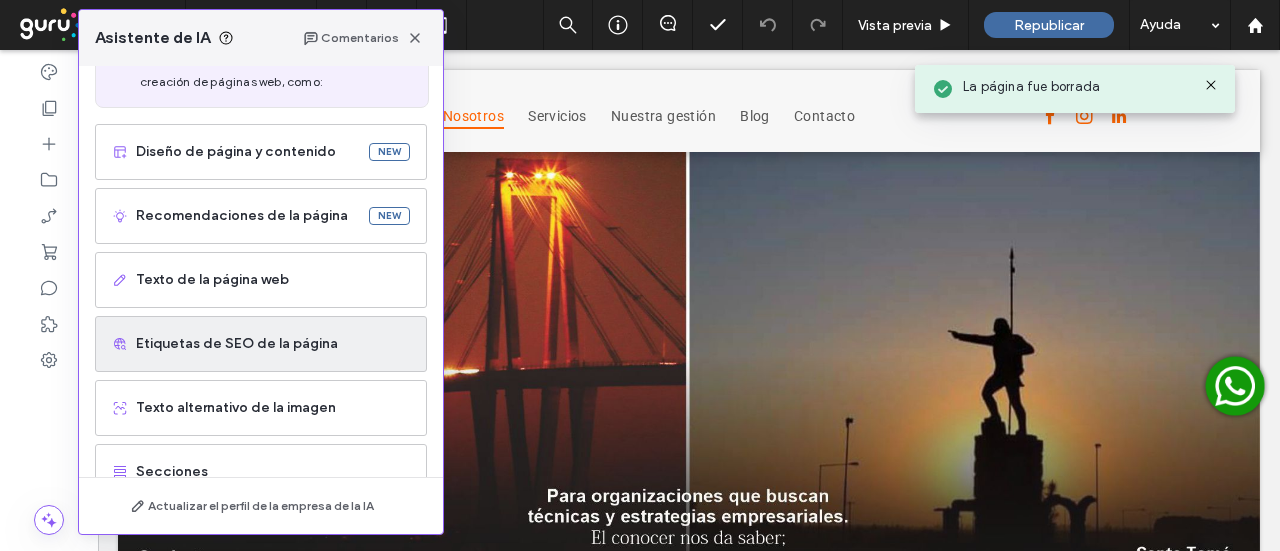 scroll, scrollTop: 148, scrollLeft: 0, axis: vertical 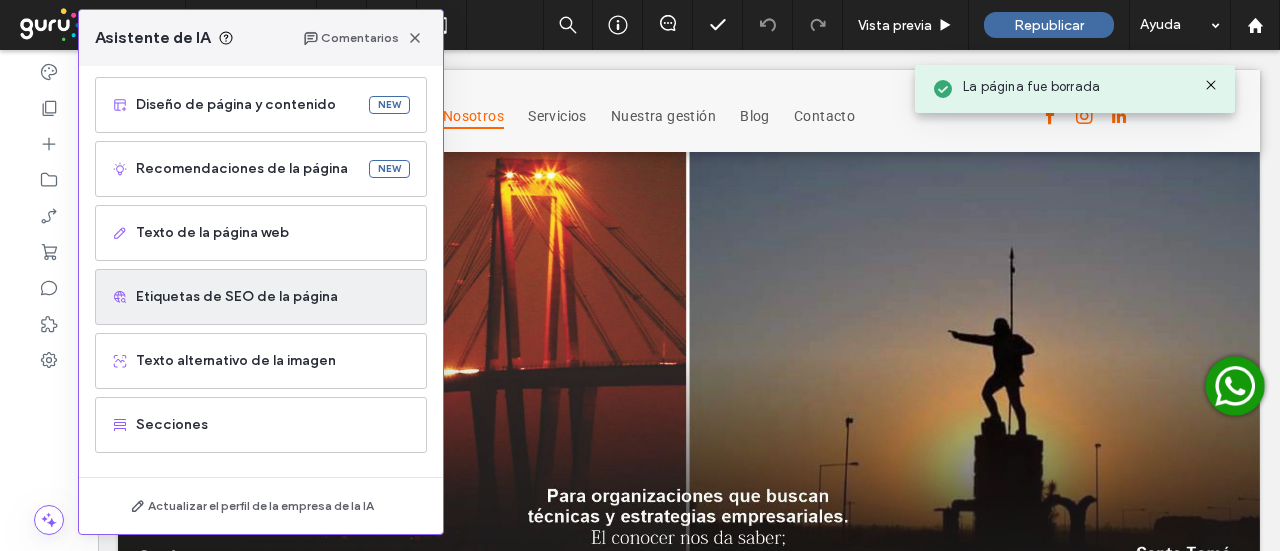 click on "Etiquetas de SEO de la página" at bounding box center [273, 297] 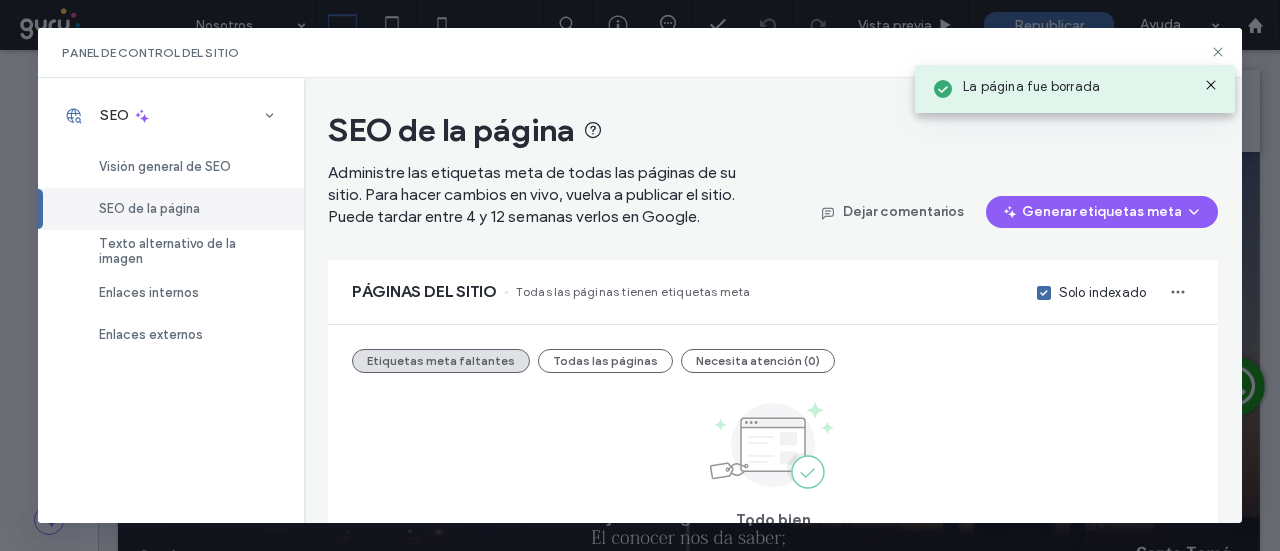 scroll, scrollTop: 94, scrollLeft: 0, axis: vertical 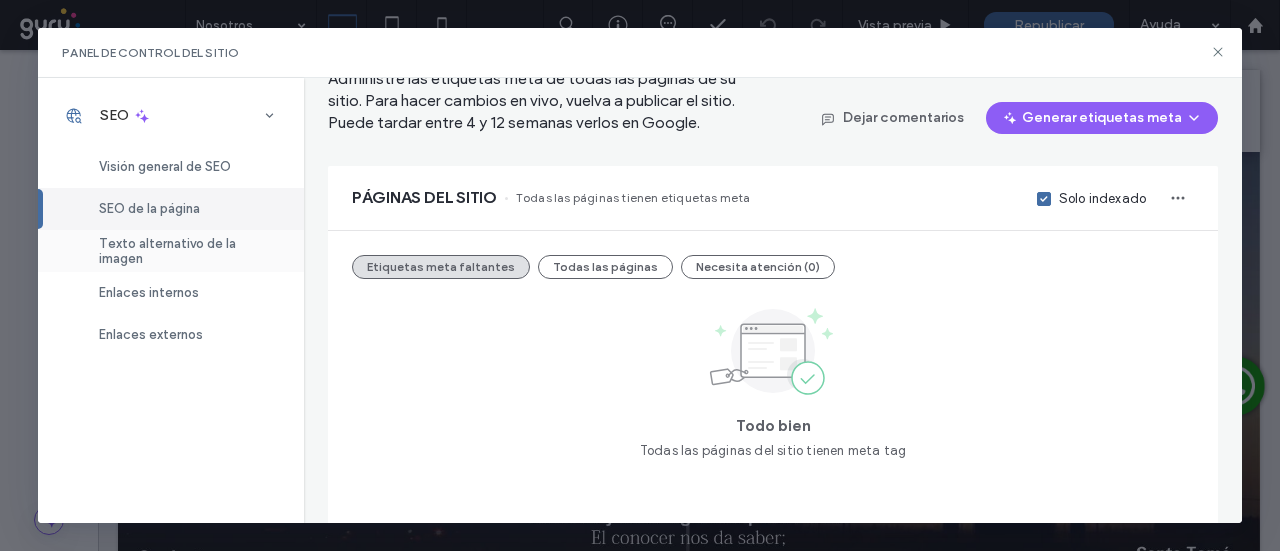 click on "Texto alternativo de la imagen" at bounding box center [189, 251] 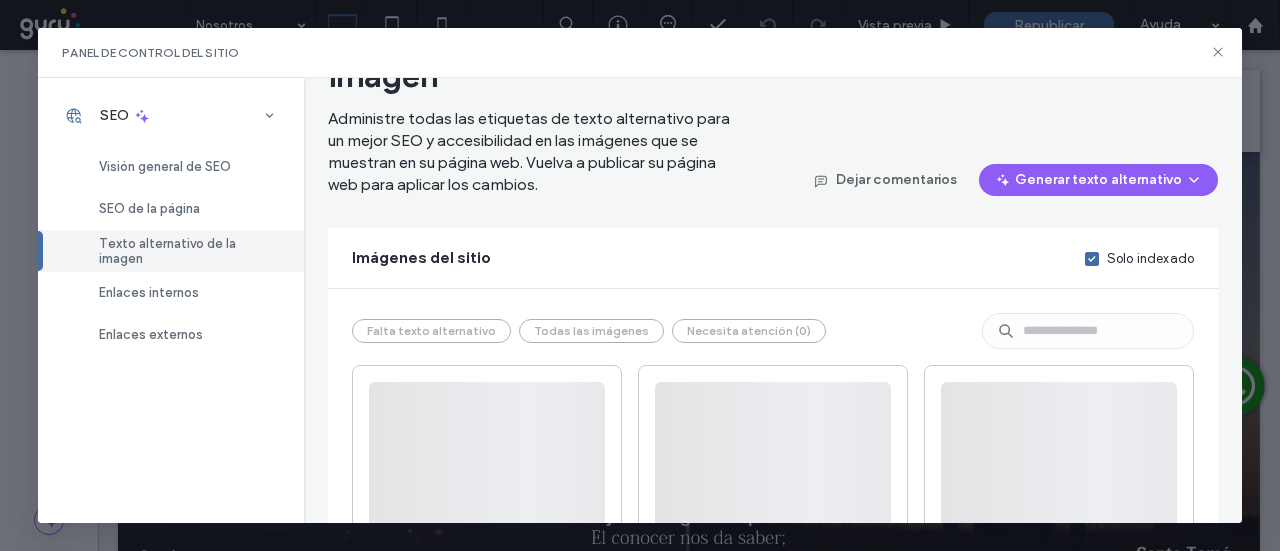 scroll, scrollTop: 0, scrollLeft: 0, axis: both 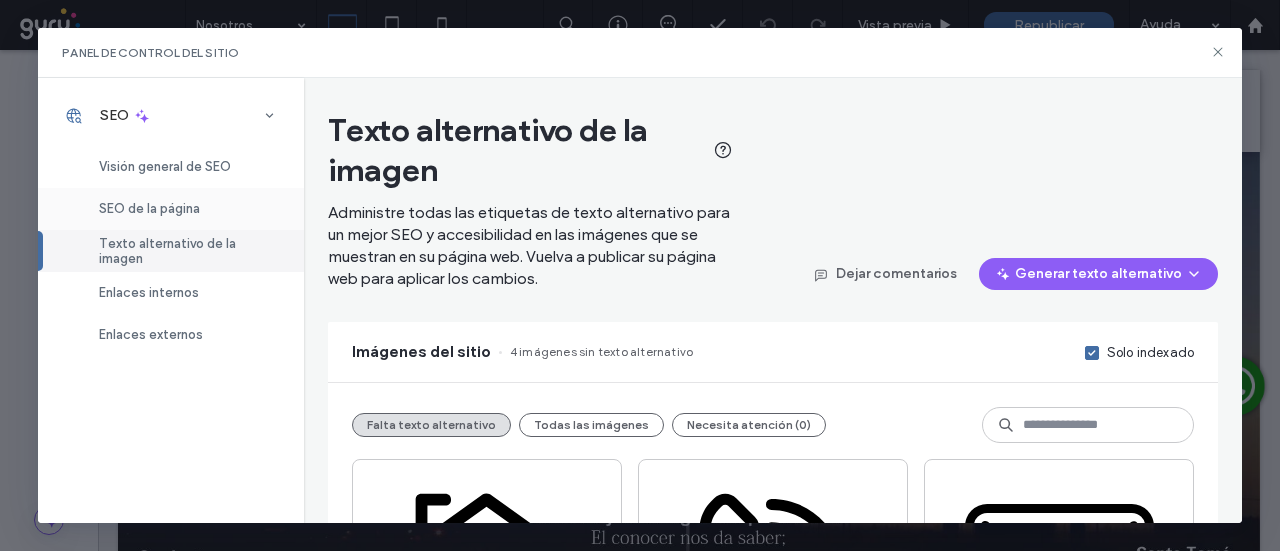 click on "SEO de la página" at bounding box center [149, 208] 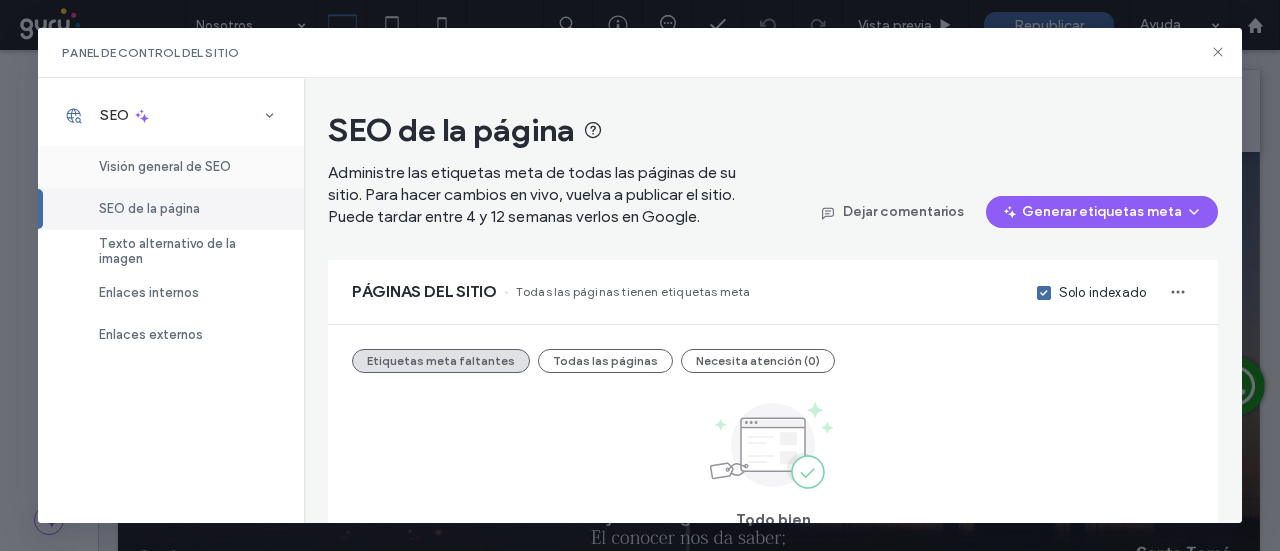 click on "Visión general de SEO" at bounding box center [171, 167] 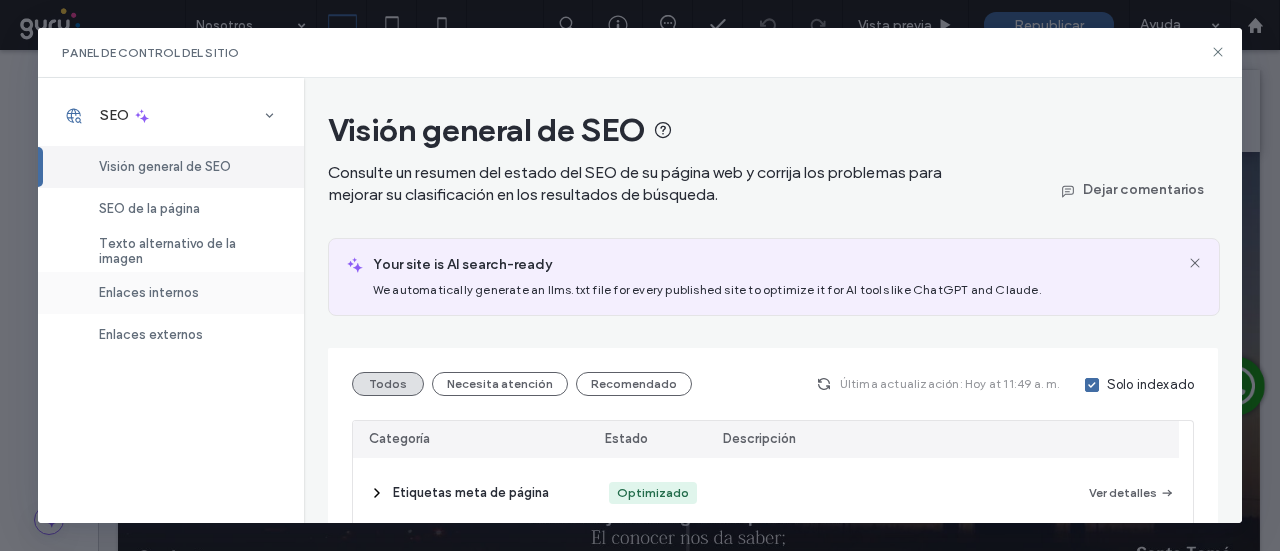 click on "Enlaces internos" at bounding box center (171, 293) 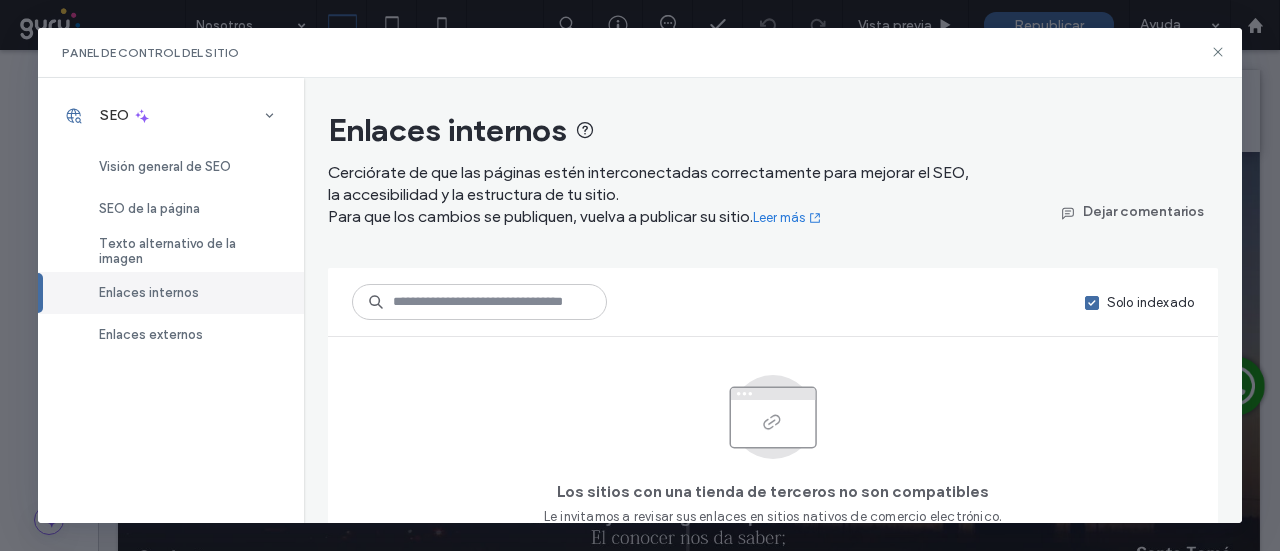 scroll, scrollTop: 42, scrollLeft: 0, axis: vertical 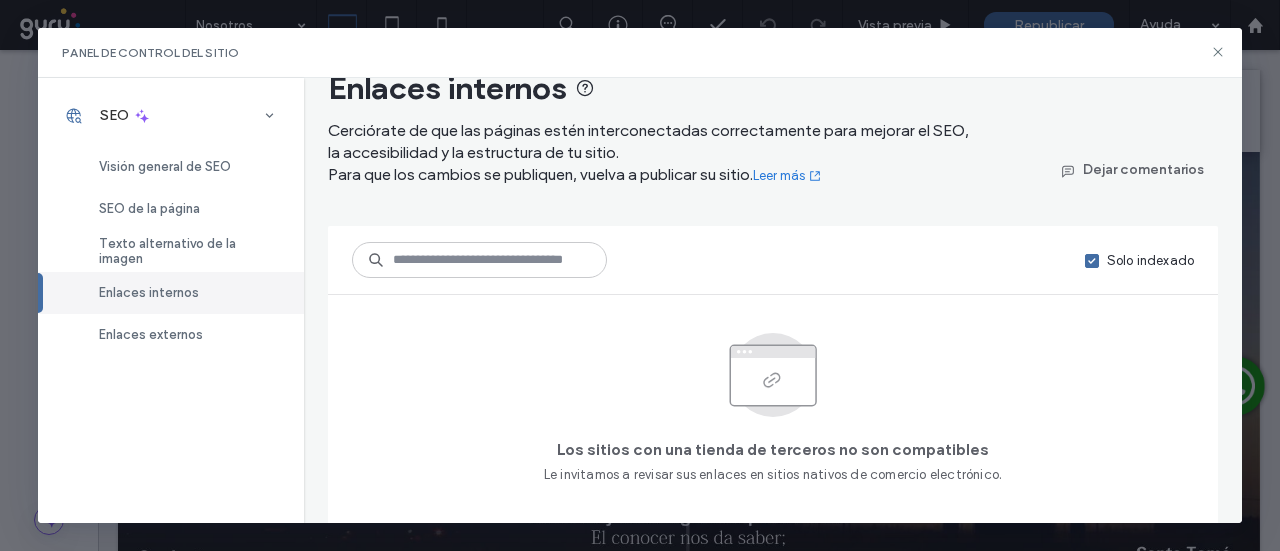 click on "Leer más" at bounding box center (788, 176) 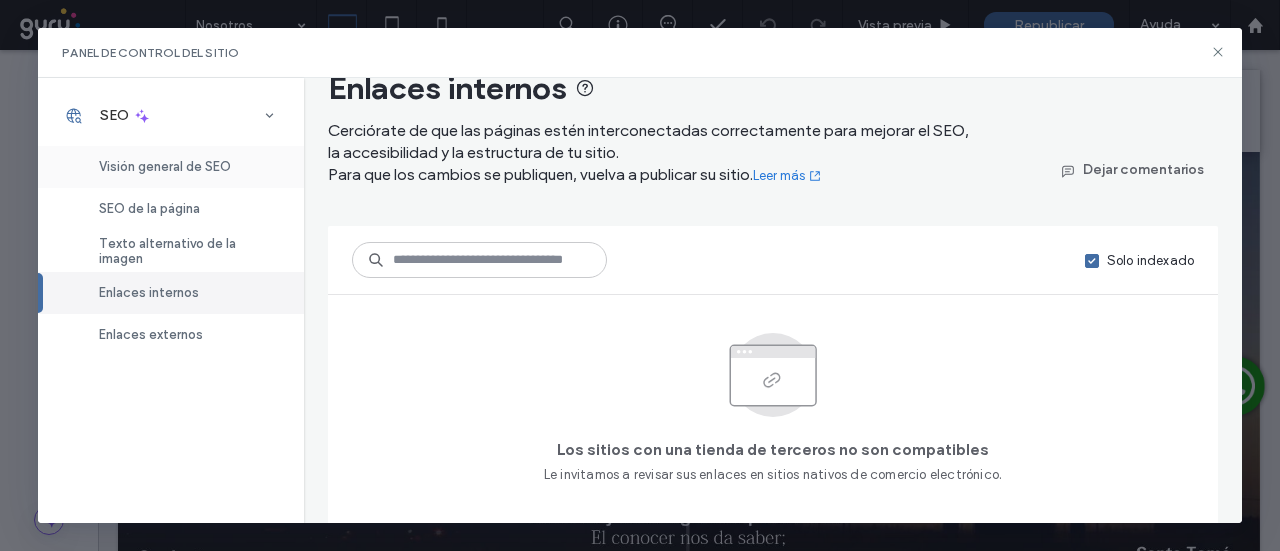 click on "Visión general de SEO" at bounding box center [171, 167] 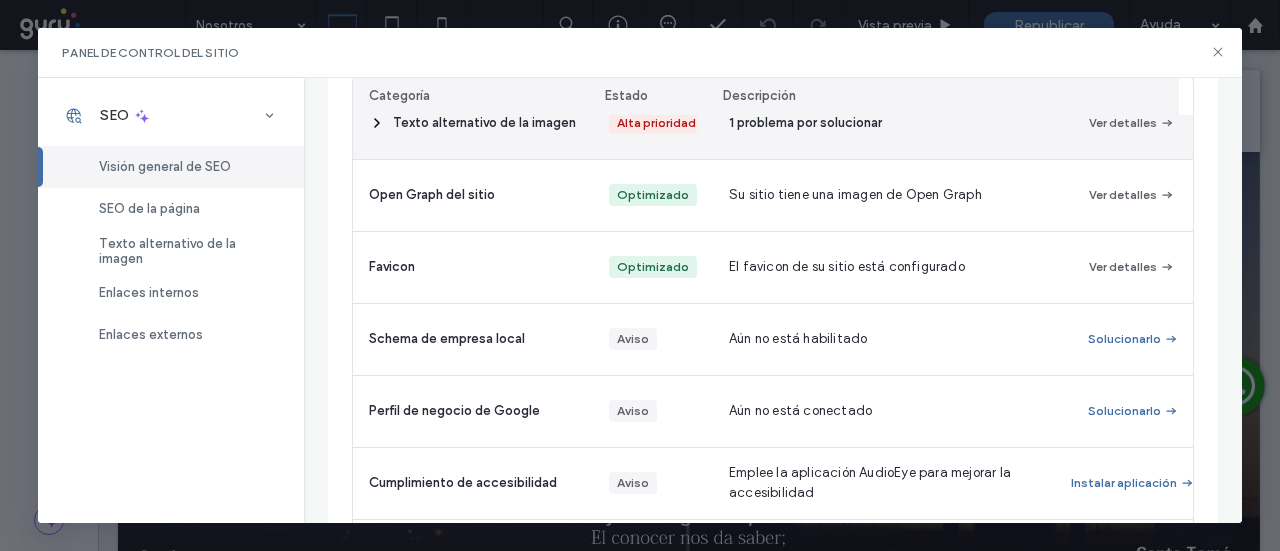 scroll, scrollTop: 0, scrollLeft: 0, axis: both 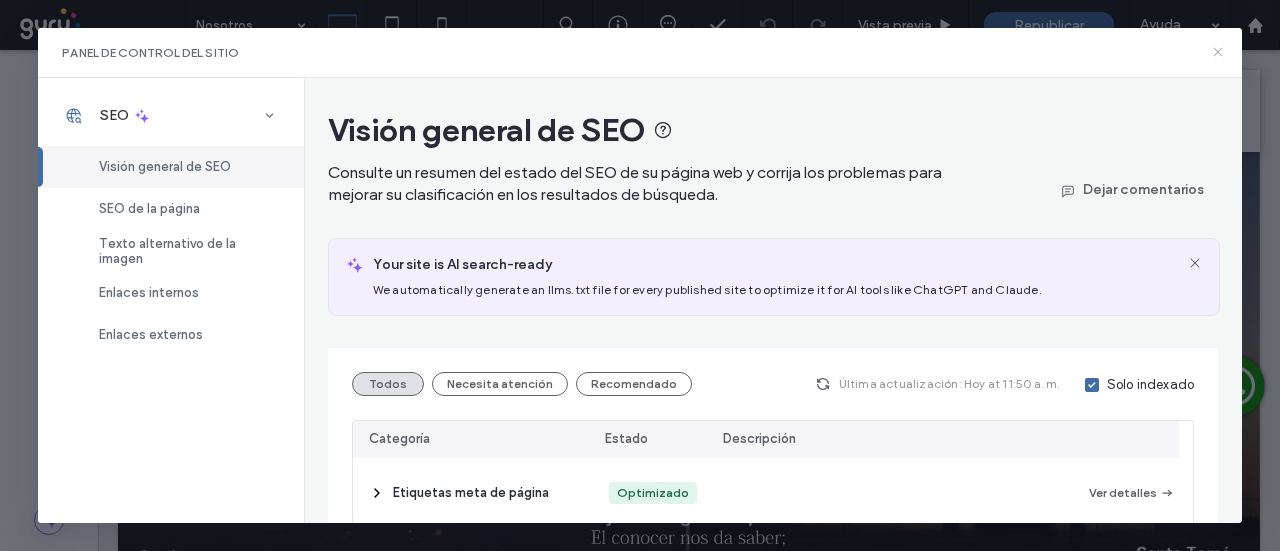 click 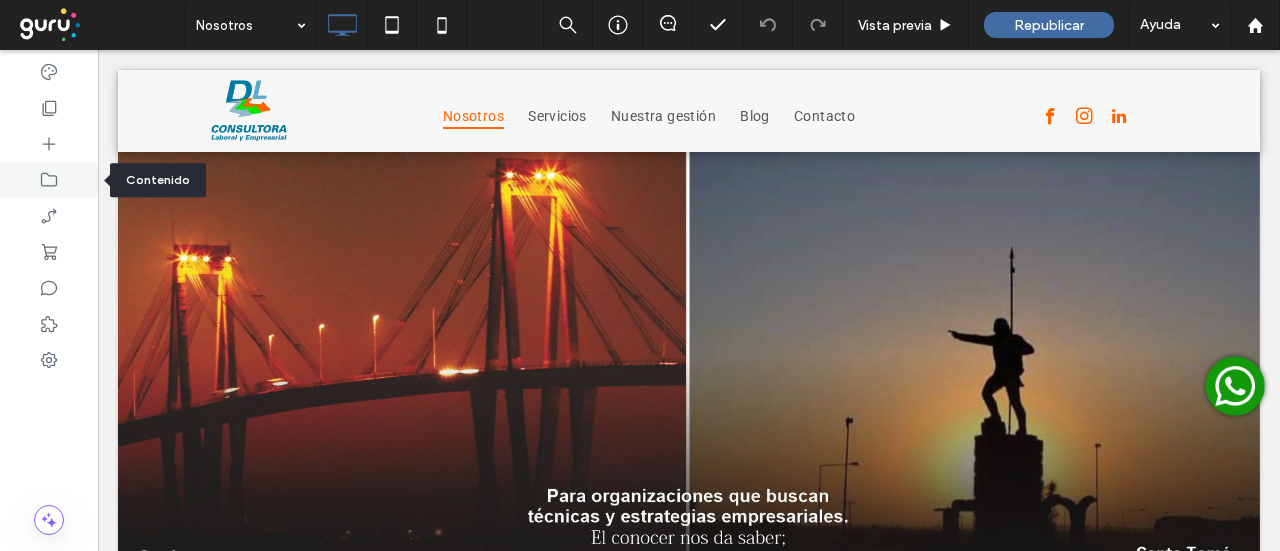 click 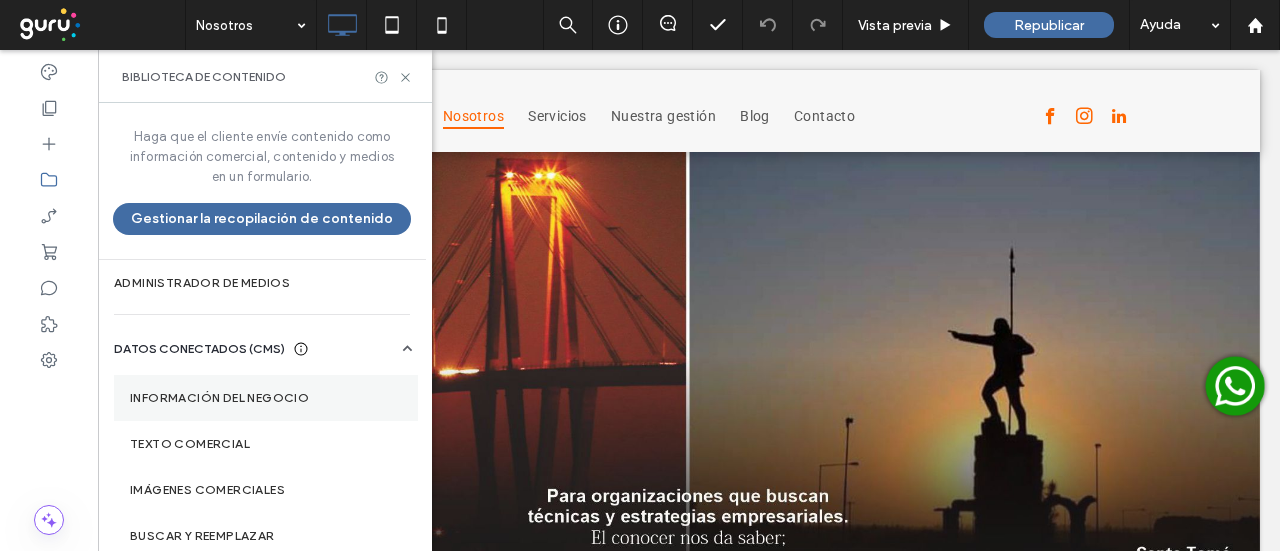 click on "Información del negocio" at bounding box center [266, 398] 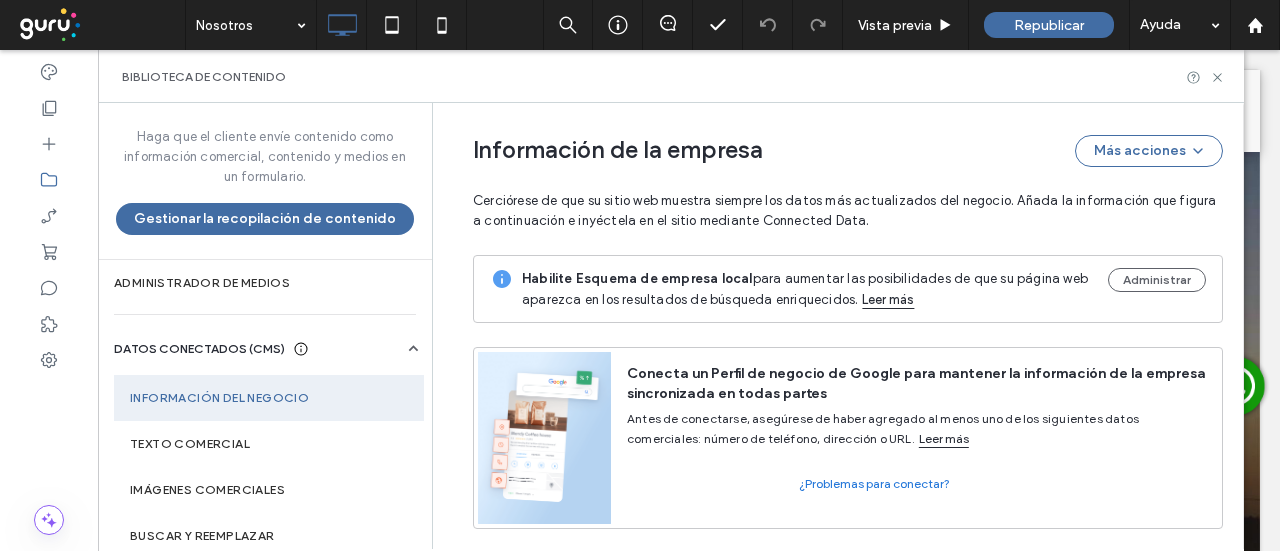 scroll, scrollTop: 776, scrollLeft: 0, axis: vertical 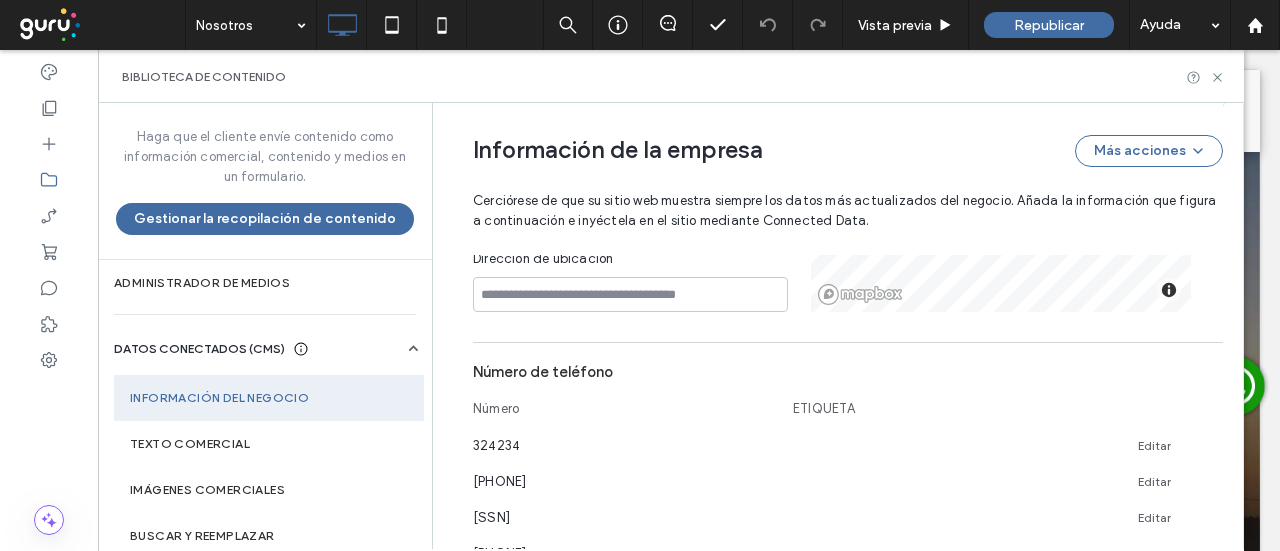 click on "Dirección de ubicación" at bounding box center (630, 263) 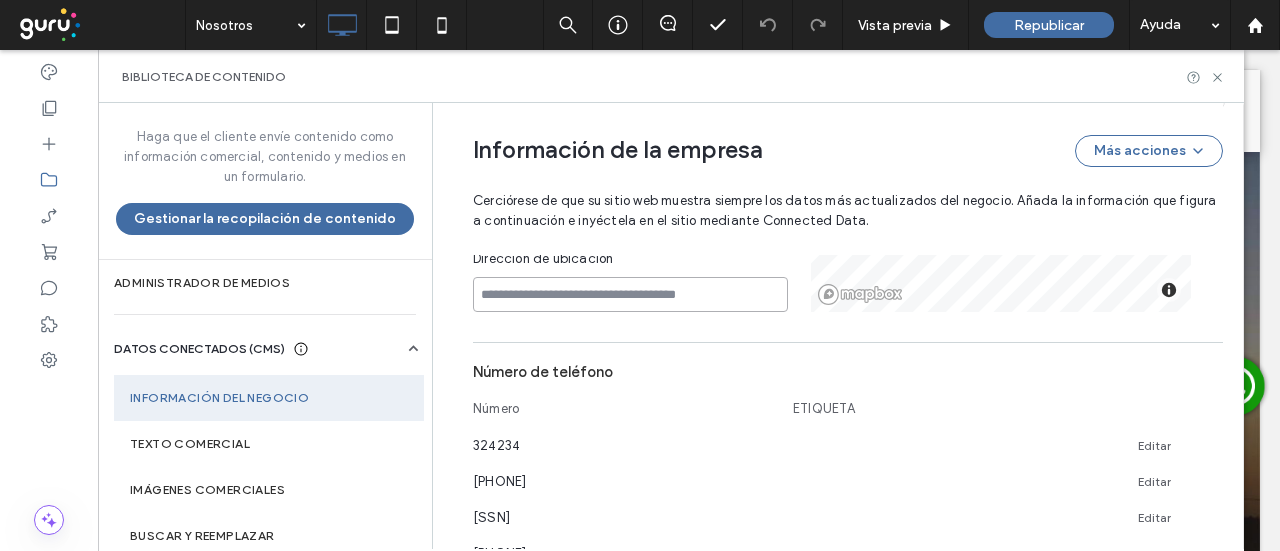 click at bounding box center [630, 294] 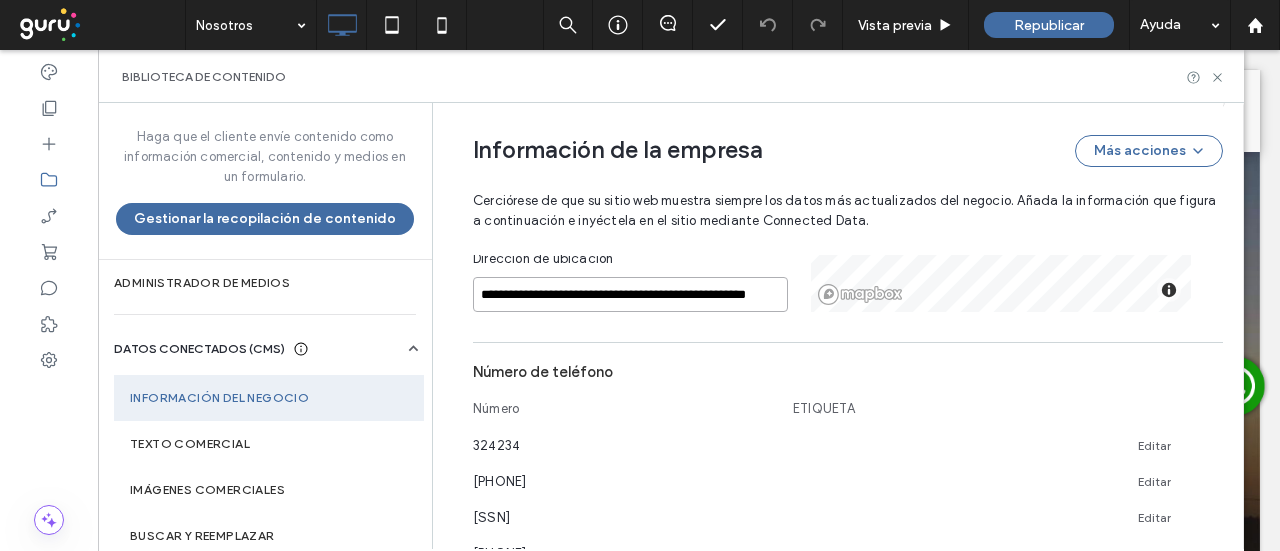 scroll, scrollTop: 0, scrollLeft: 23, axis: horizontal 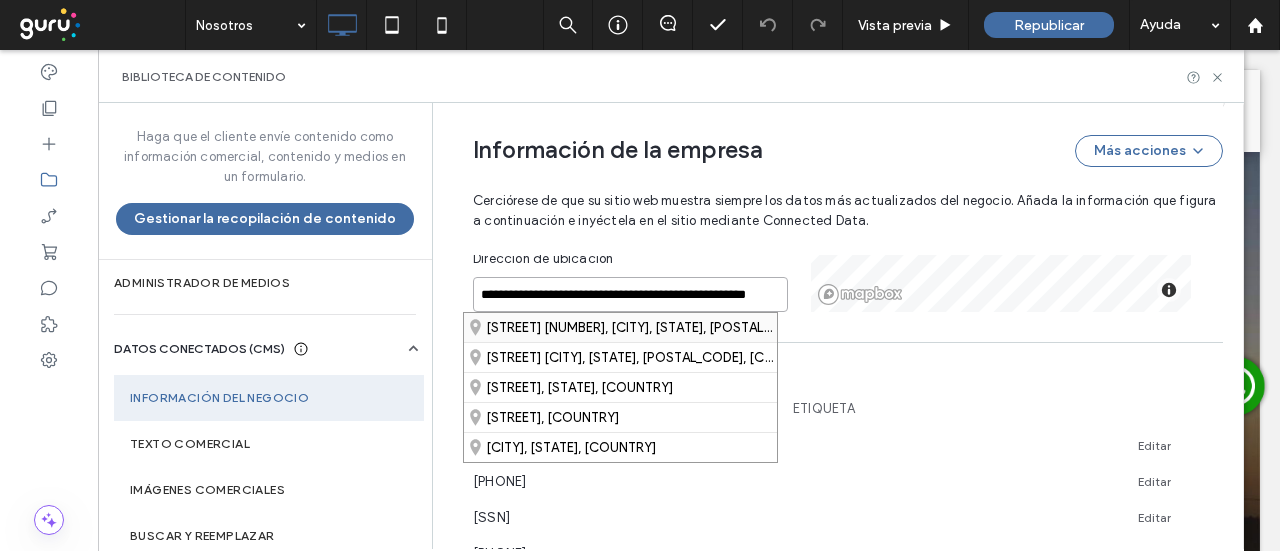 type on "**********" 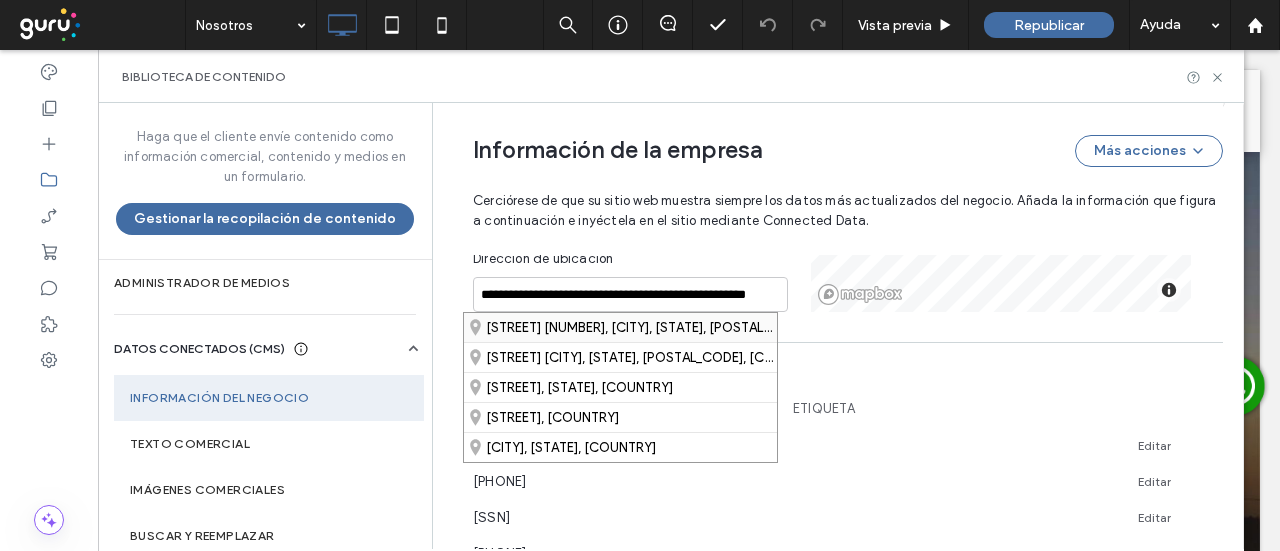 scroll, scrollTop: 0, scrollLeft: 0, axis: both 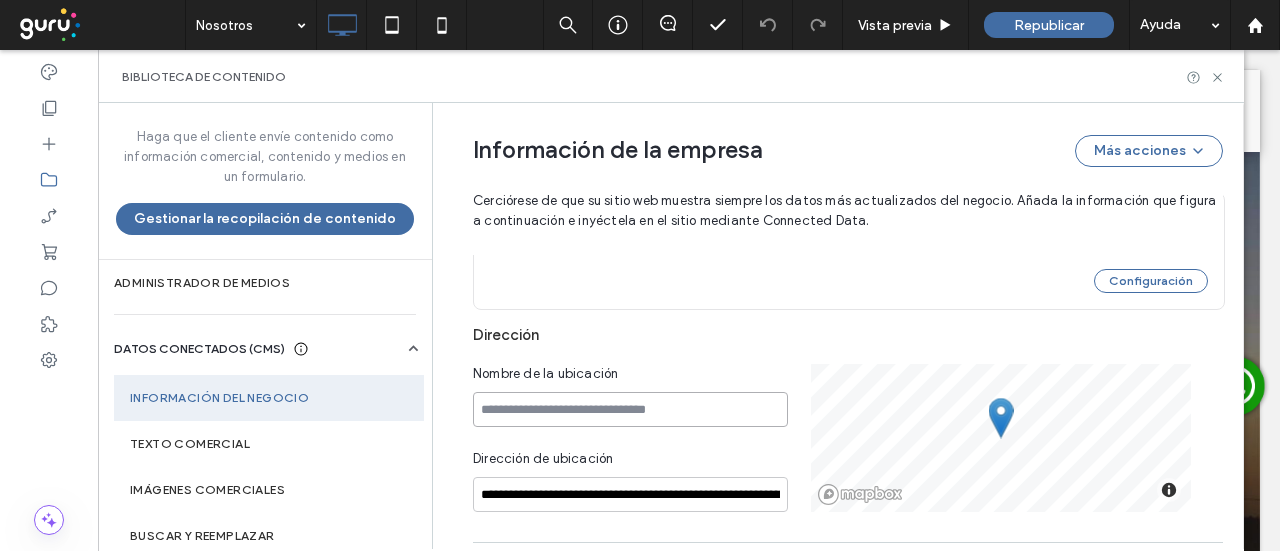 click at bounding box center [630, 409] 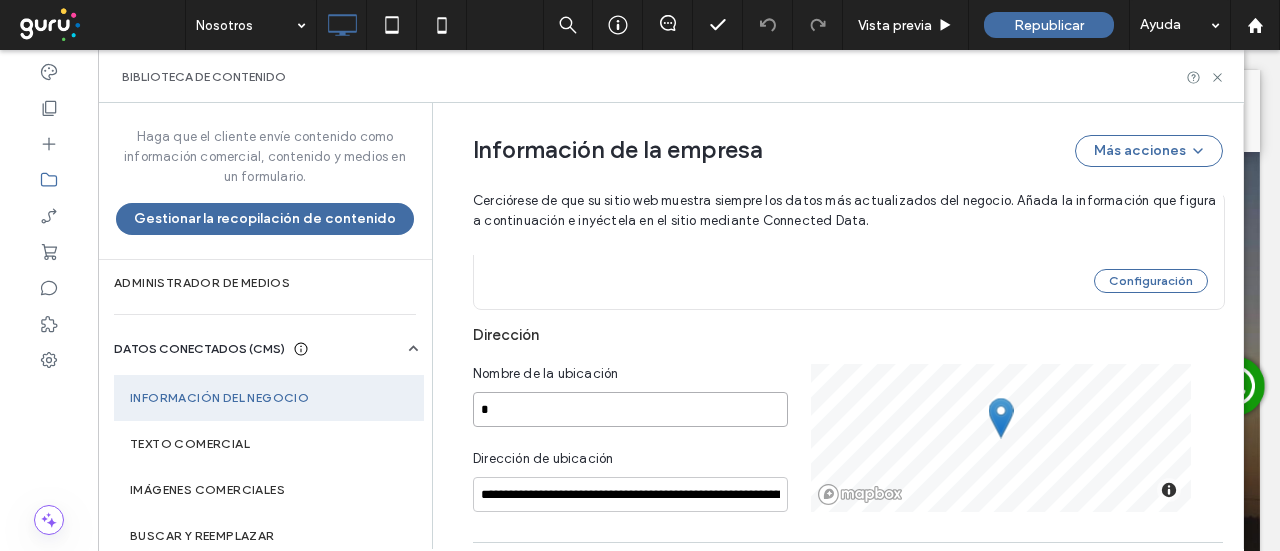 type on "**" 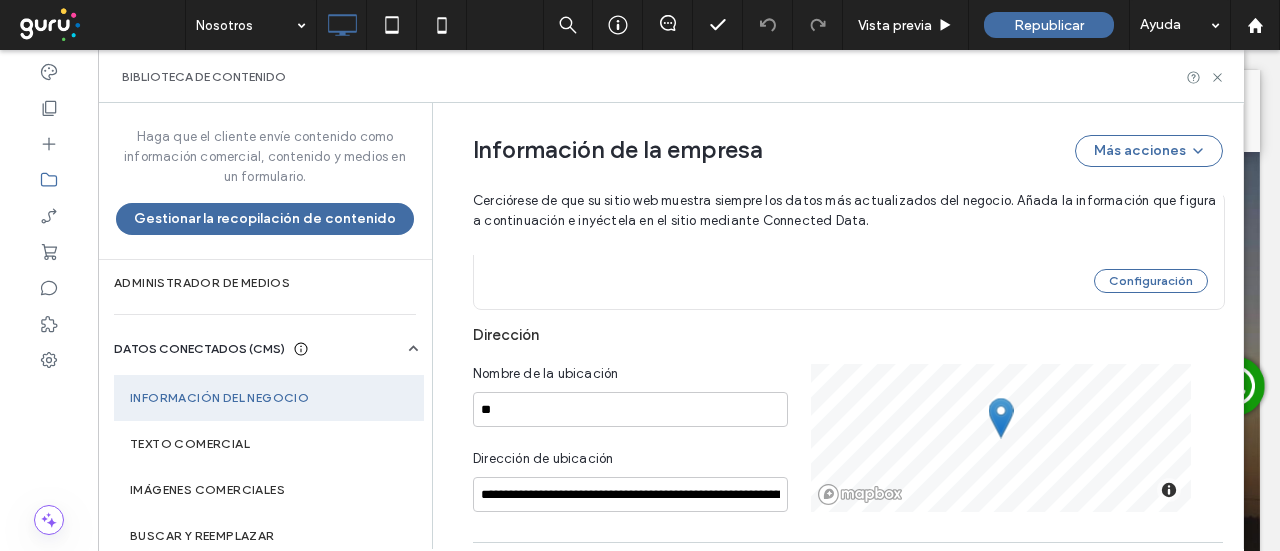 scroll, scrollTop: 476, scrollLeft: 0, axis: vertical 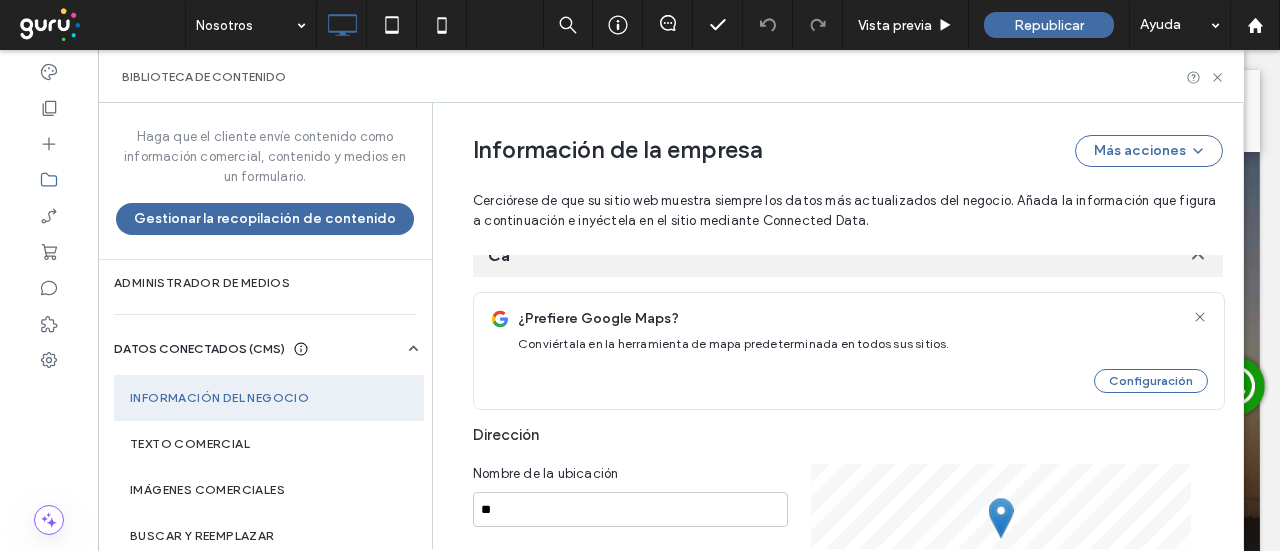 click on "¿Prefiere Google Maps? Conviértala en la herramienta de mapa predeterminada en todos sus sitios. Configuración" at bounding box center [867, 351] 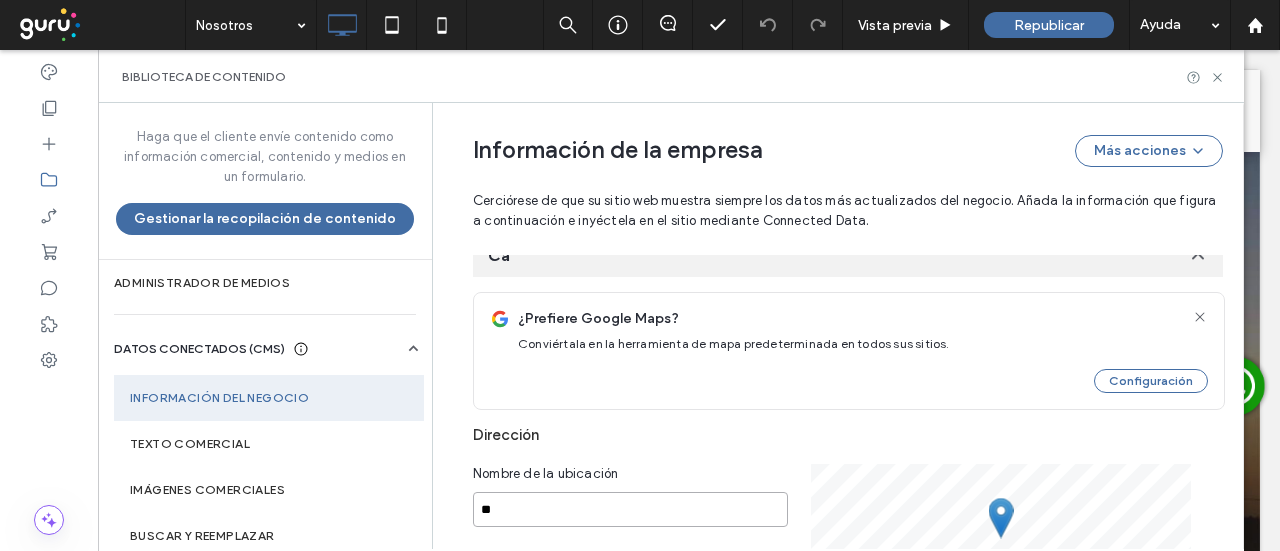 click on "**" at bounding box center [630, 509] 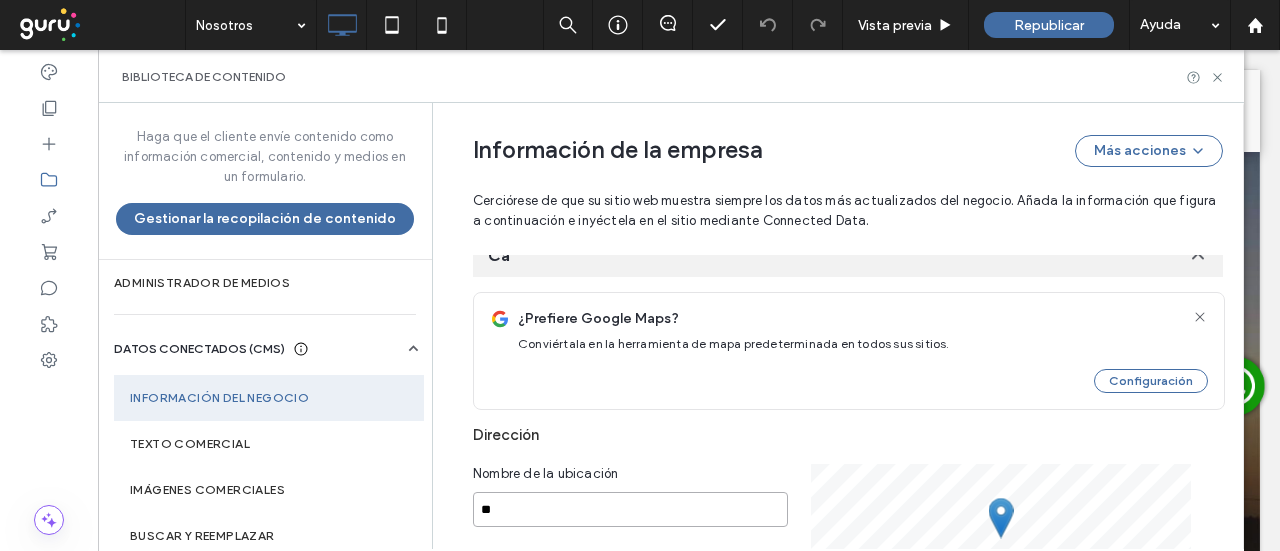 type on "*" 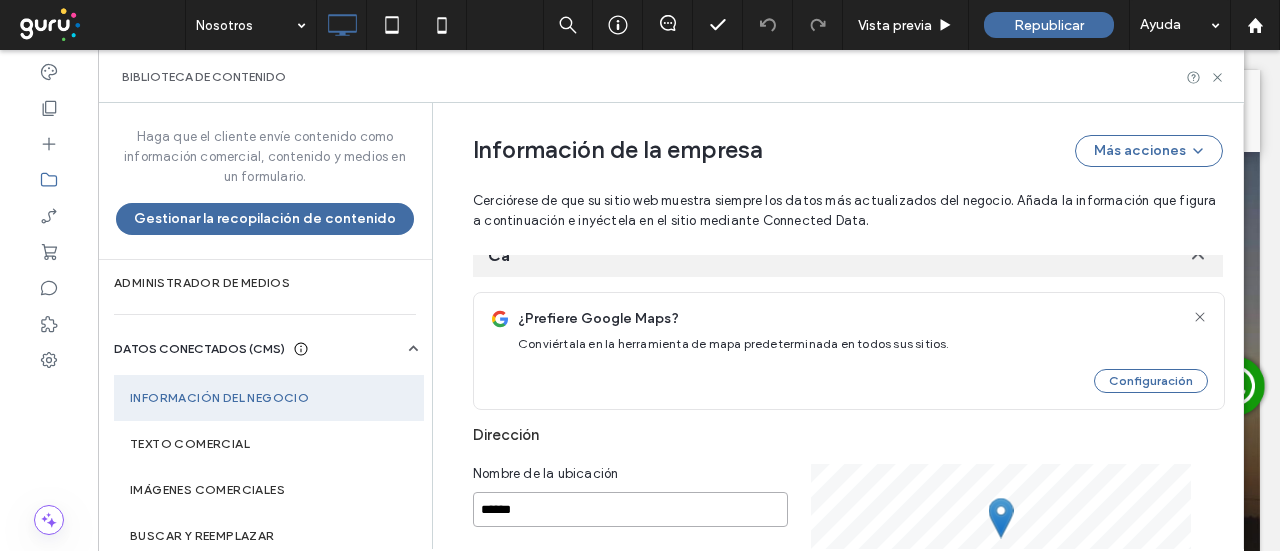 type on "*******" 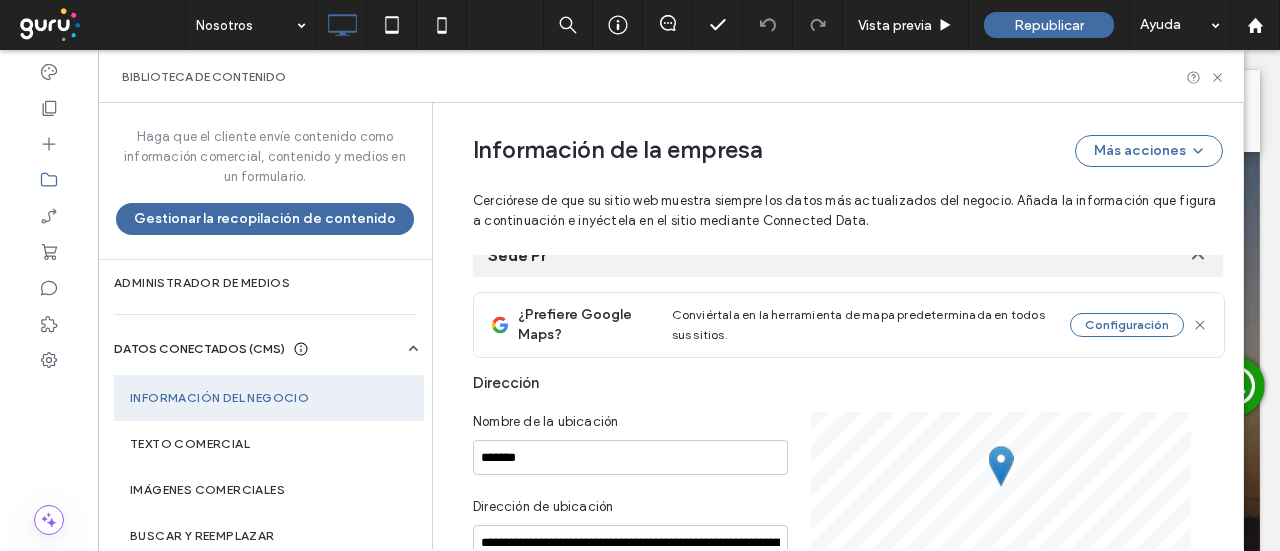 scroll, scrollTop: 576, scrollLeft: 0, axis: vertical 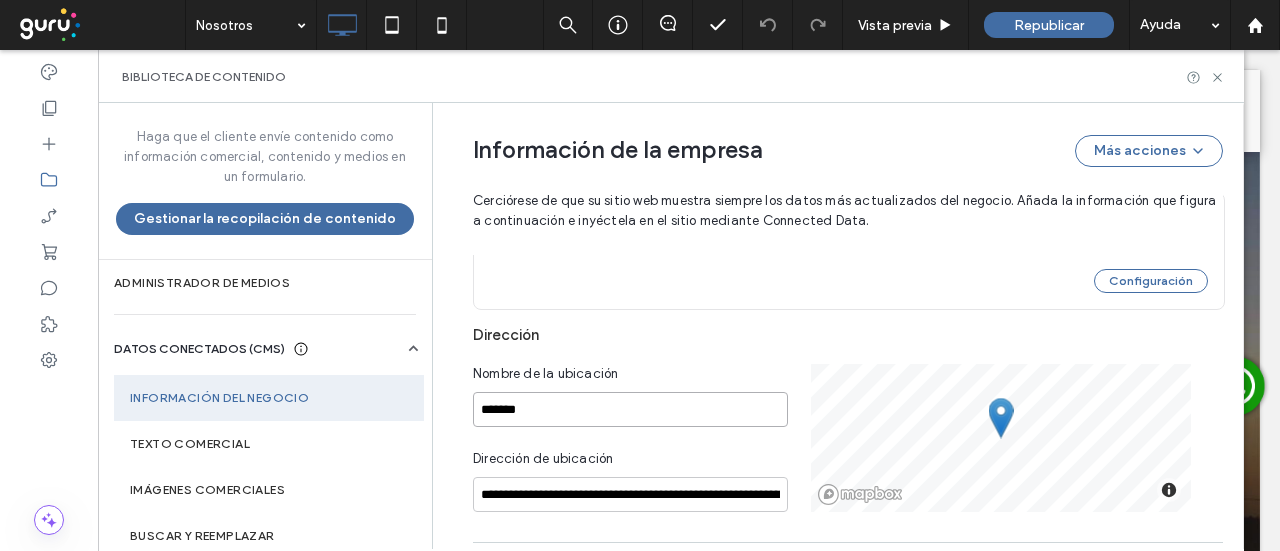 click on "*******" at bounding box center (630, 409) 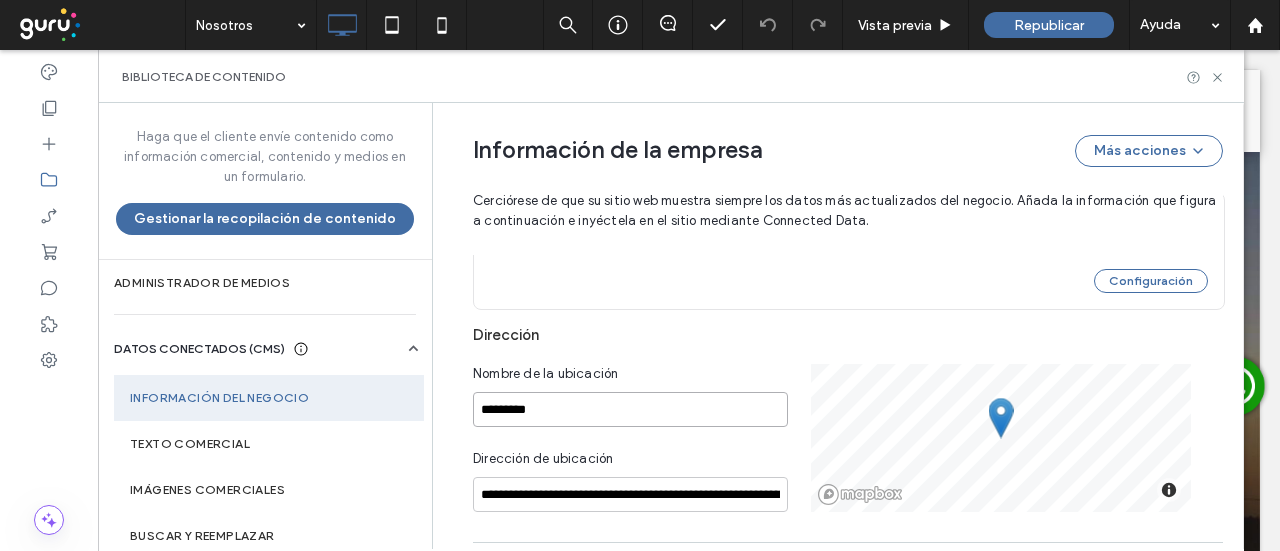 type on "**********" 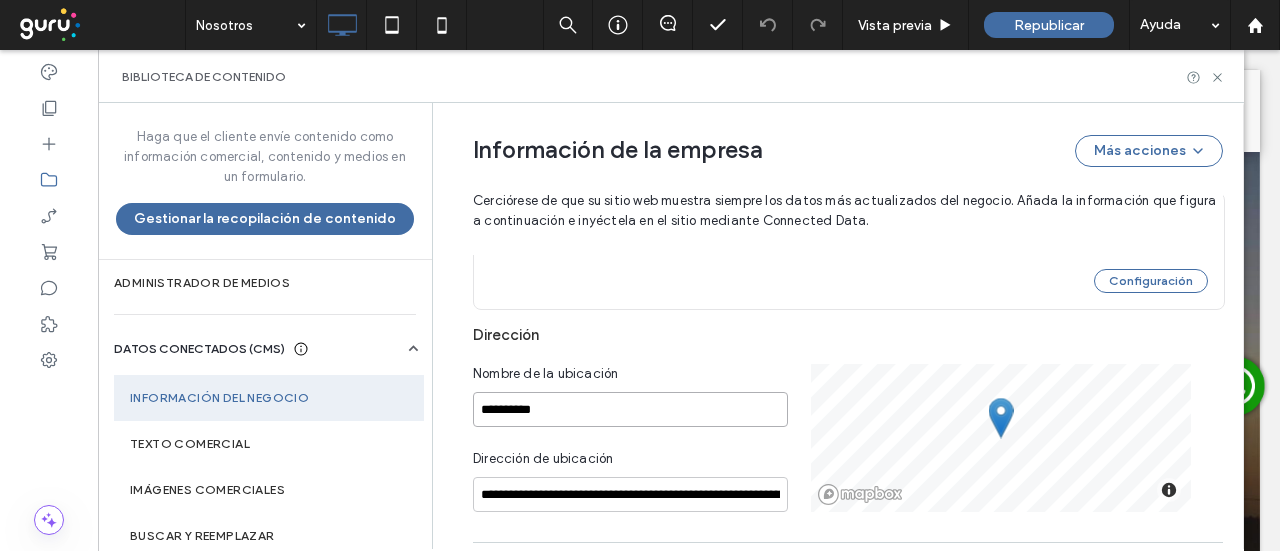 click on "**********" at bounding box center (630, 409) 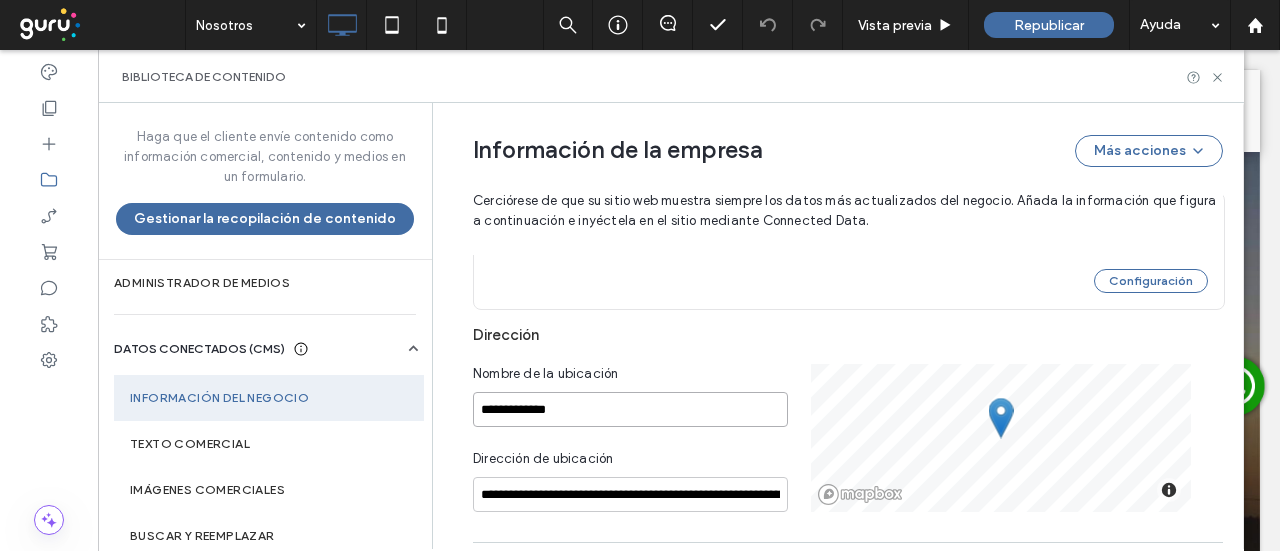 type on "**********" 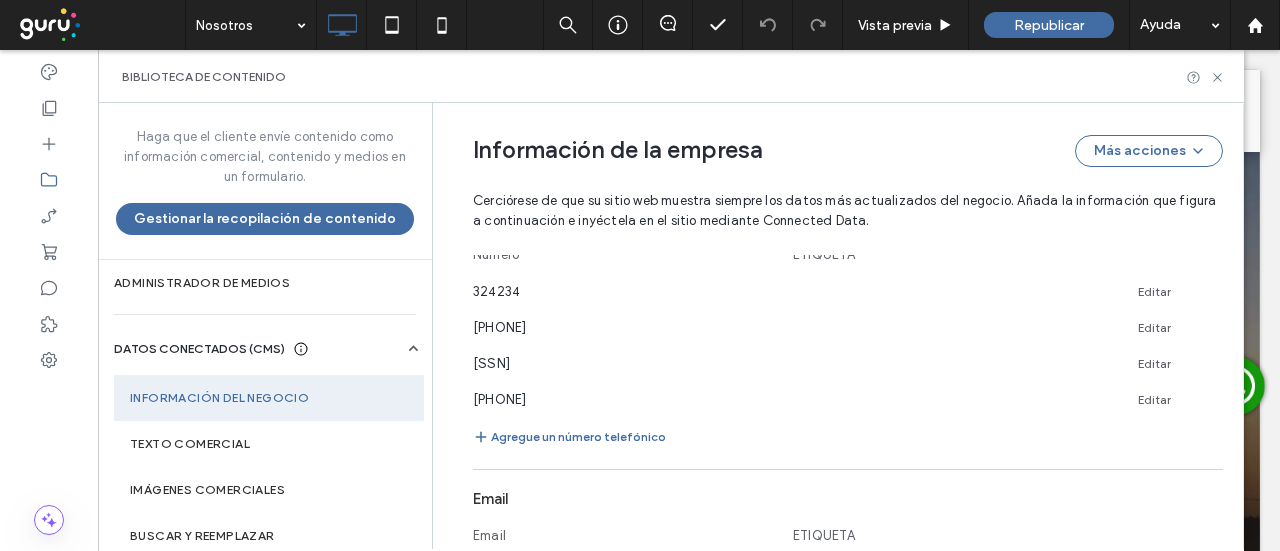 scroll, scrollTop: 830, scrollLeft: 0, axis: vertical 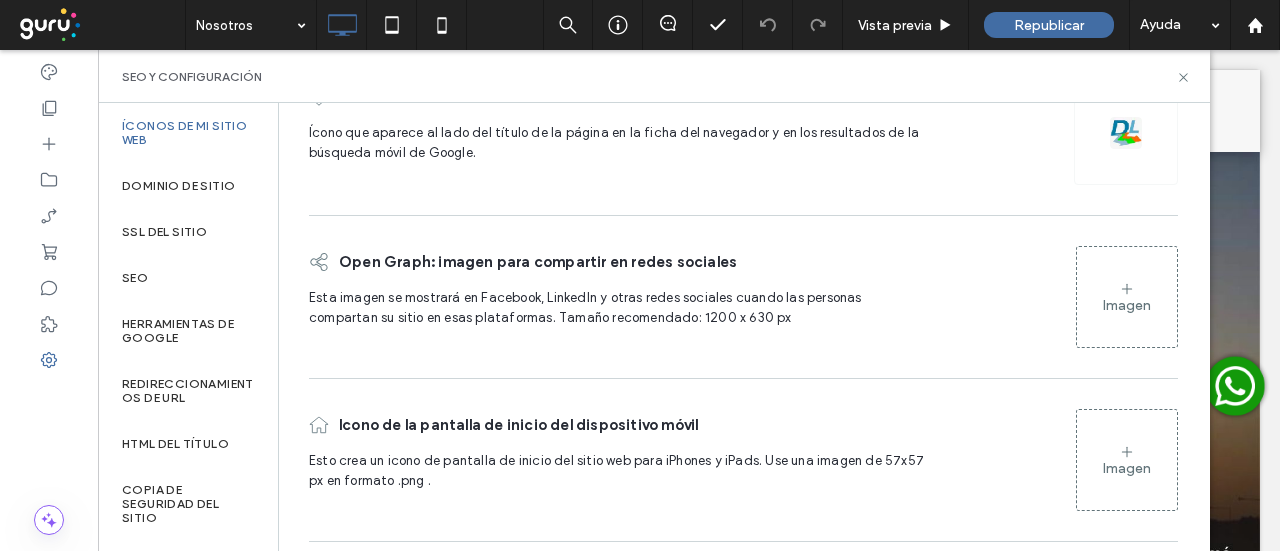 click on "Imagen" at bounding box center (1127, 305) 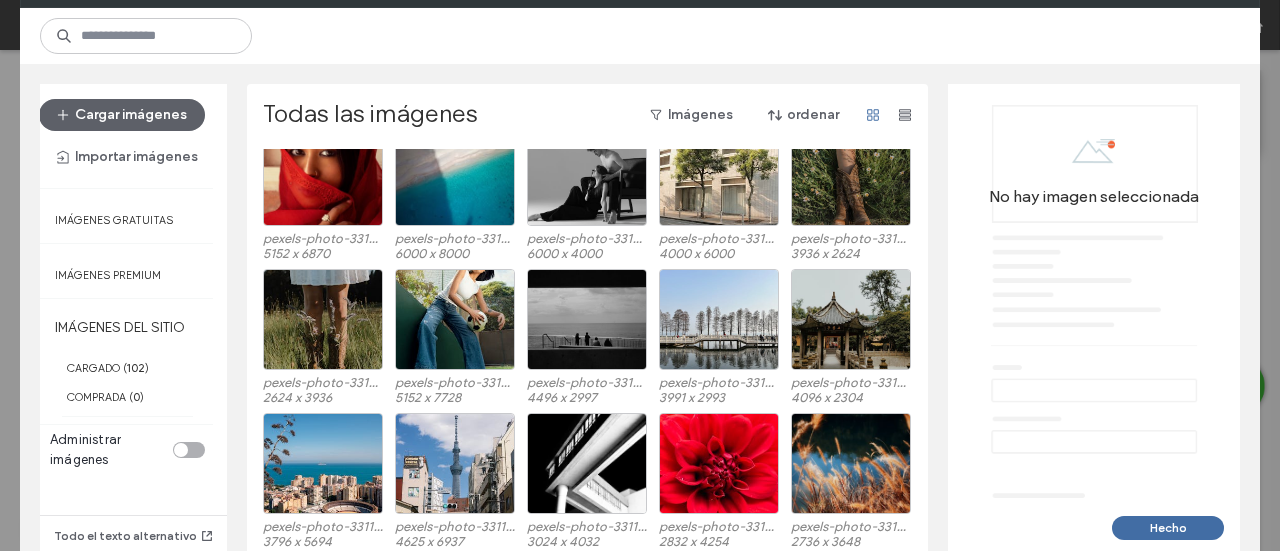 scroll, scrollTop: 5338, scrollLeft: 0, axis: vertical 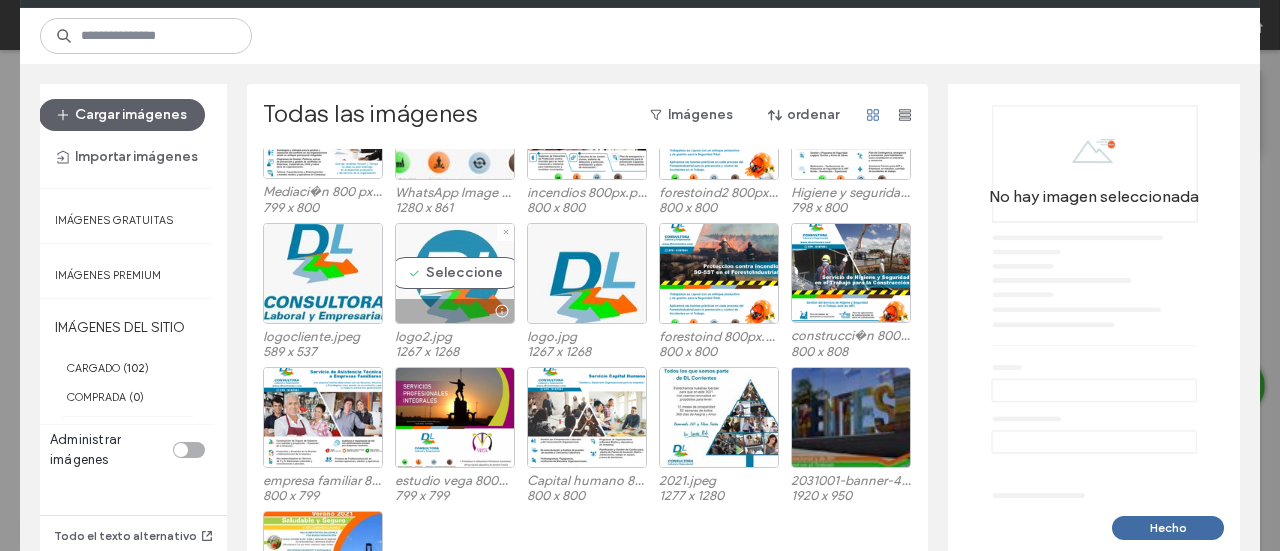 click on "Seleccione" at bounding box center [455, 273] 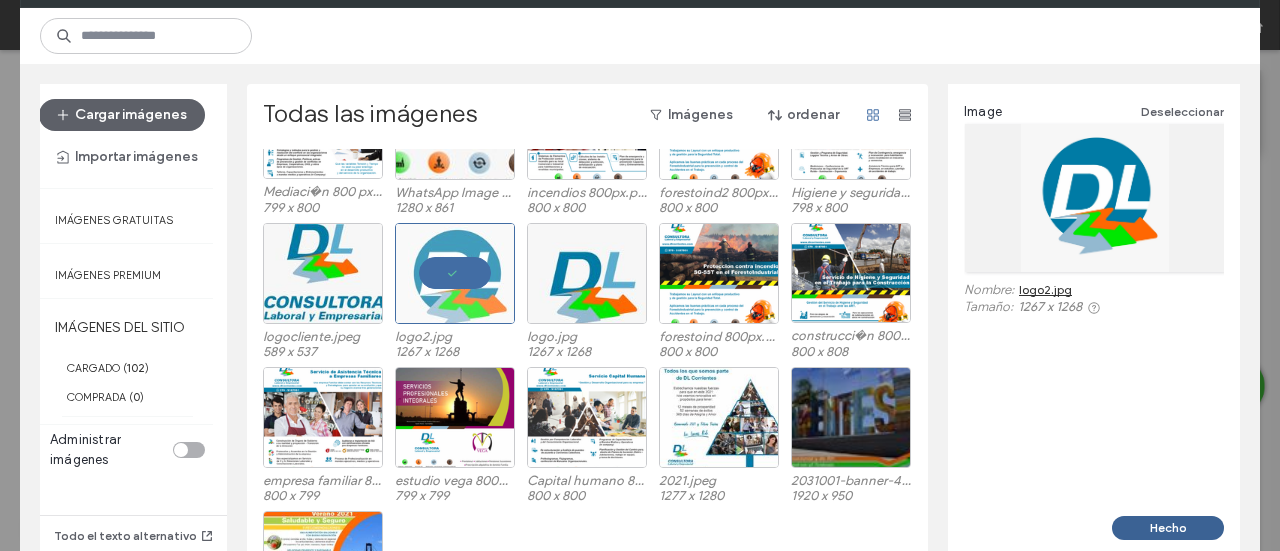 click on "Hecho" at bounding box center [1168, 528] 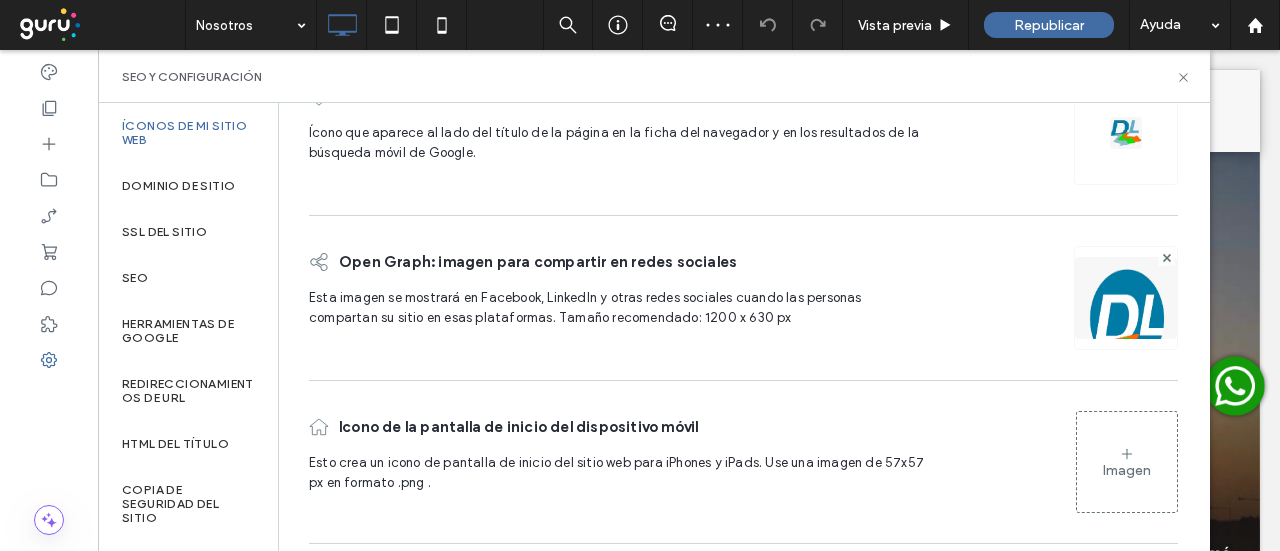 click at bounding box center [1126, 298] 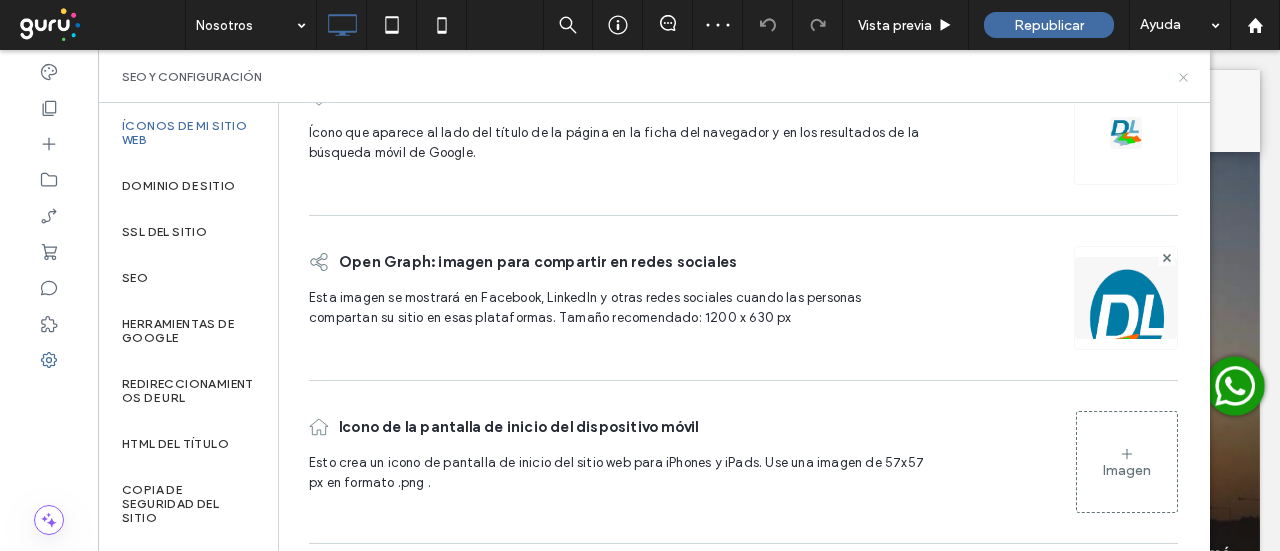 drag, startPoint x: 1186, startPoint y: 69, endPoint x: 1090, endPoint y: 53, distance: 97.3242 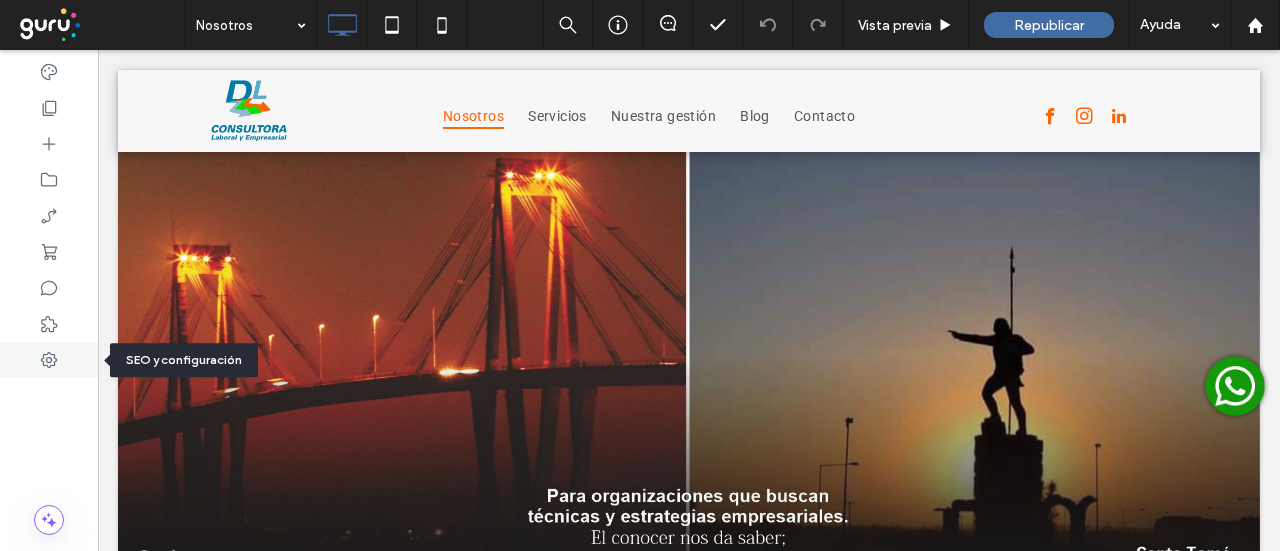 click 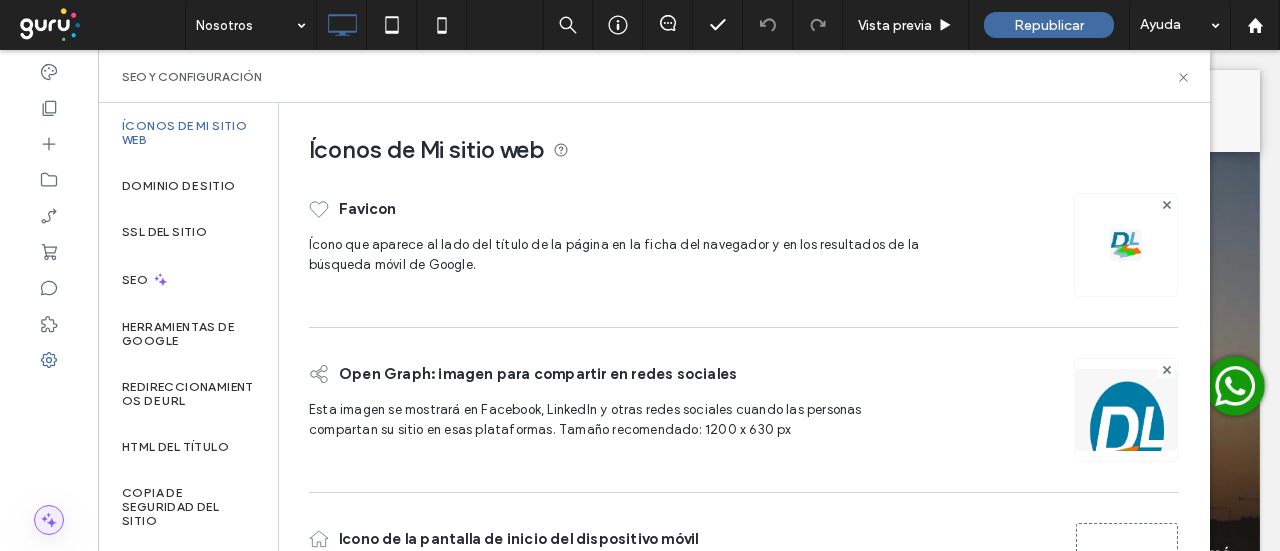 click at bounding box center (49, 520) 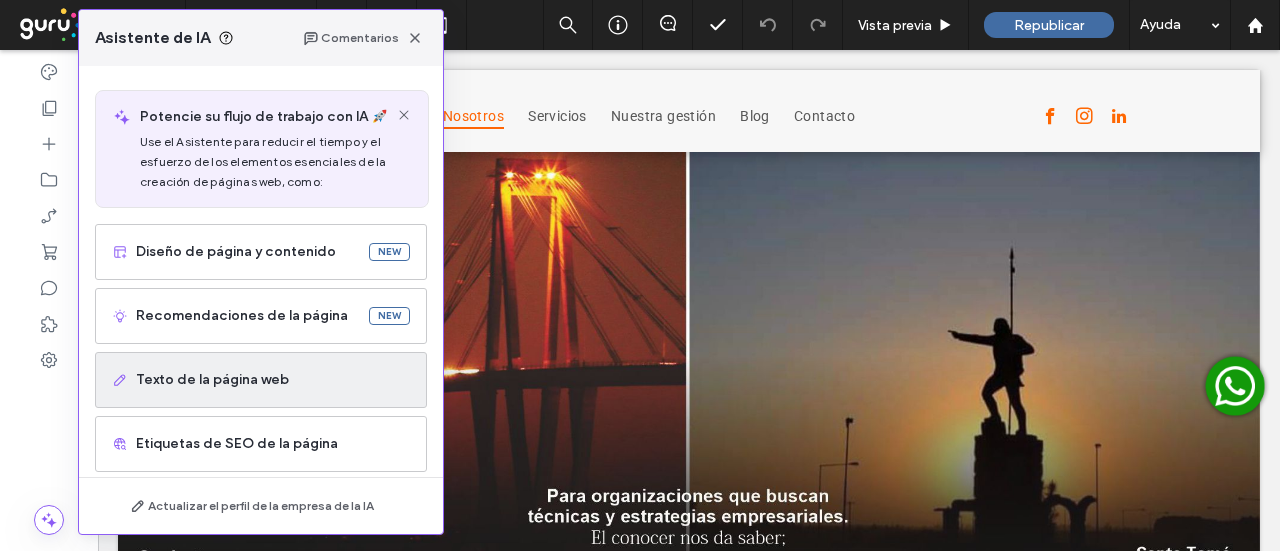 click on "Texto de la página web" at bounding box center (261, 380) 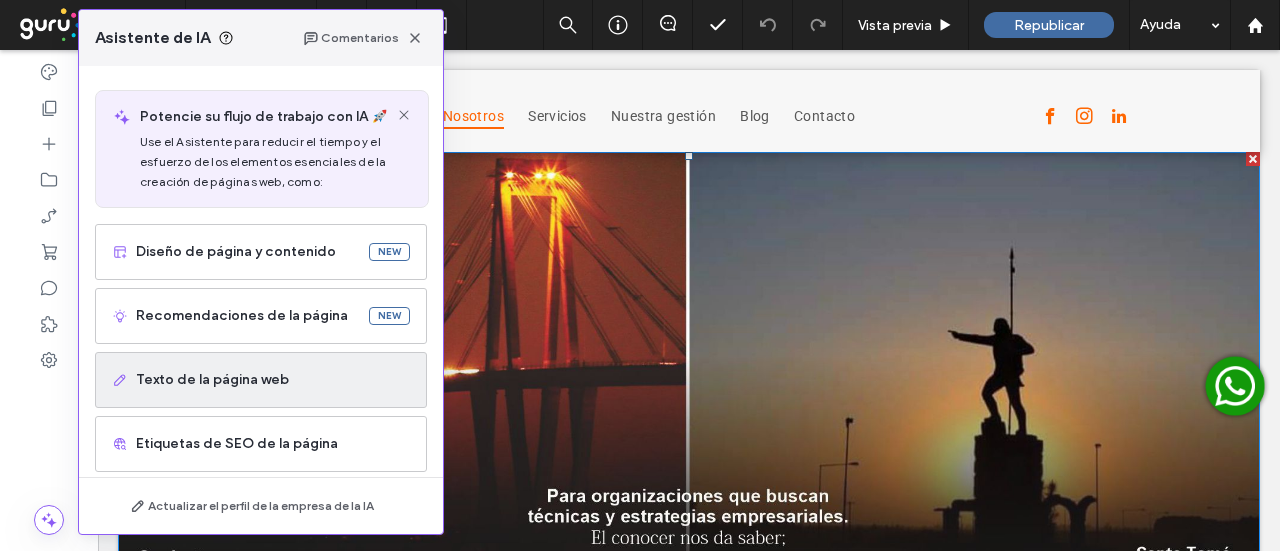 scroll, scrollTop: 924, scrollLeft: 0, axis: vertical 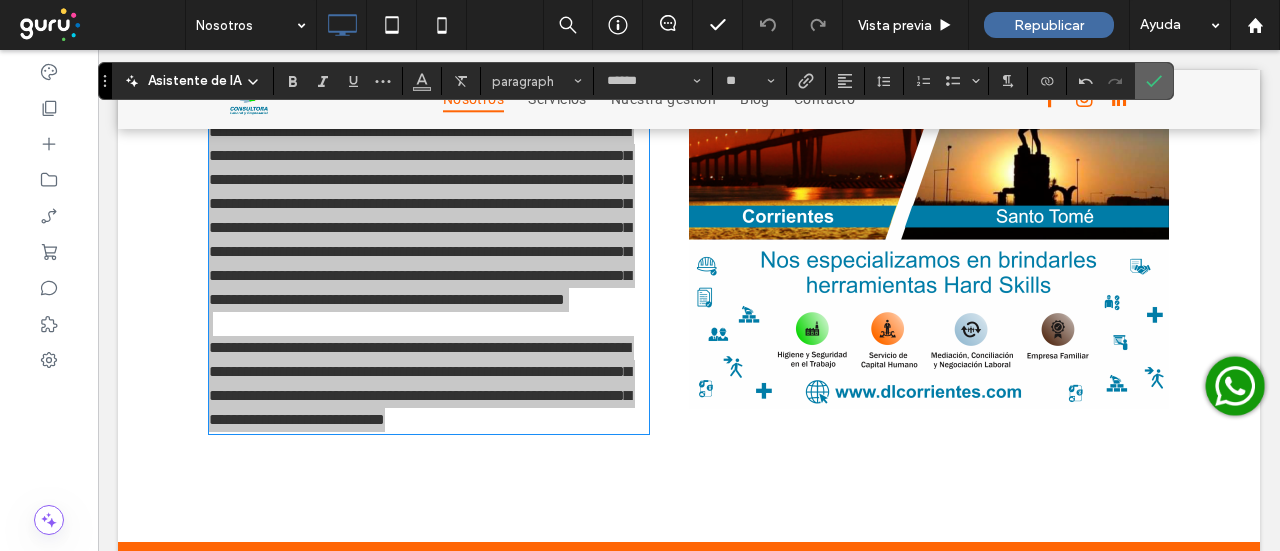 click 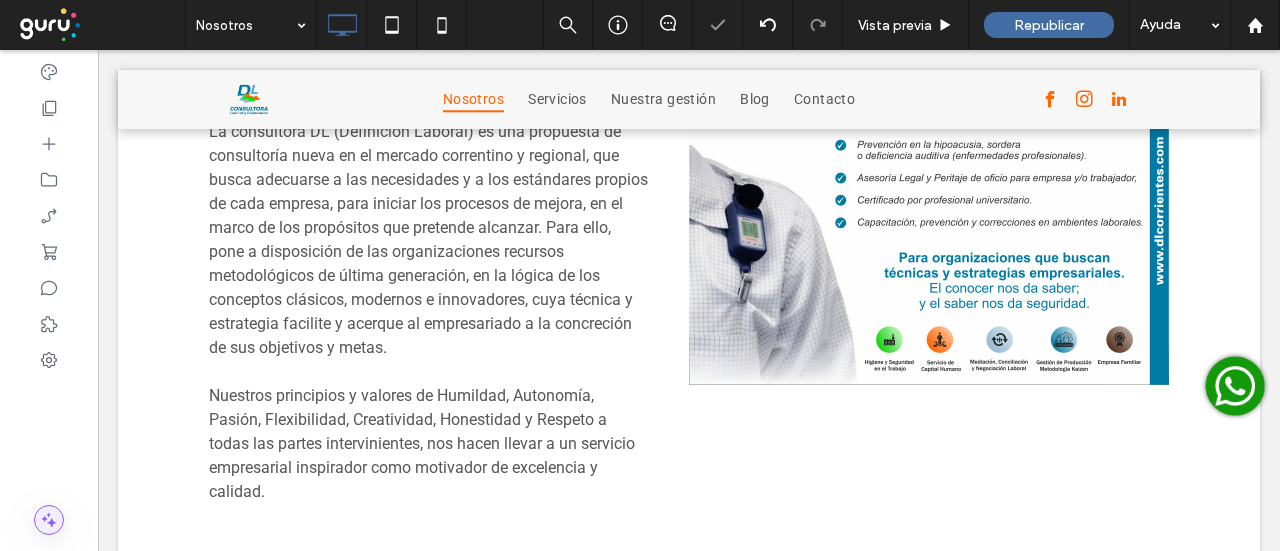 click at bounding box center [49, 520] 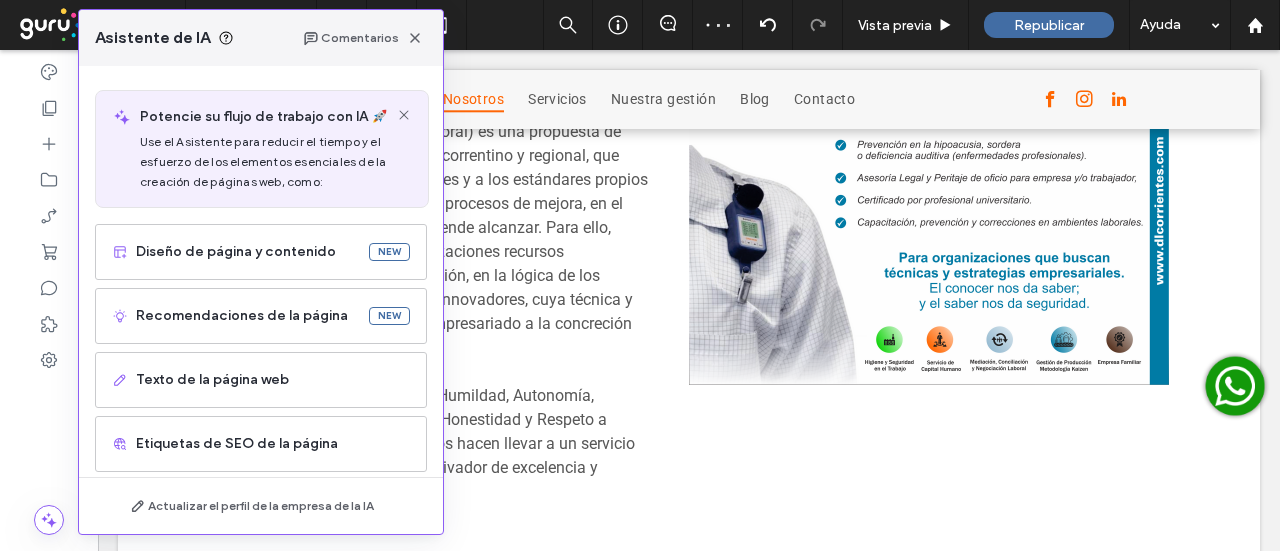 scroll, scrollTop: 148, scrollLeft: 0, axis: vertical 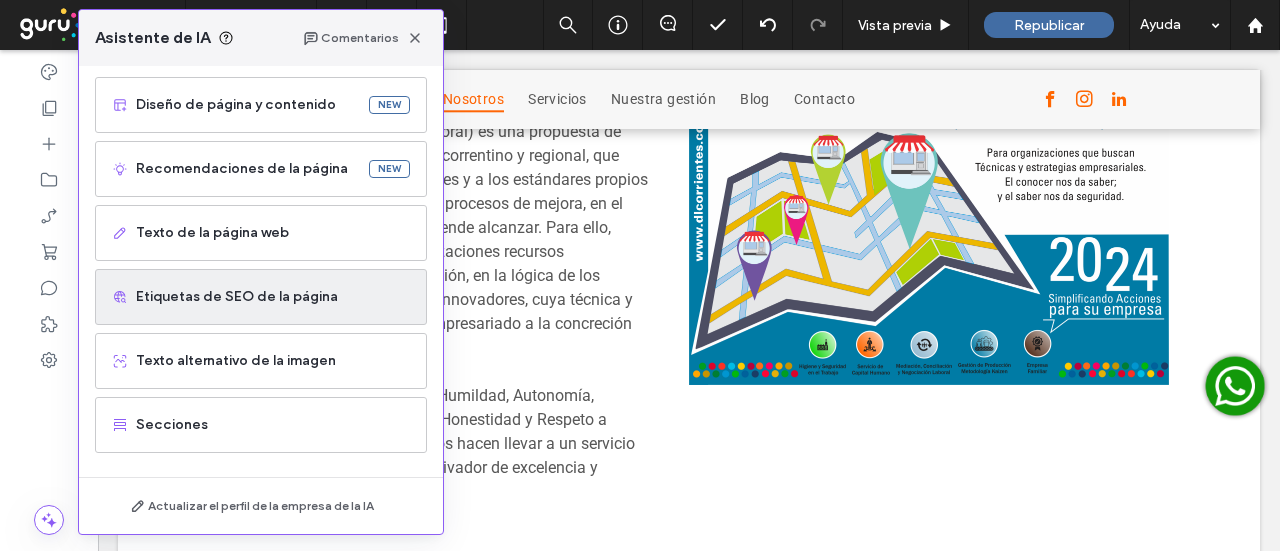 click on "Etiquetas de SEO de la página" at bounding box center [273, 297] 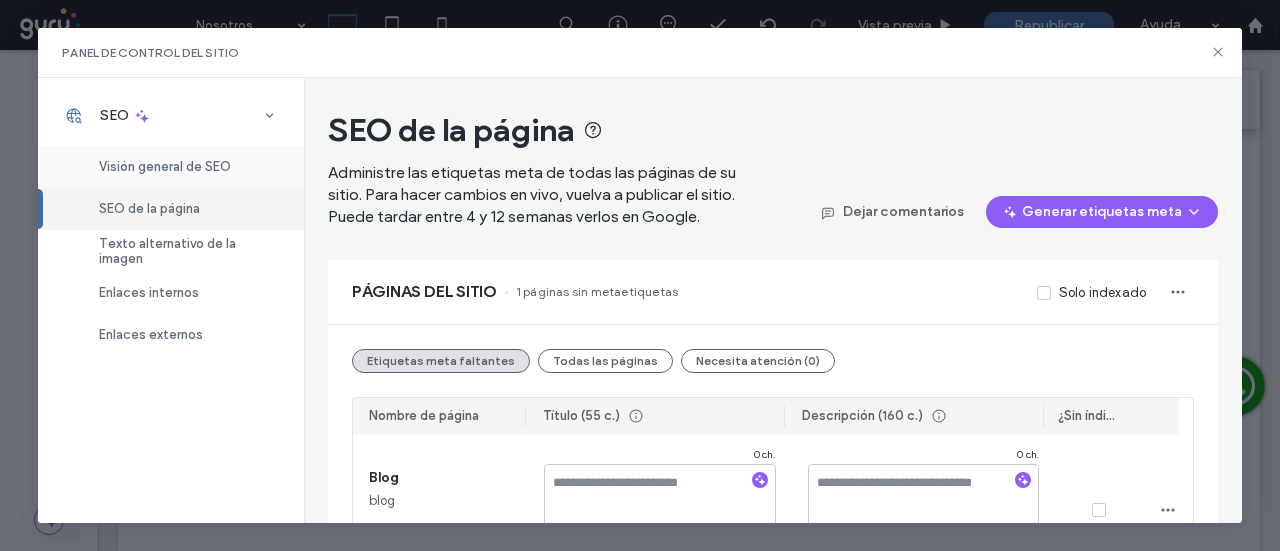 click on "Visión general de SEO" at bounding box center (171, 167) 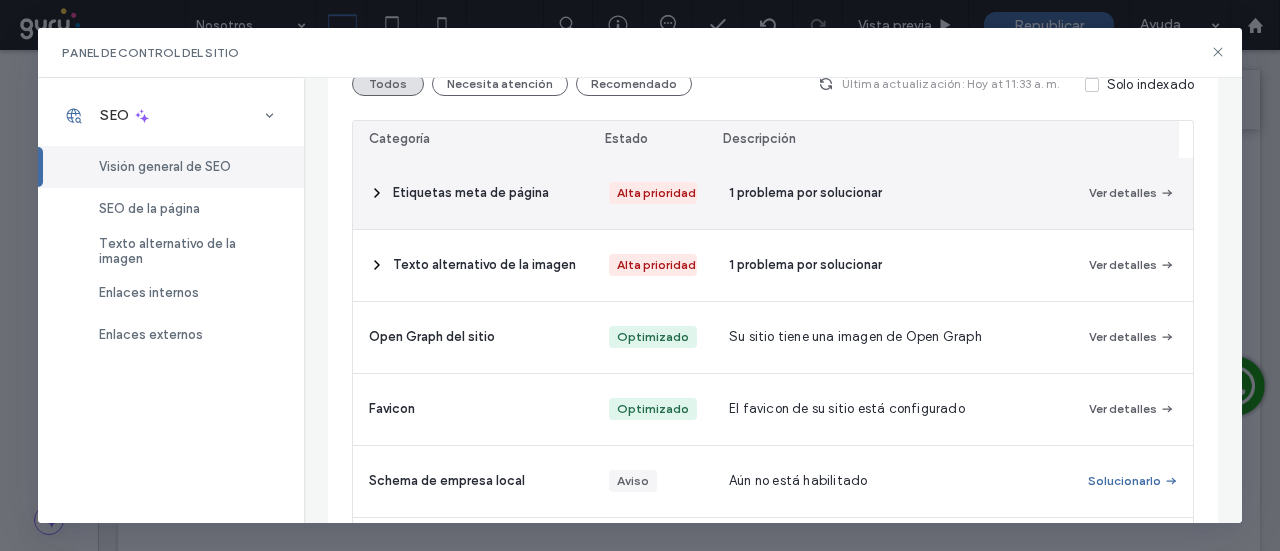 scroll, scrollTop: 400, scrollLeft: 0, axis: vertical 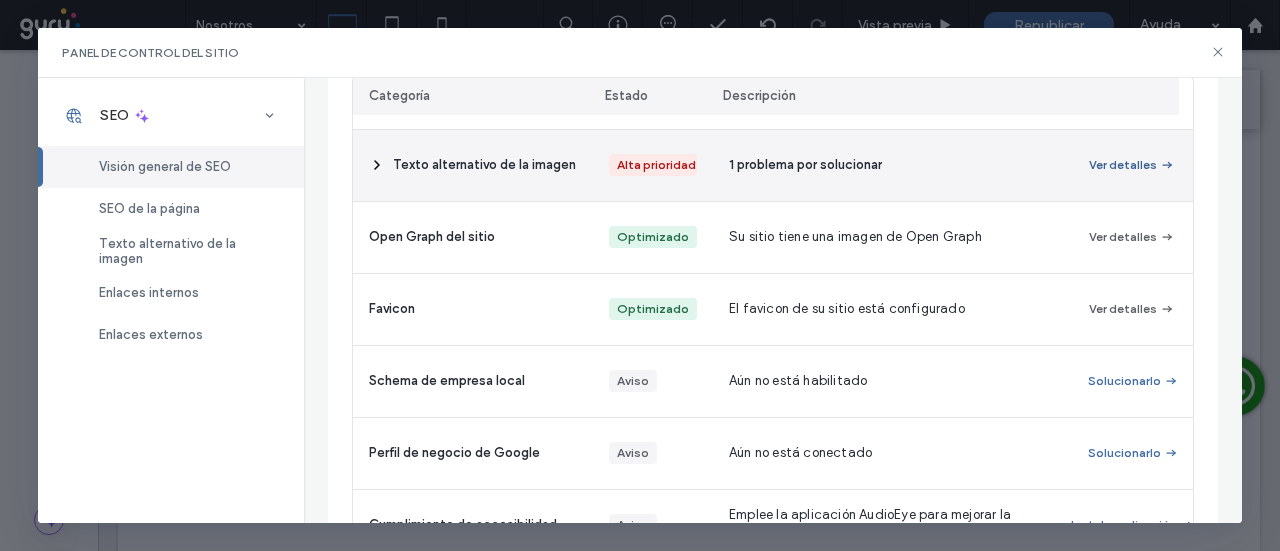click on "Ver detalles" at bounding box center (1132, 165) 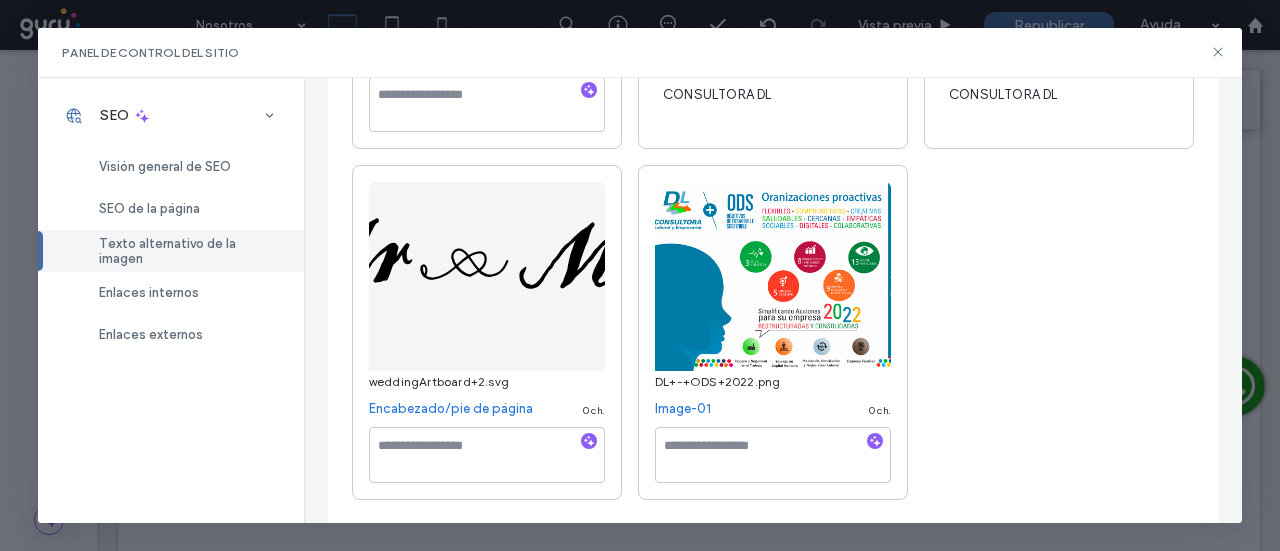 scroll, scrollTop: 1338, scrollLeft: 0, axis: vertical 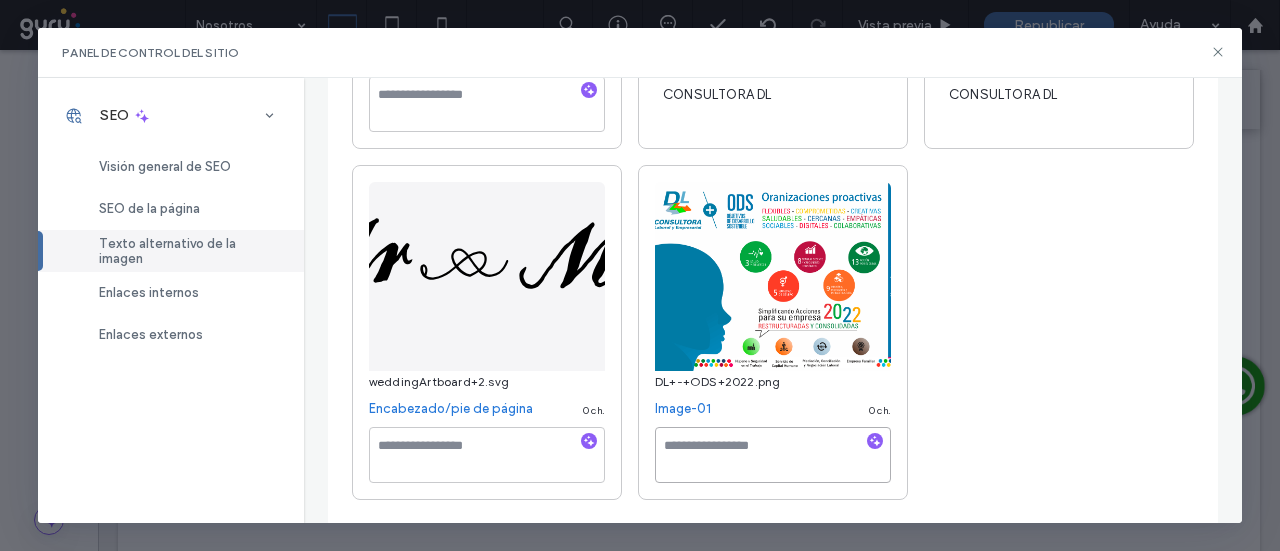 click at bounding box center [773, 455] 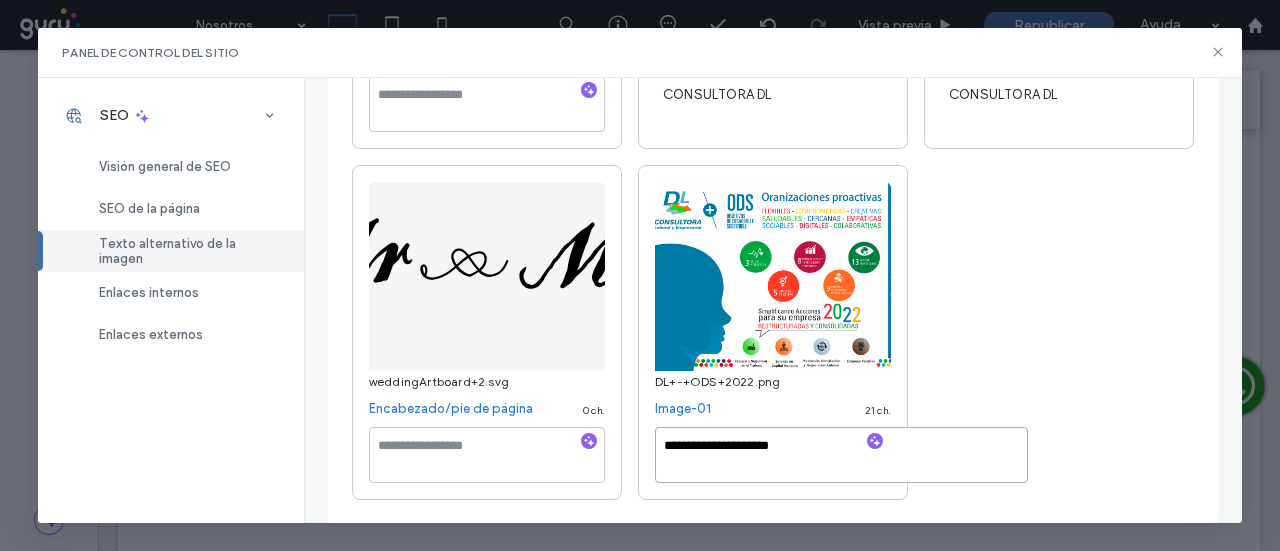 type on "**********" 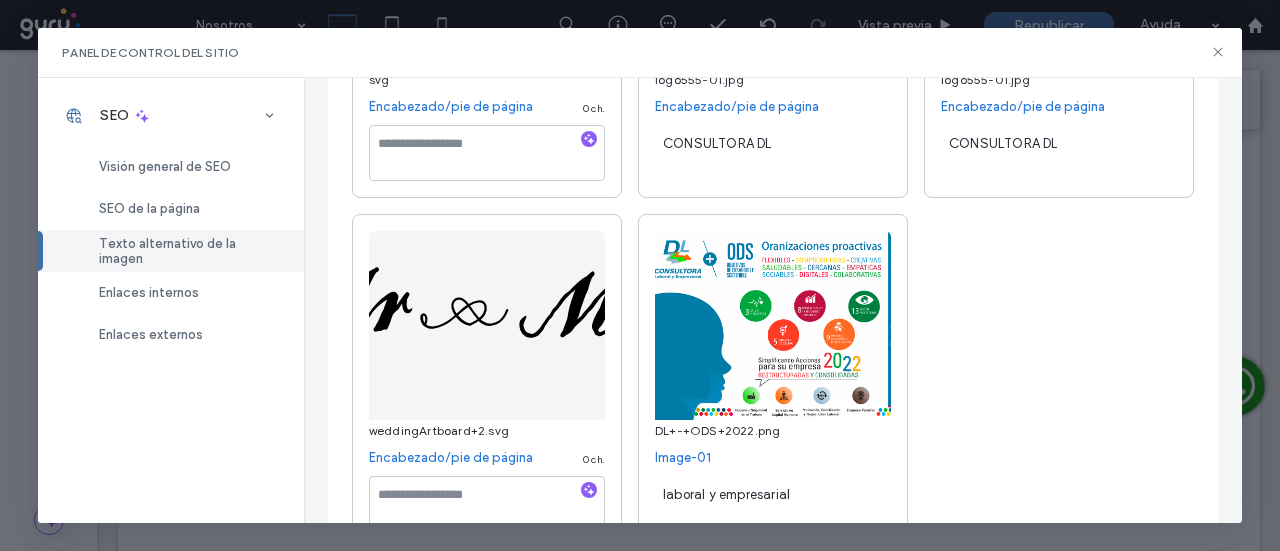 scroll, scrollTop: 447, scrollLeft: 0, axis: vertical 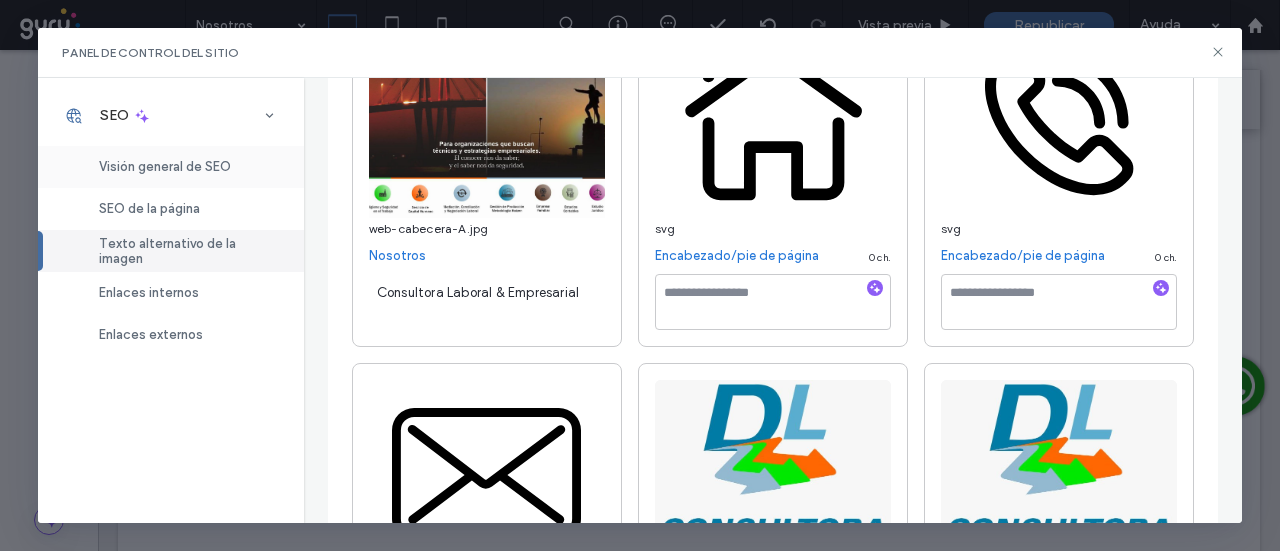 click on "Visión general de SEO" at bounding box center [165, 166] 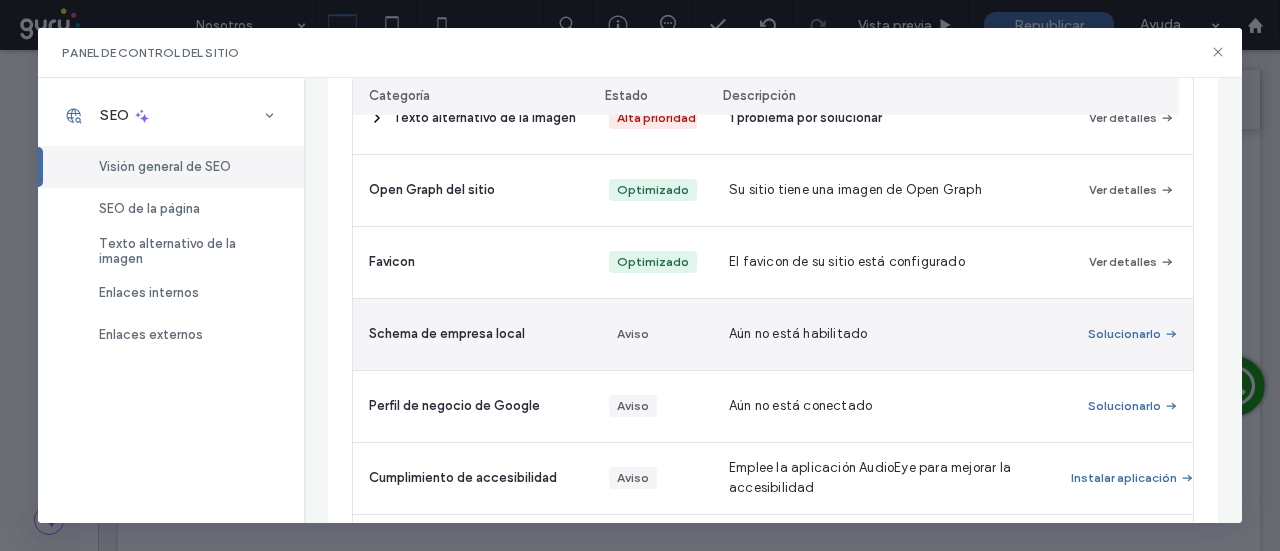 scroll, scrollTop: 147, scrollLeft: 0, axis: vertical 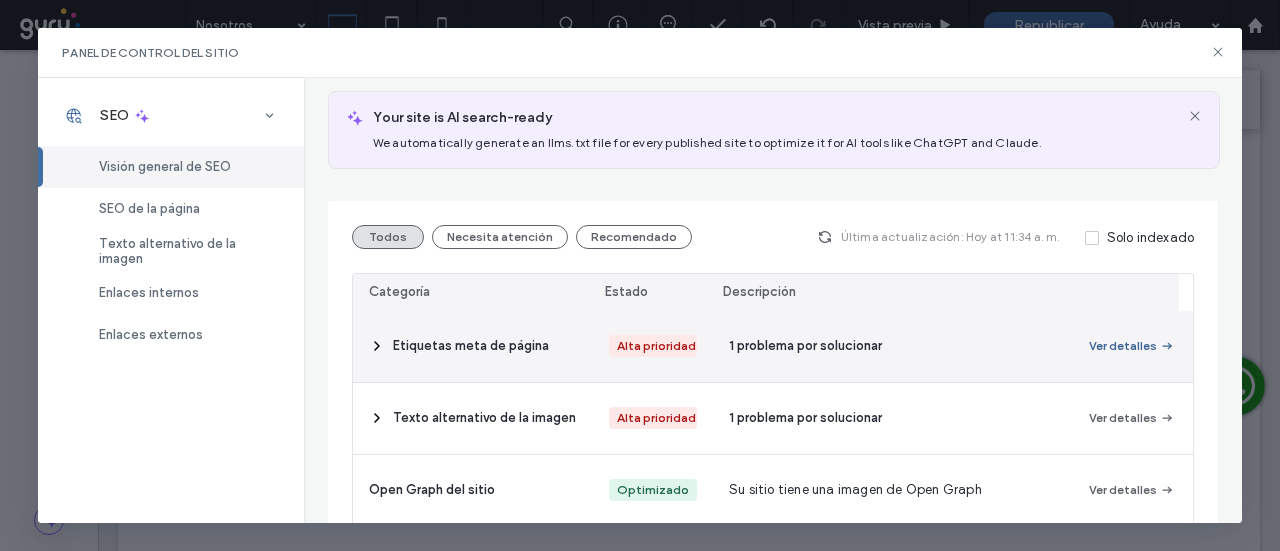 click on "Ver detalles" at bounding box center [1132, 346] 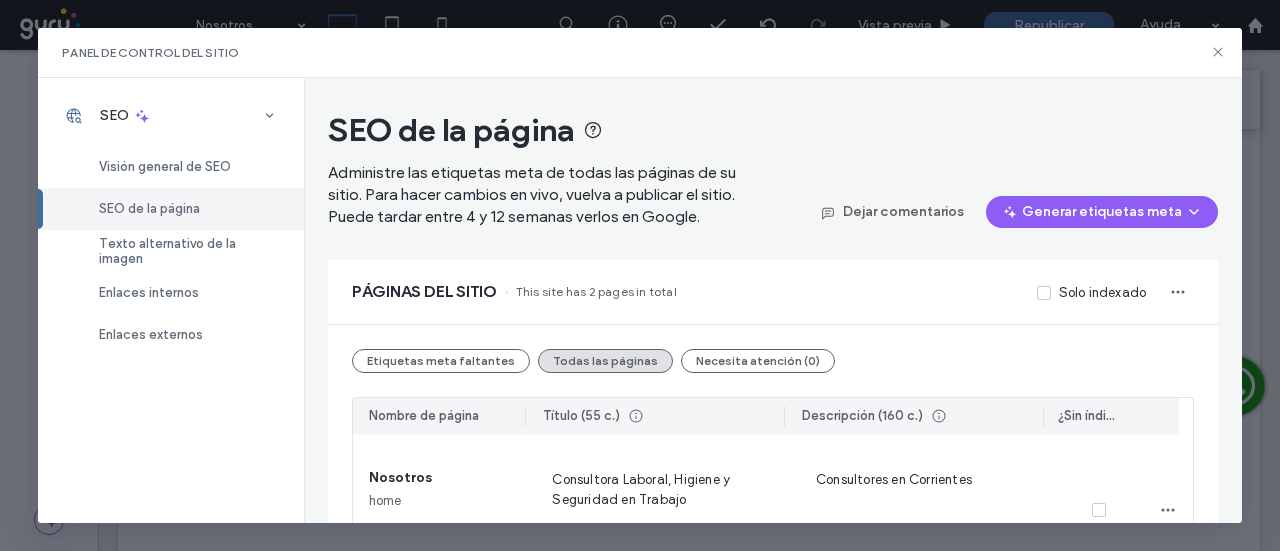 scroll, scrollTop: 234, scrollLeft: 0, axis: vertical 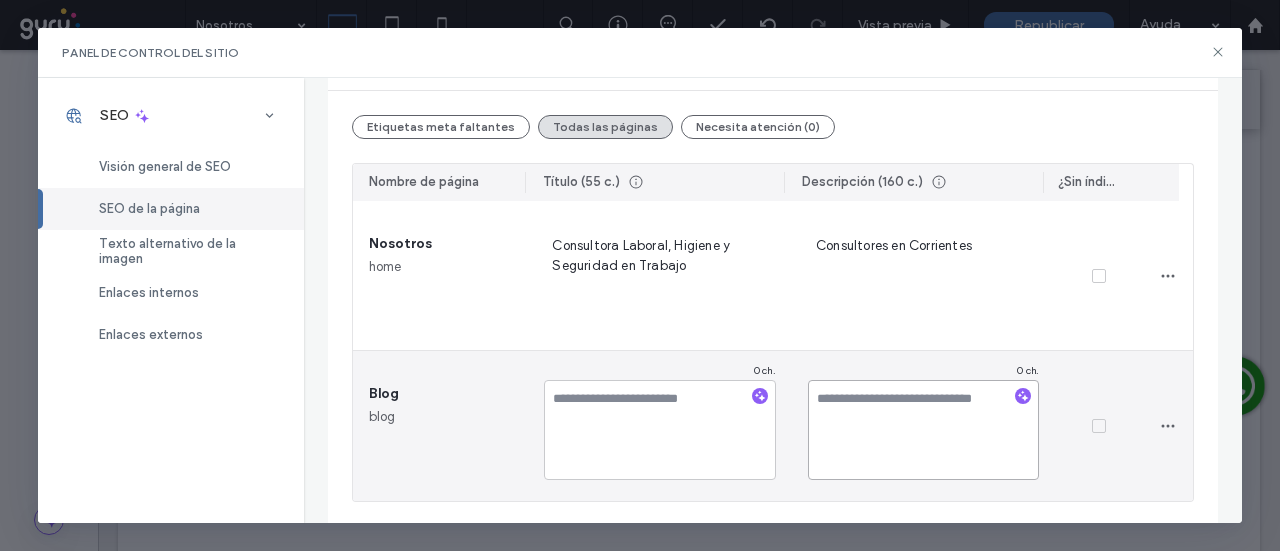 click at bounding box center (923, 430) 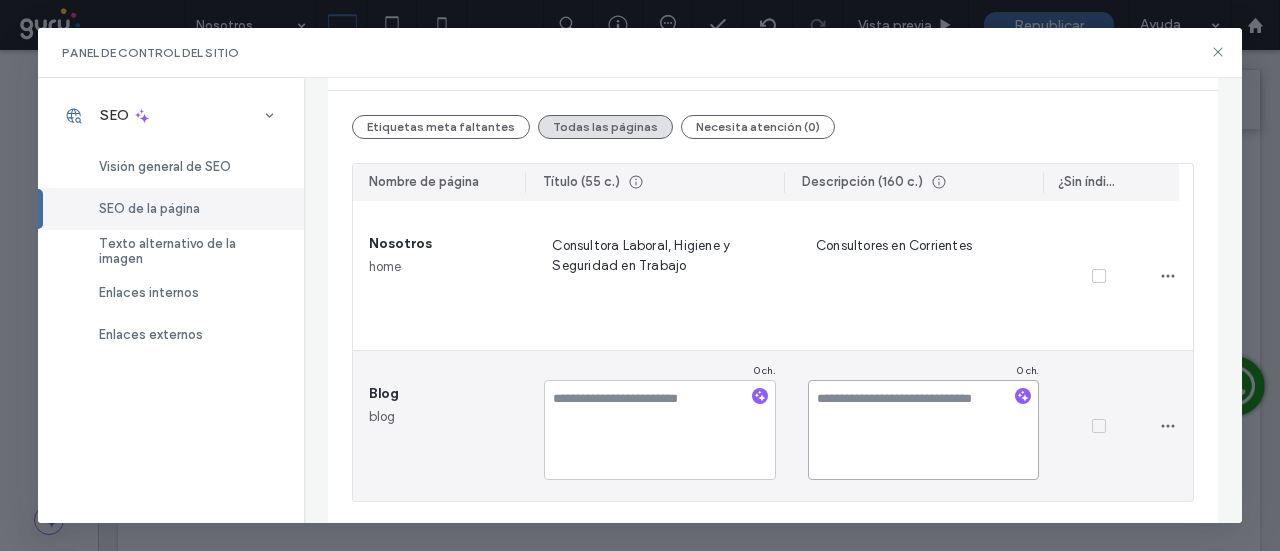 paste on "**********" 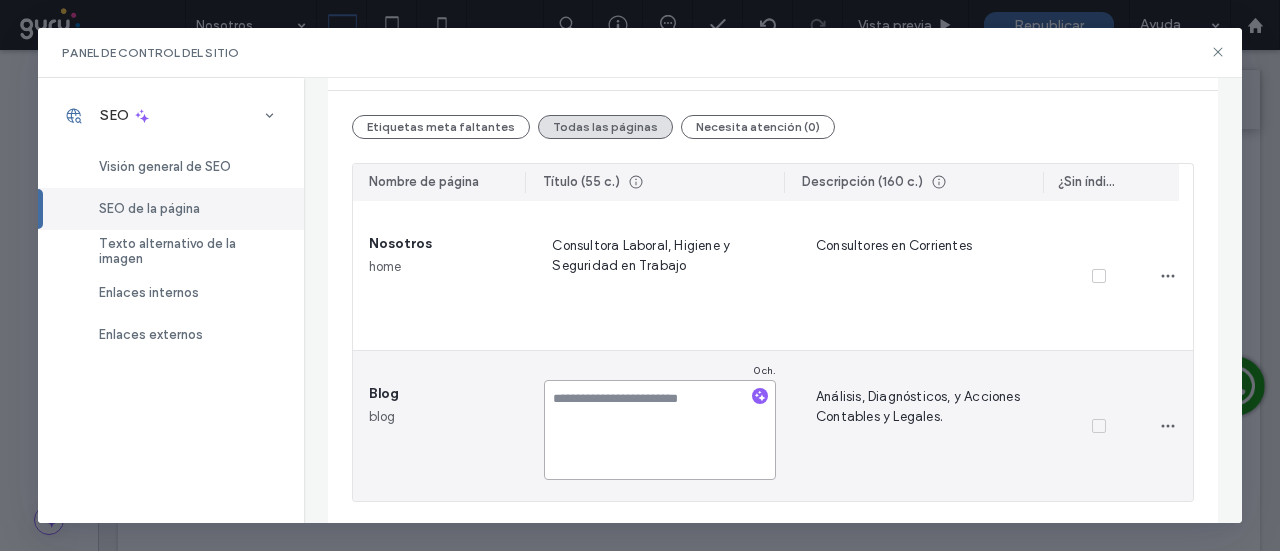 click at bounding box center [659, 430] 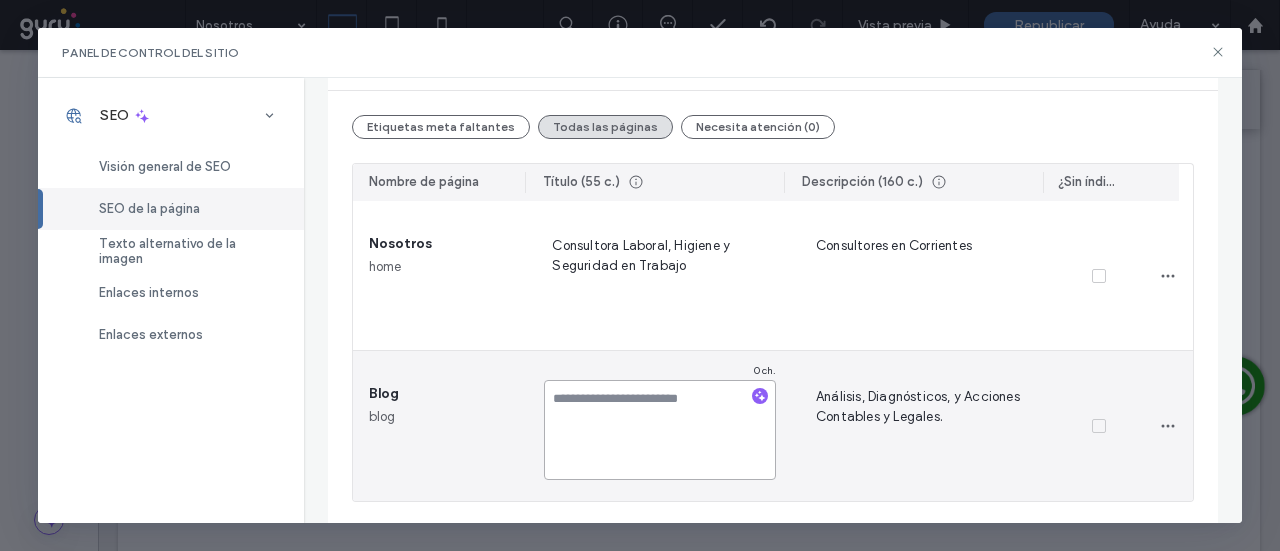 paste on "**********" 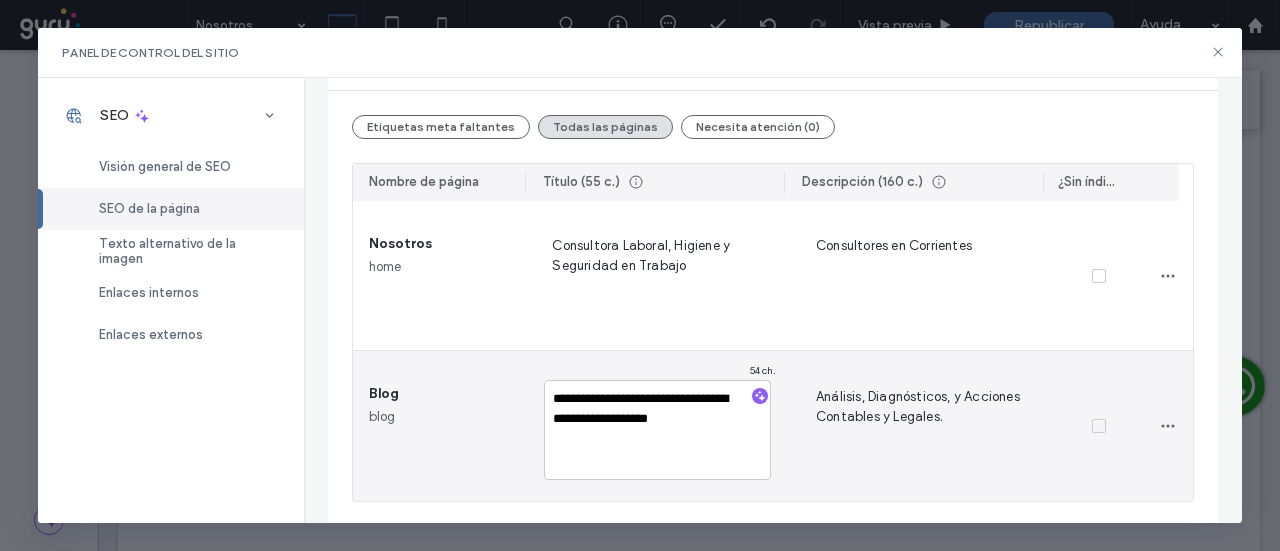 click on "Análisis, Diagnósticos, y Acciones Contables y Legales." at bounding box center (923, 426) 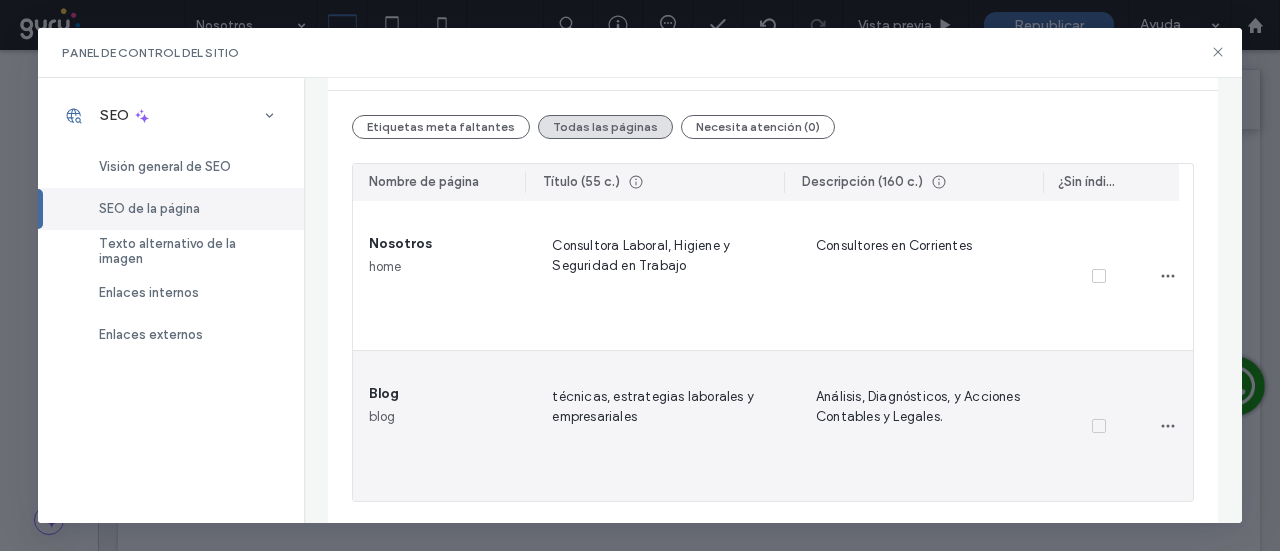 scroll, scrollTop: 0, scrollLeft: 0, axis: both 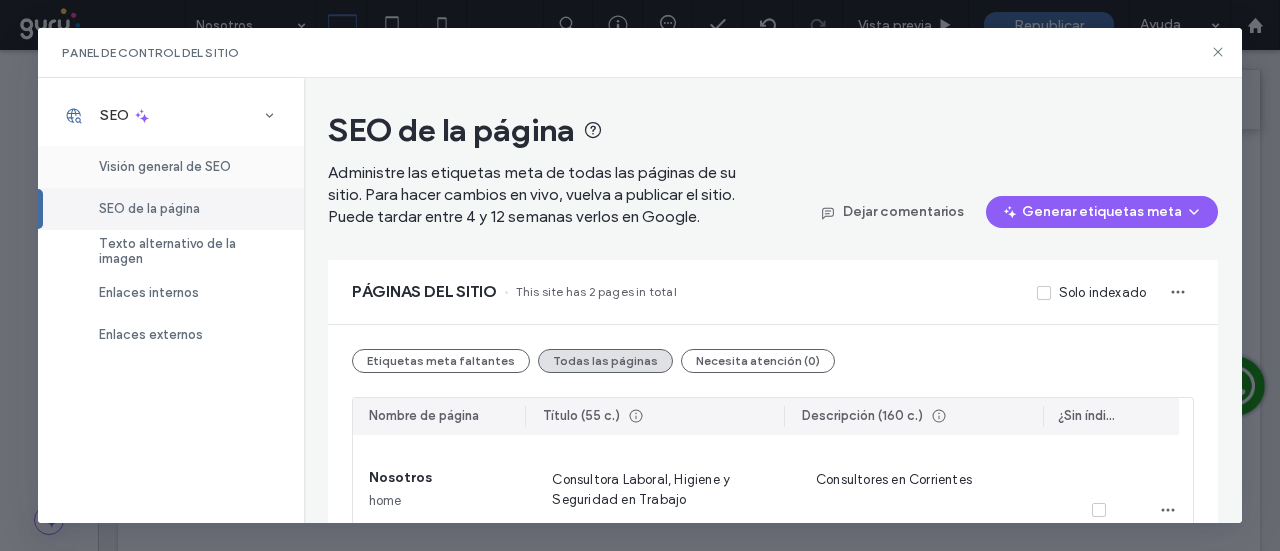 click on "Visión general de SEO" at bounding box center (165, 166) 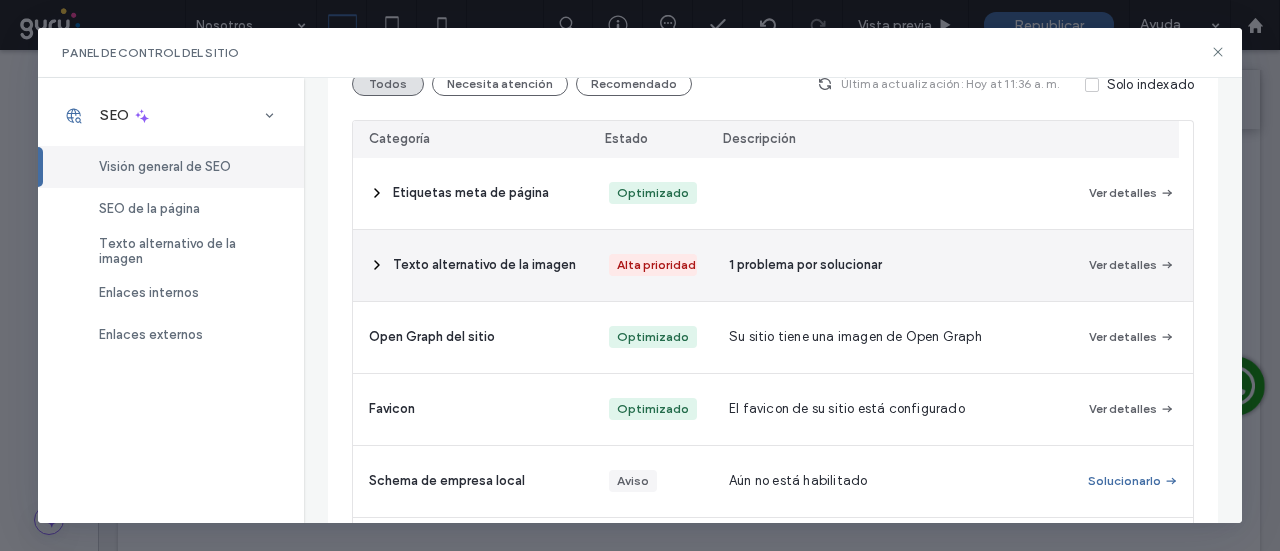 scroll, scrollTop: 534, scrollLeft: 0, axis: vertical 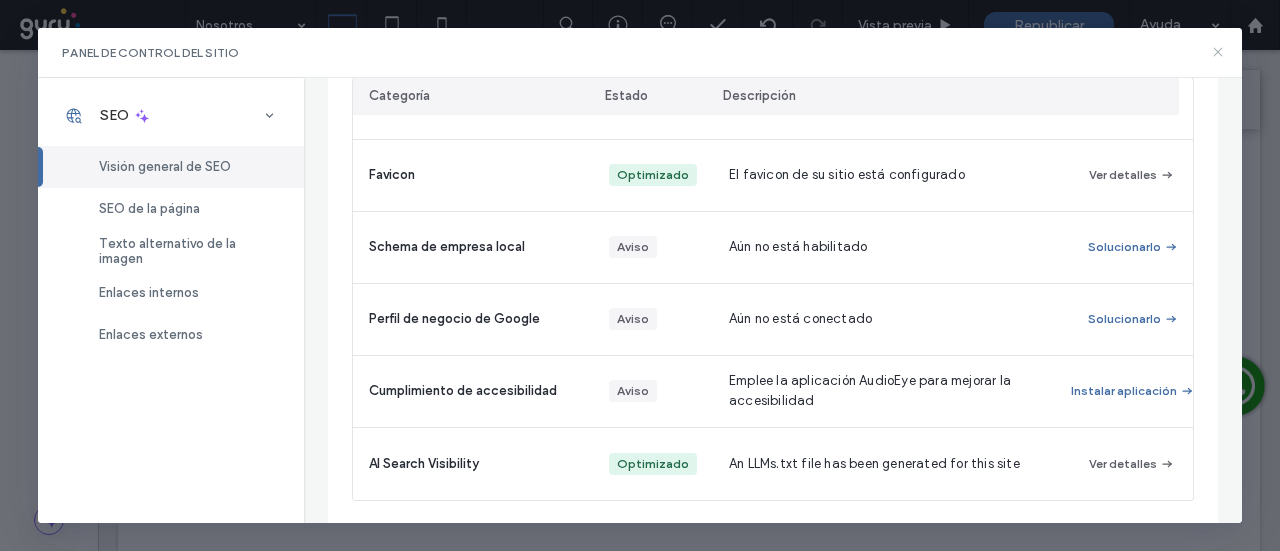 click 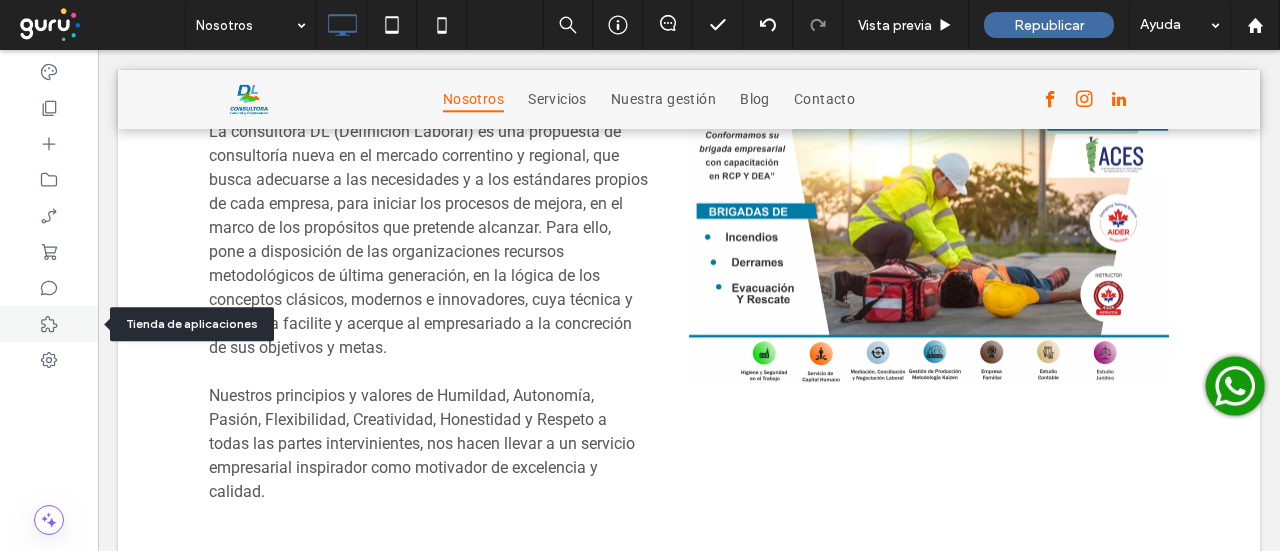 drag, startPoint x: 40, startPoint y: 319, endPoint x: 254, endPoint y: 298, distance: 215.02791 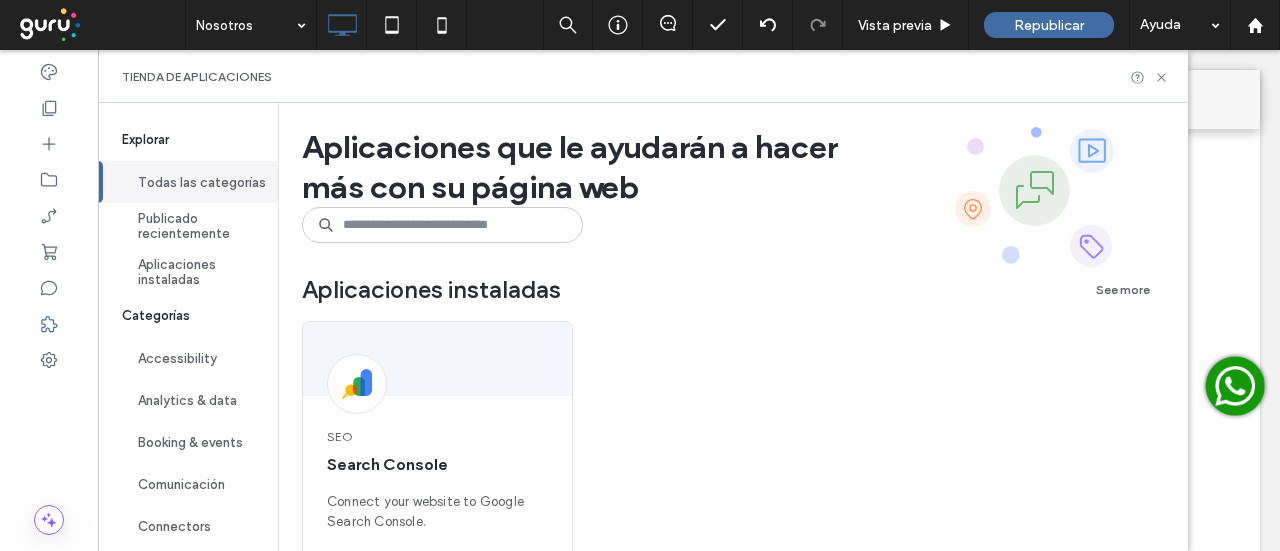 scroll, scrollTop: 400, scrollLeft: 0, axis: vertical 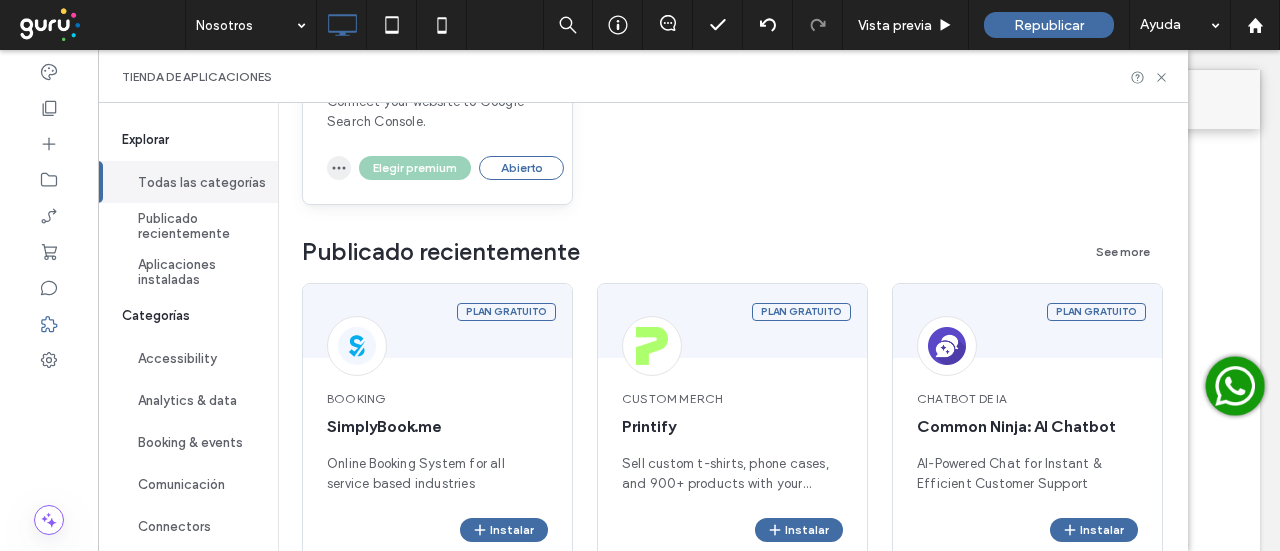 click 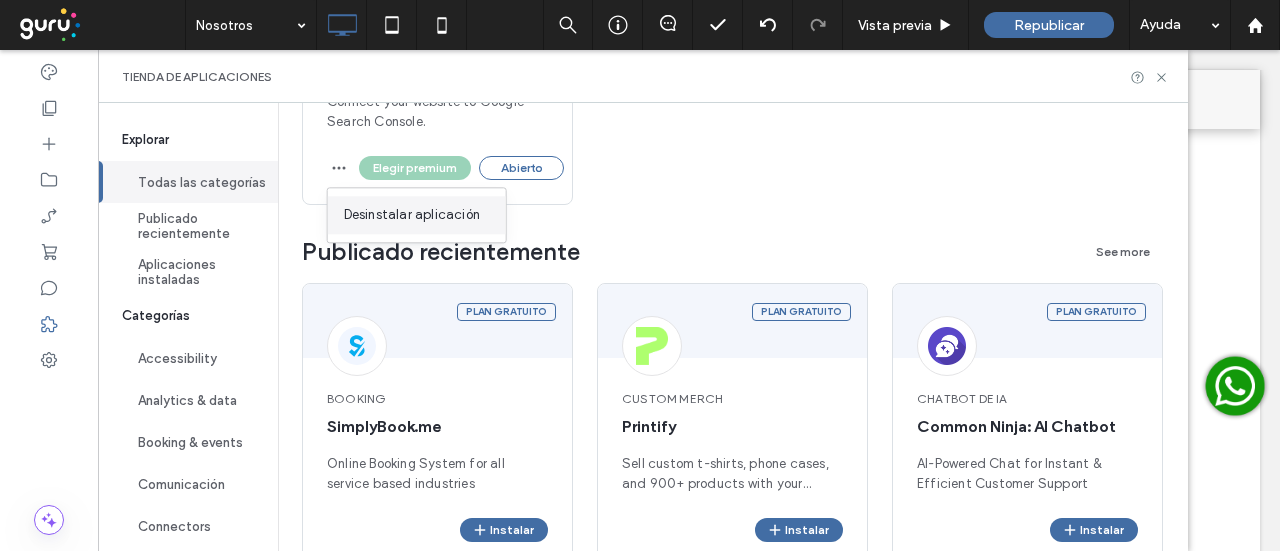 click on "Desinstalar aplicación" at bounding box center (412, 215) 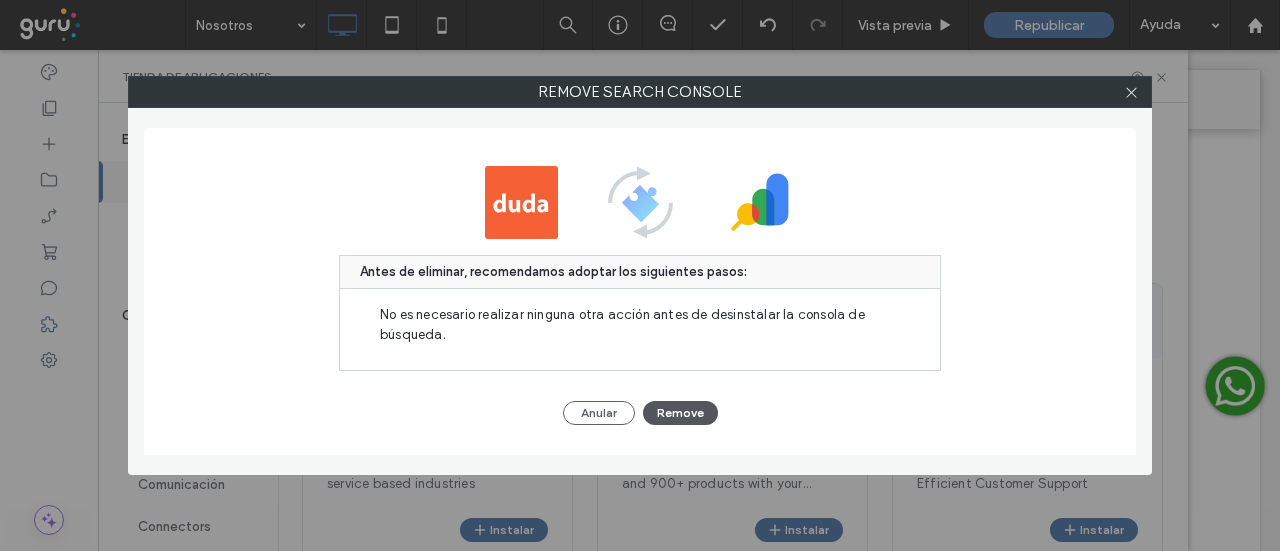 click on "Remove" at bounding box center [680, 413] 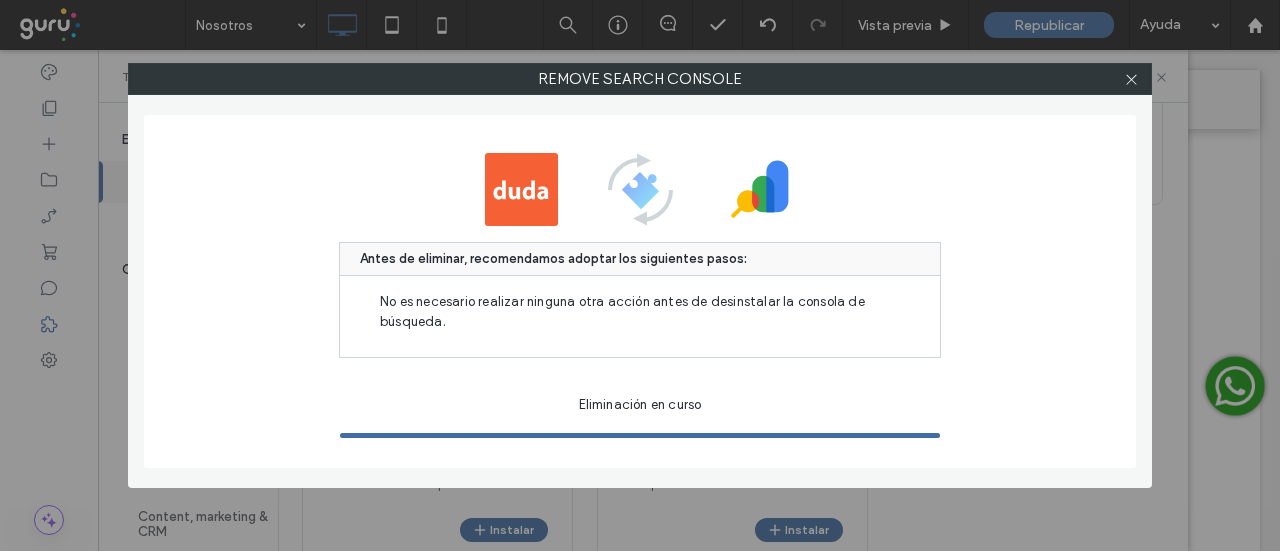 scroll, scrollTop: 38, scrollLeft: 0, axis: vertical 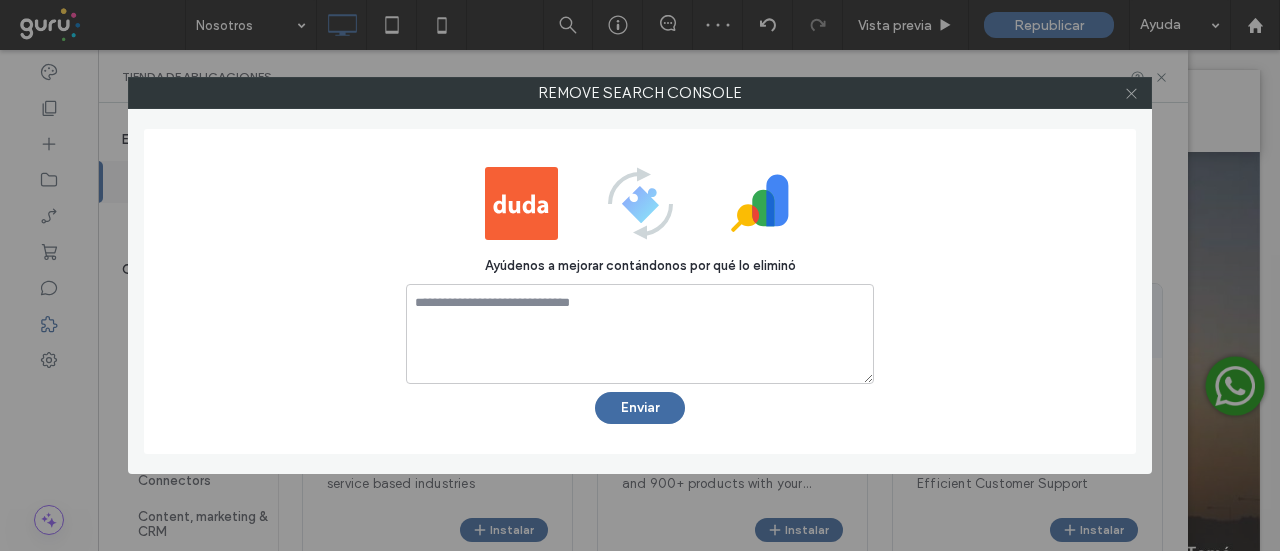 click 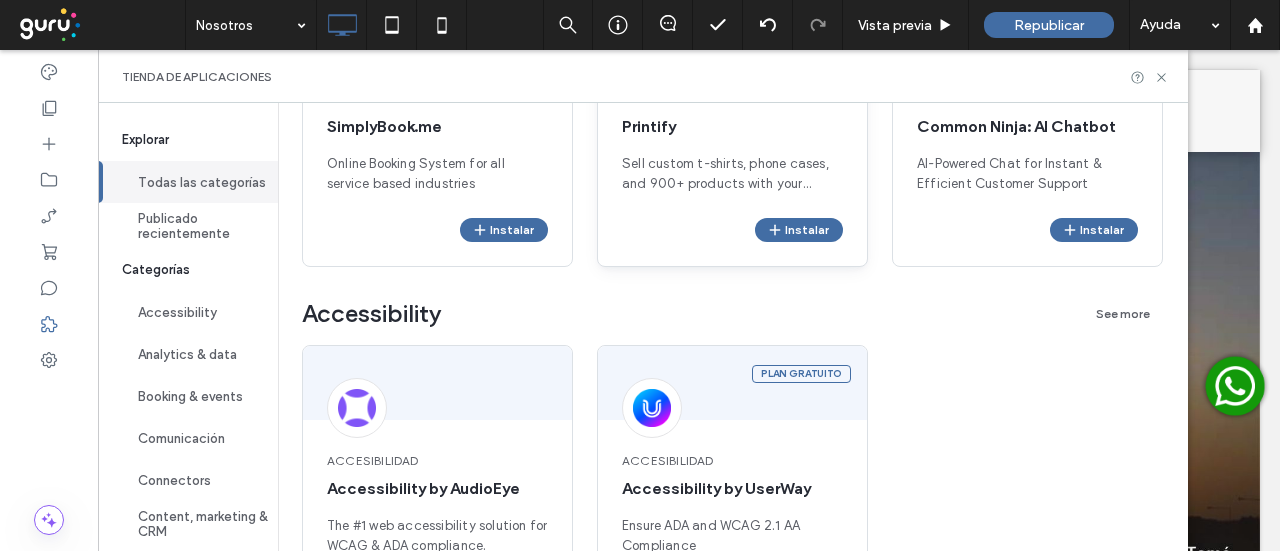 scroll, scrollTop: 0, scrollLeft: 0, axis: both 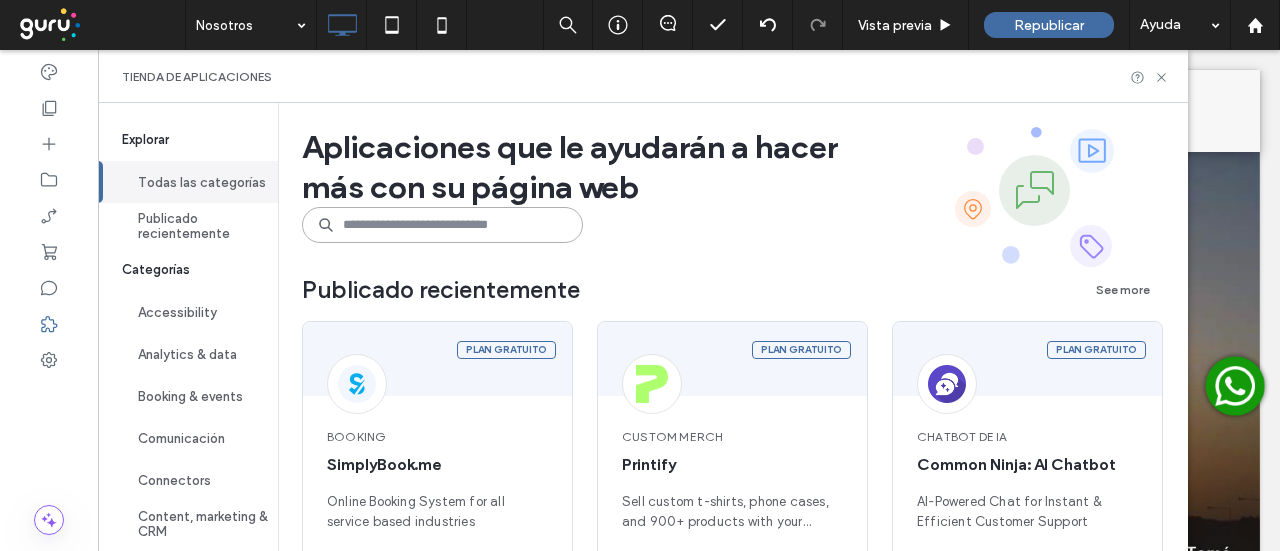 click at bounding box center (442, 225) 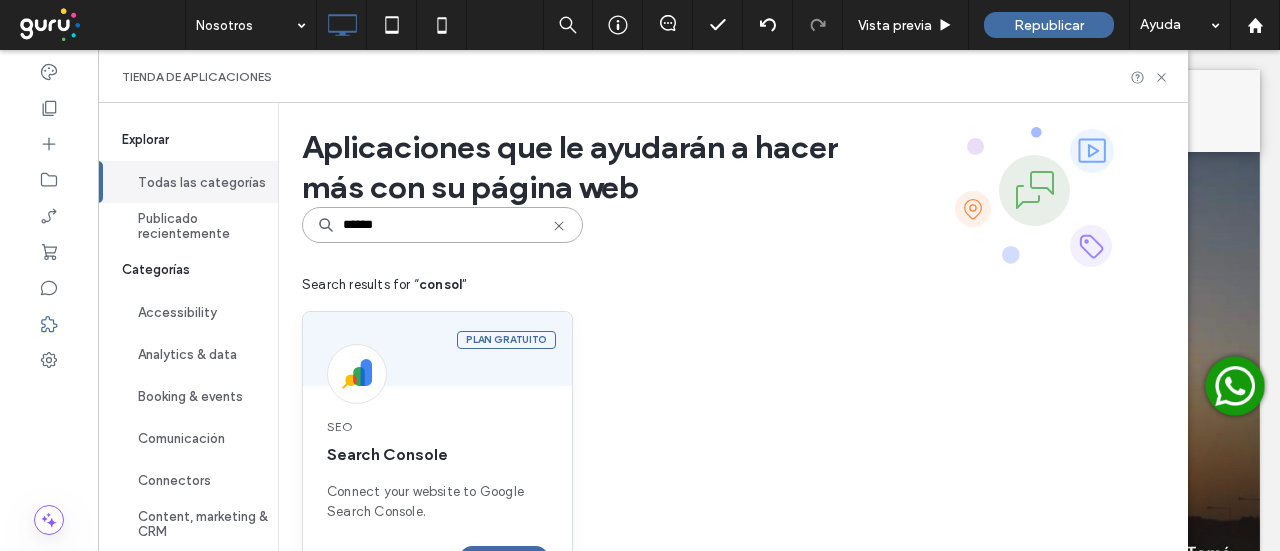 scroll, scrollTop: 74, scrollLeft: 0, axis: vertical 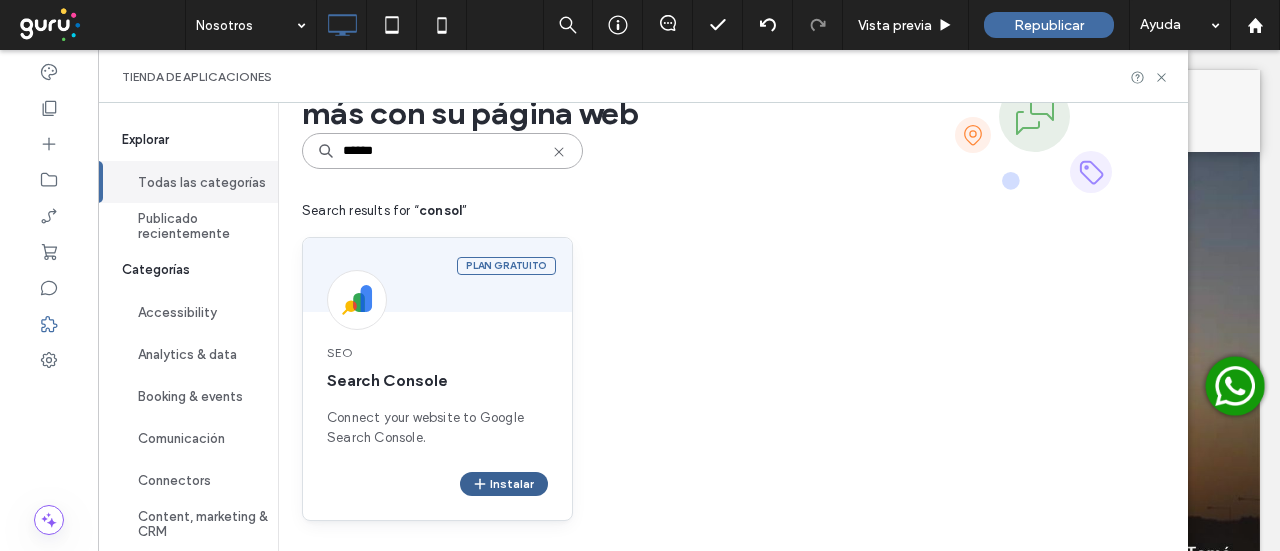 type on "******" 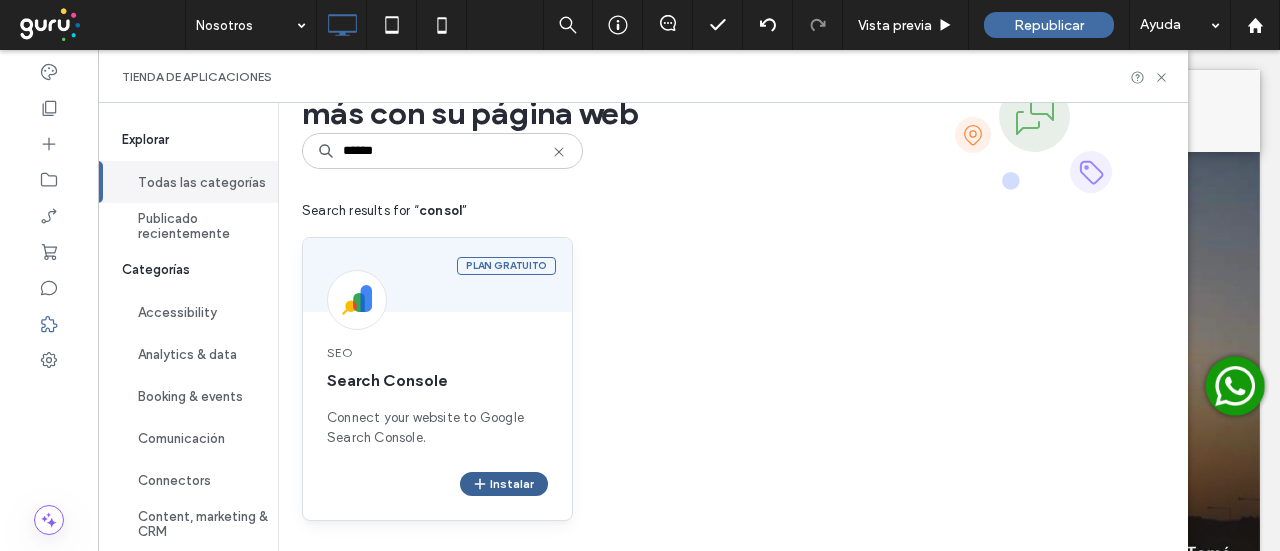 click on "Instalar" at bounding box center (504, 484) 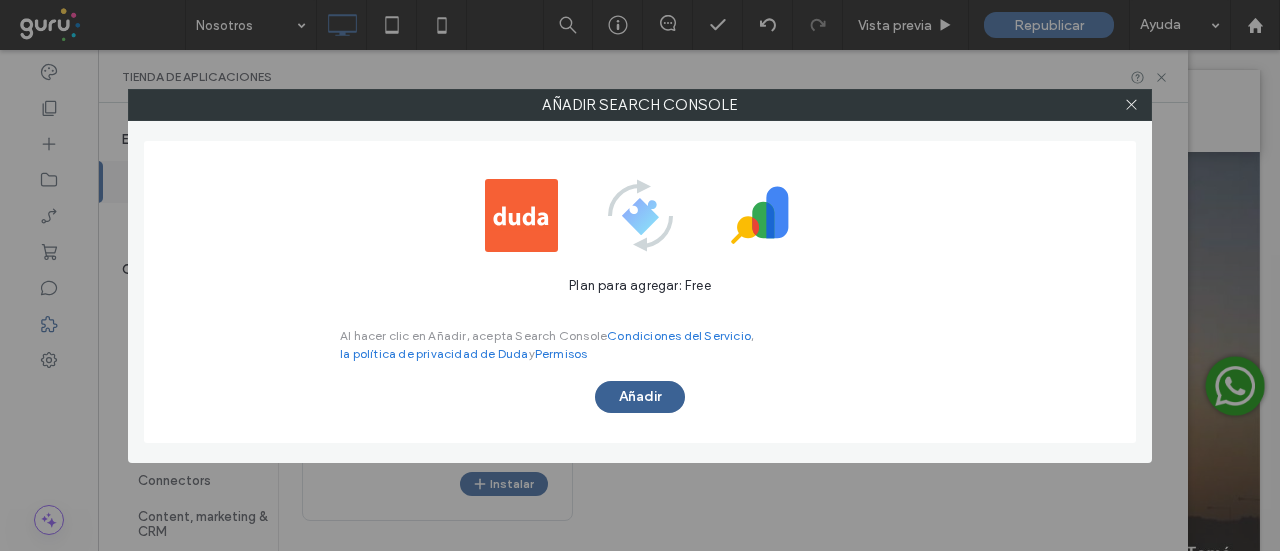 click on "Añadir" at bounding box center (640, 397) 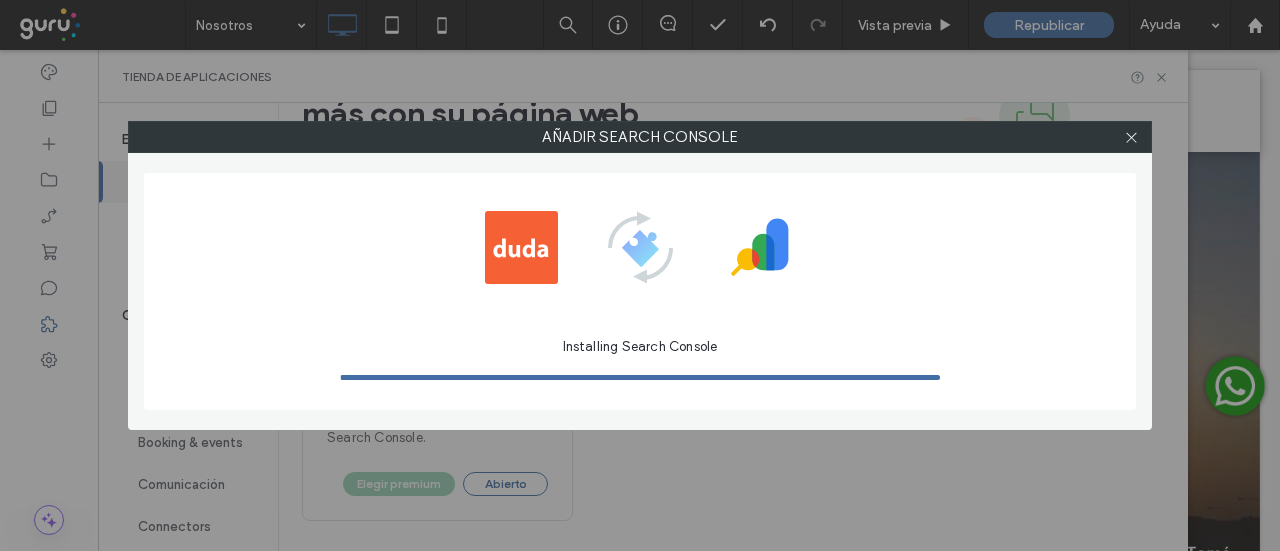 scroll, scrollTop: 0, scrollLeft: 0, axis: both 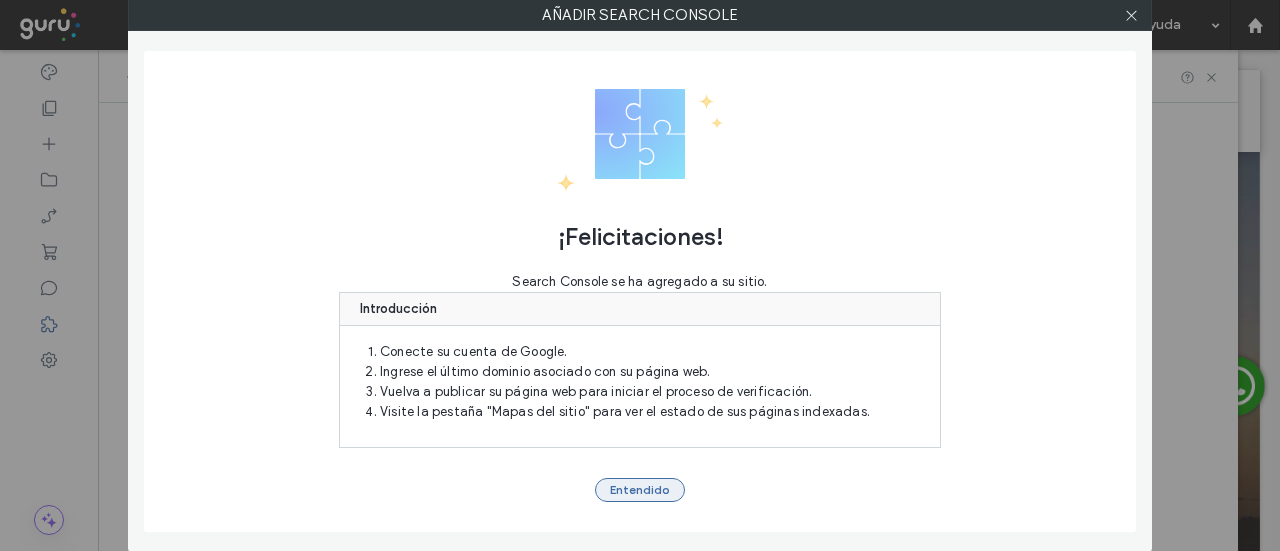 click on "Entendido" at bounding box center [640, 490] 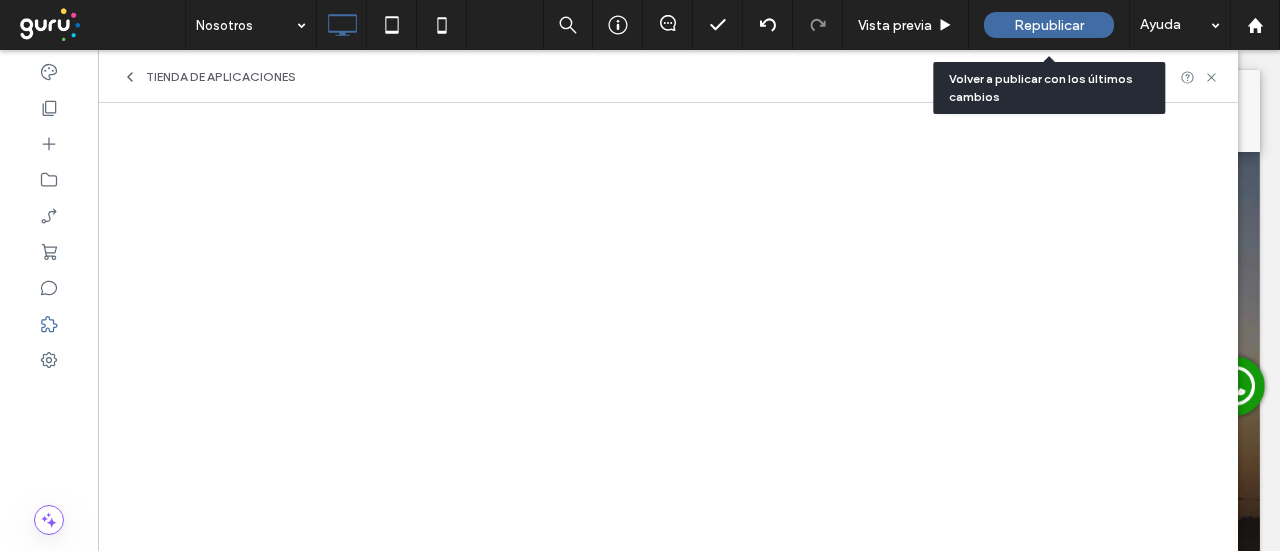click on "Republicar" at bounding box center [1049, 25] 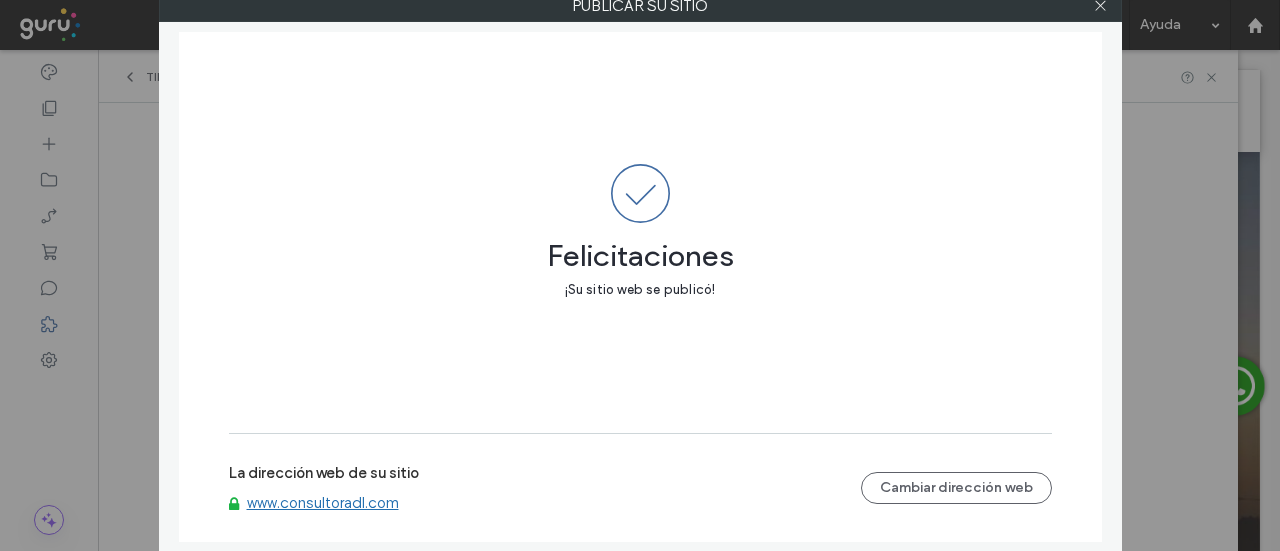 click on "www.consultoradl.com" at bounding box center (323, 503) 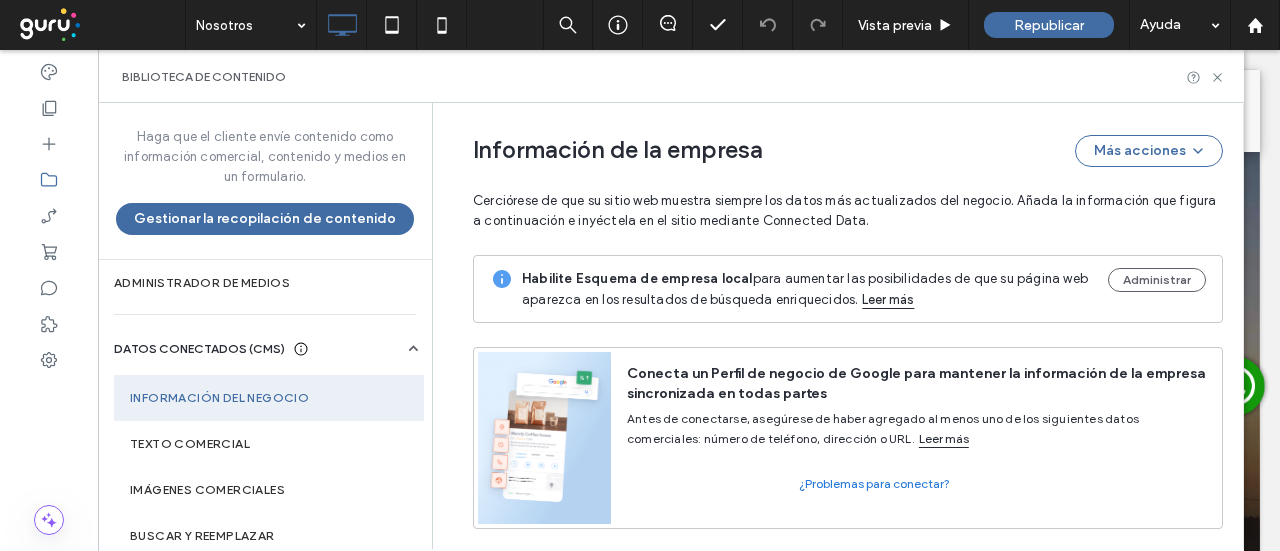 scroll, scrollTop: 0, scrollLeft: 0, axis: both 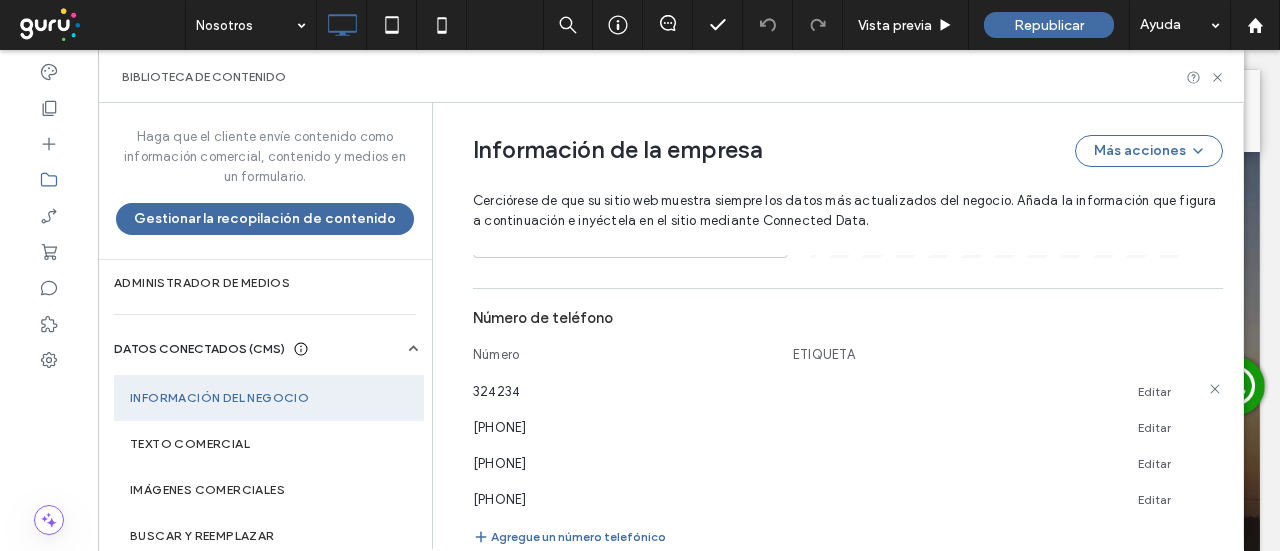click 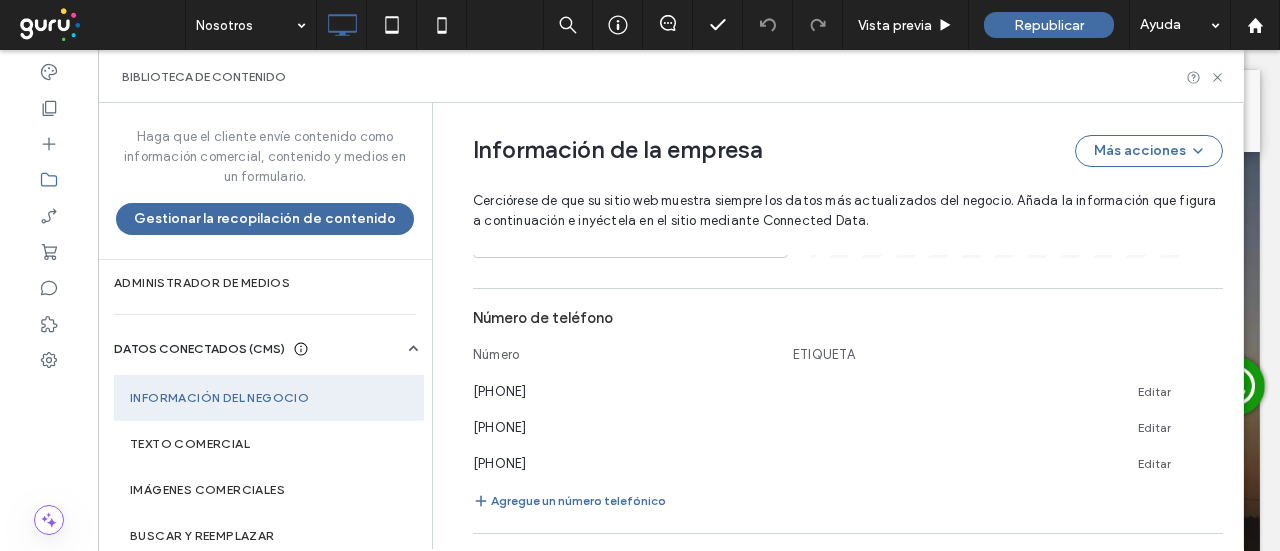 click 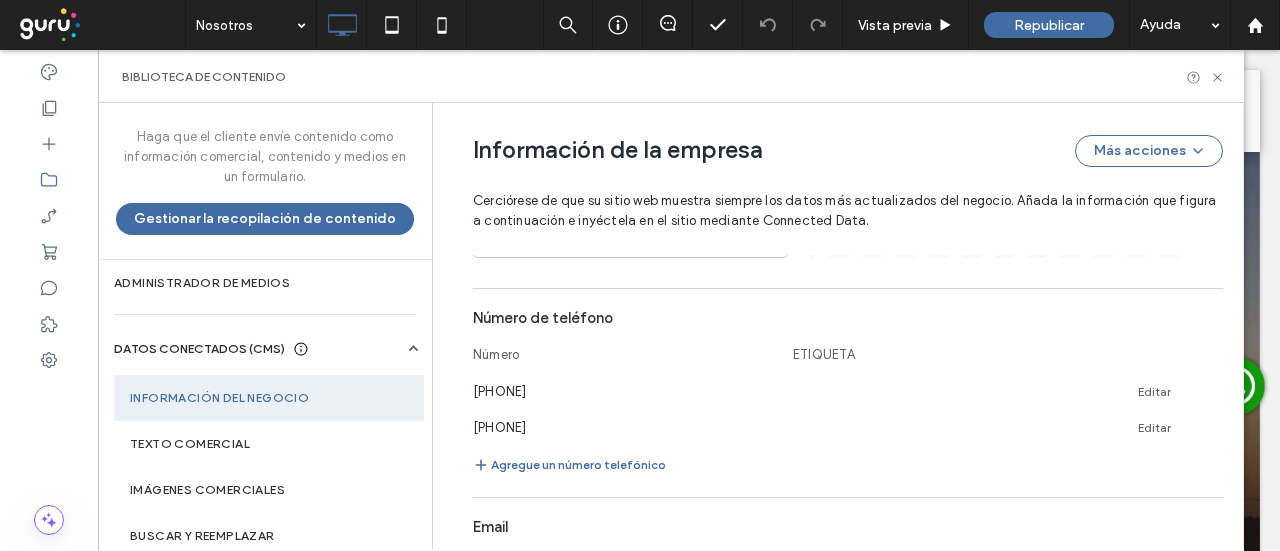 click 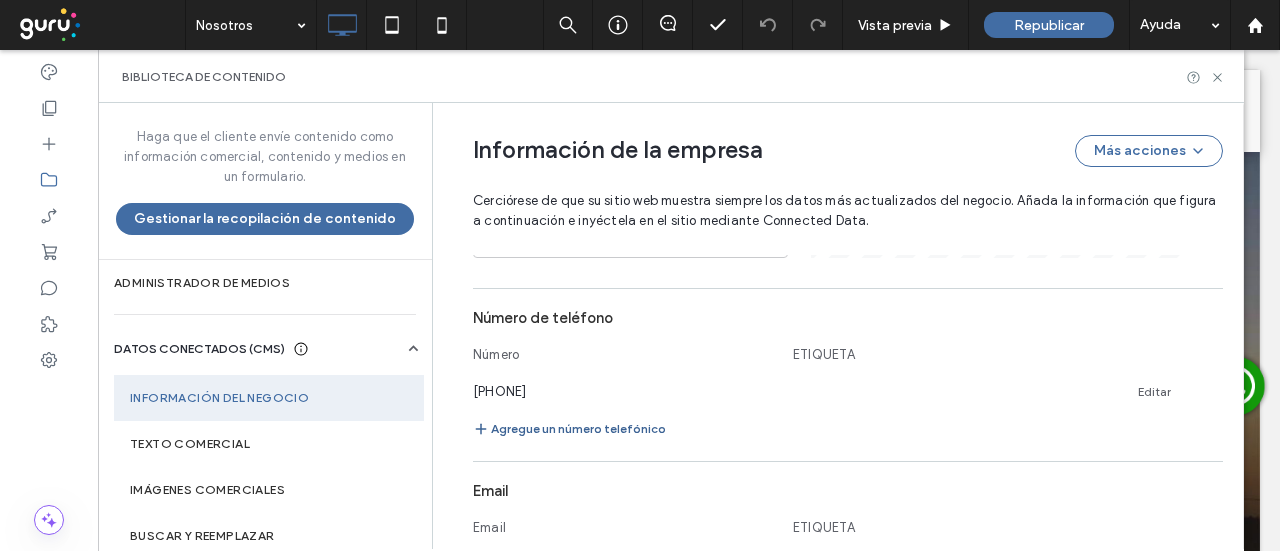 click on "Agregue un número telefónico" at bounding box center (569, 429) 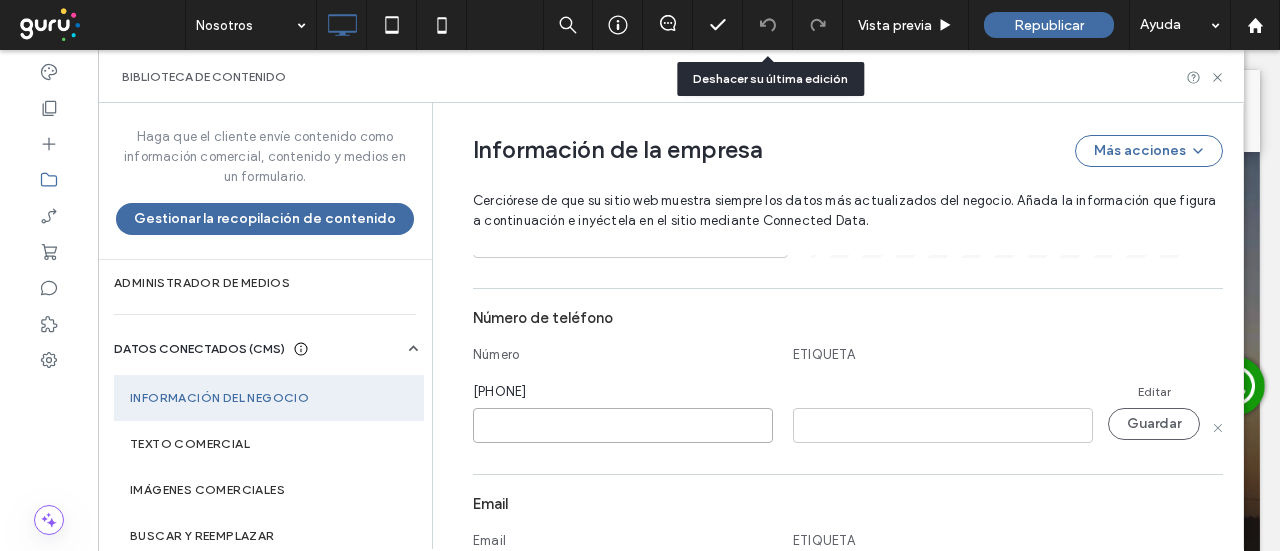 paste on "*****" 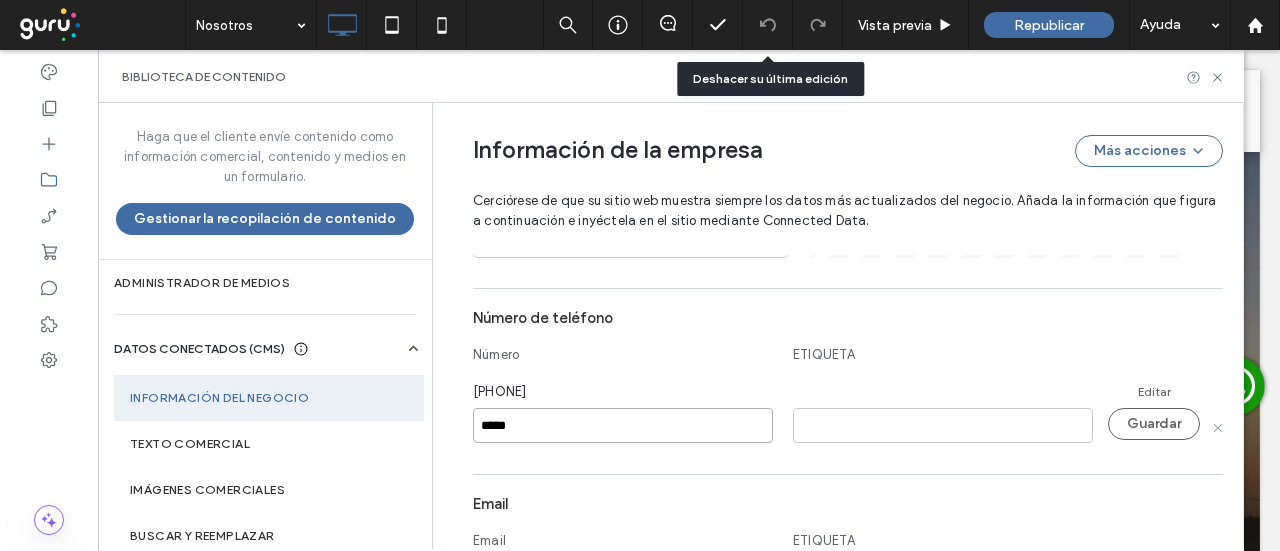 type on "*****" 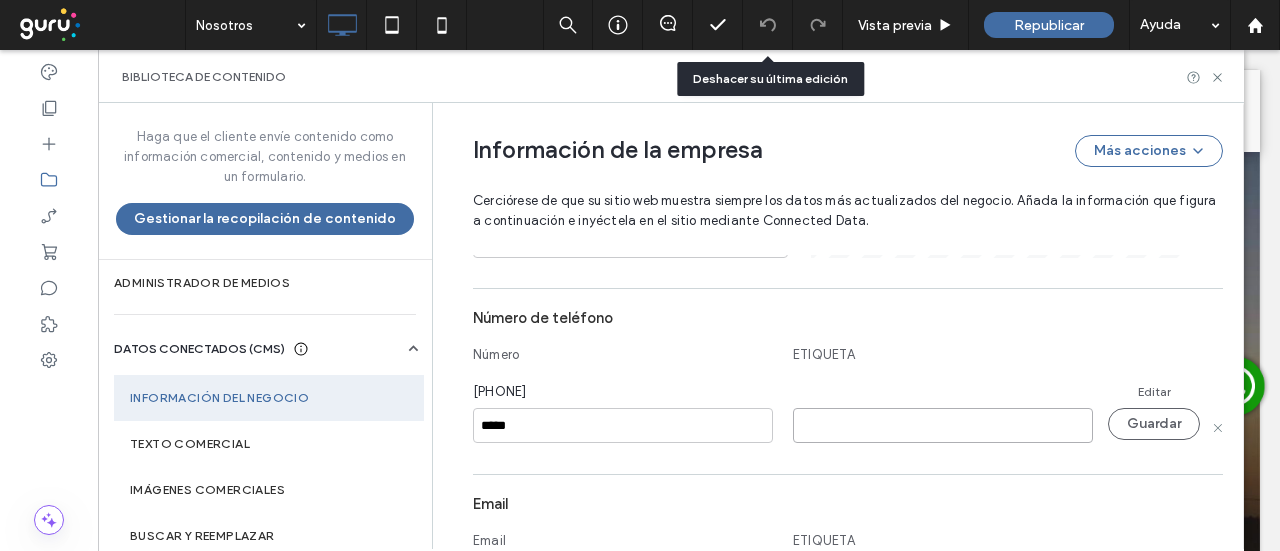 click at bounding box center [943, 425] 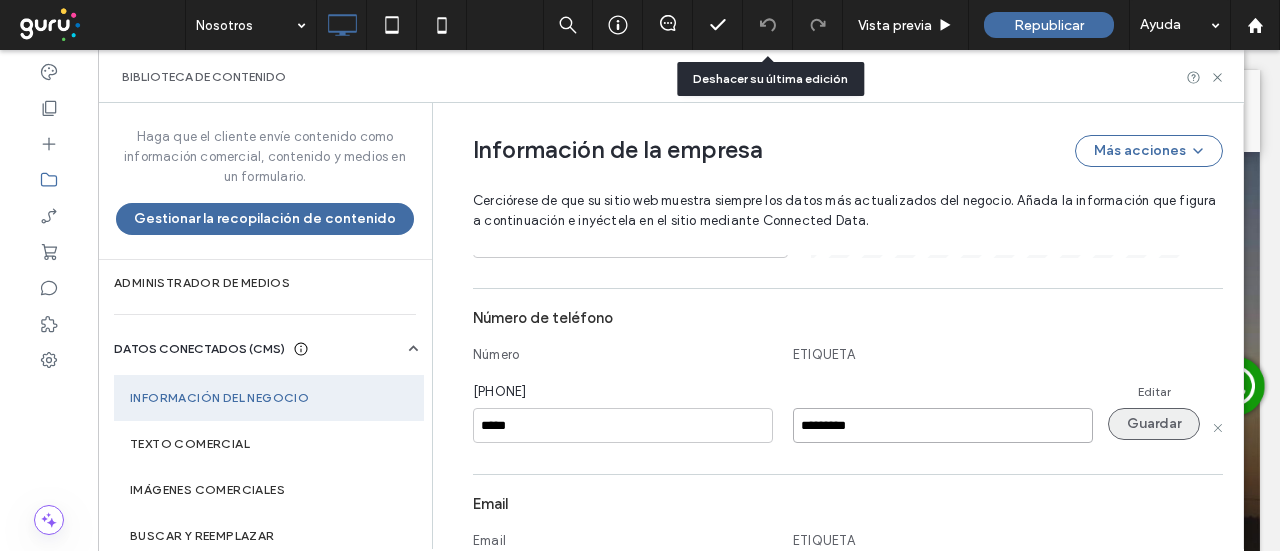 type on "********" 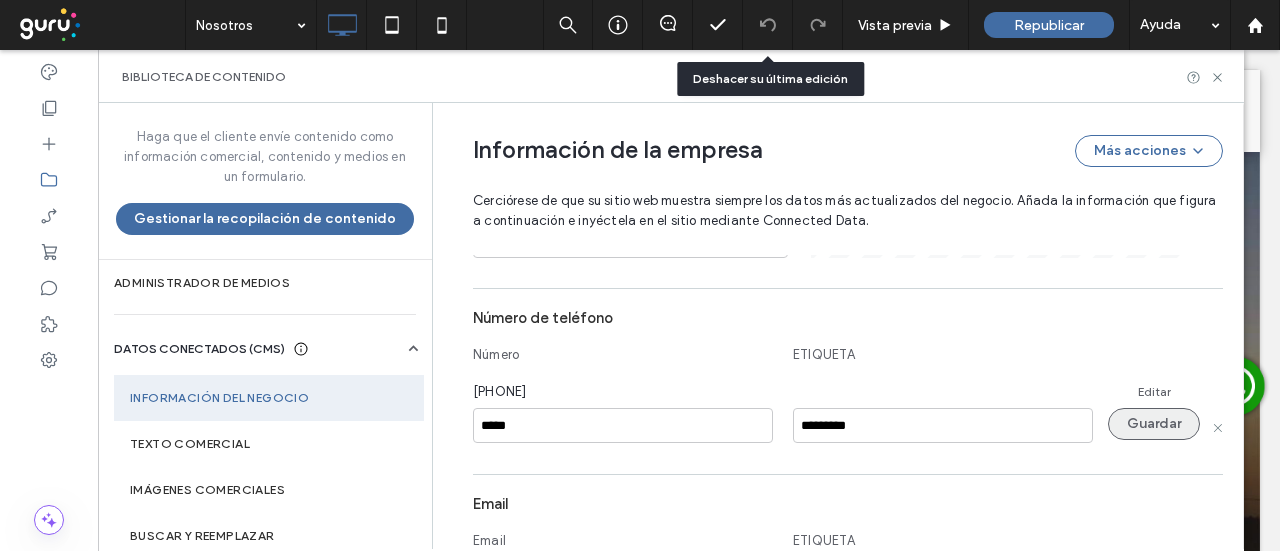 click on "Guardar" at bounding box center [1154, 424] 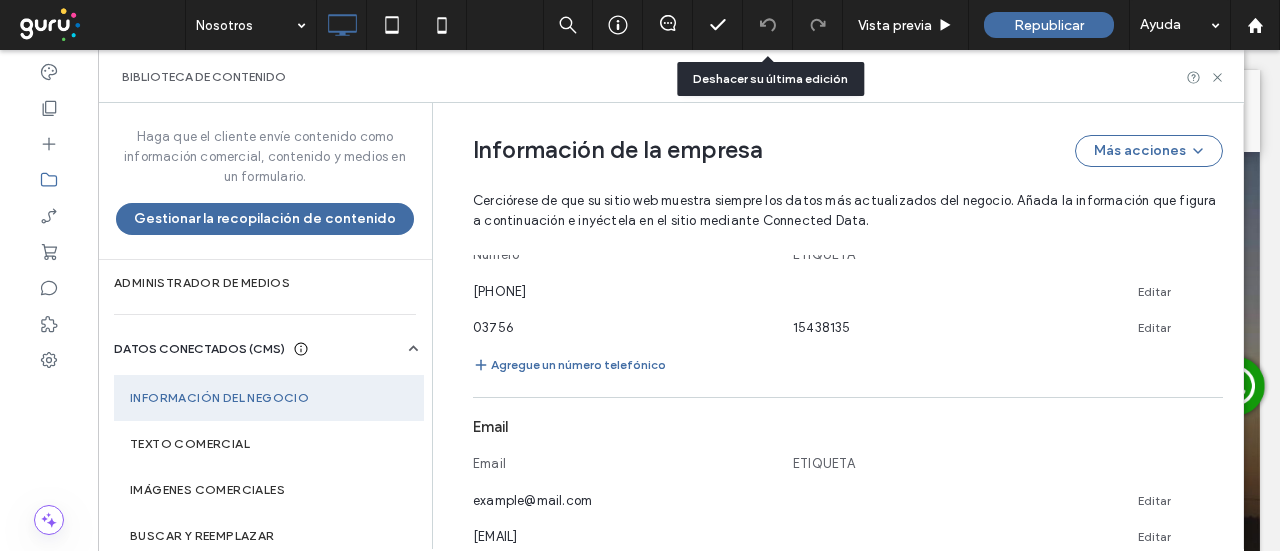 scroll, scrollTop: 1030, scrollLeft: 0, axis: vertical 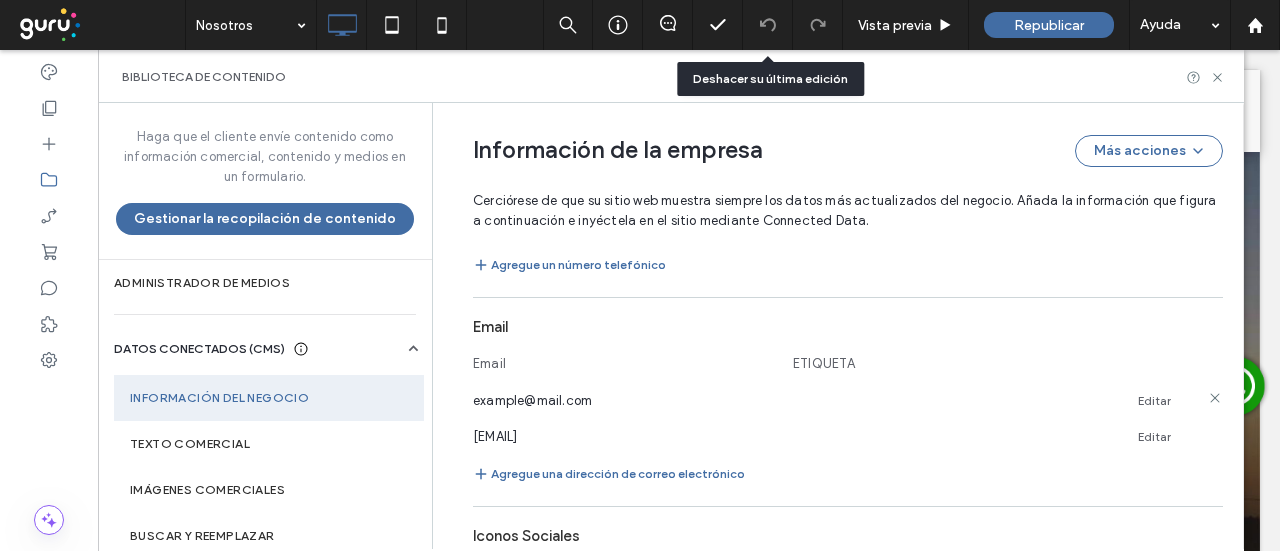 click 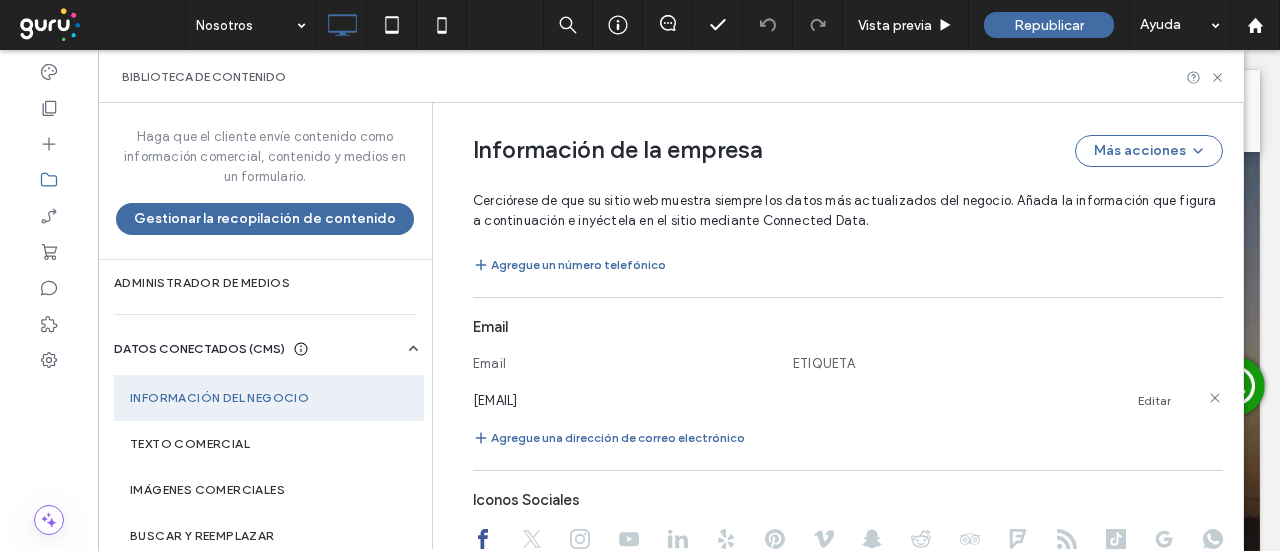 click on "Editar" at bounding box center [1154, 401] 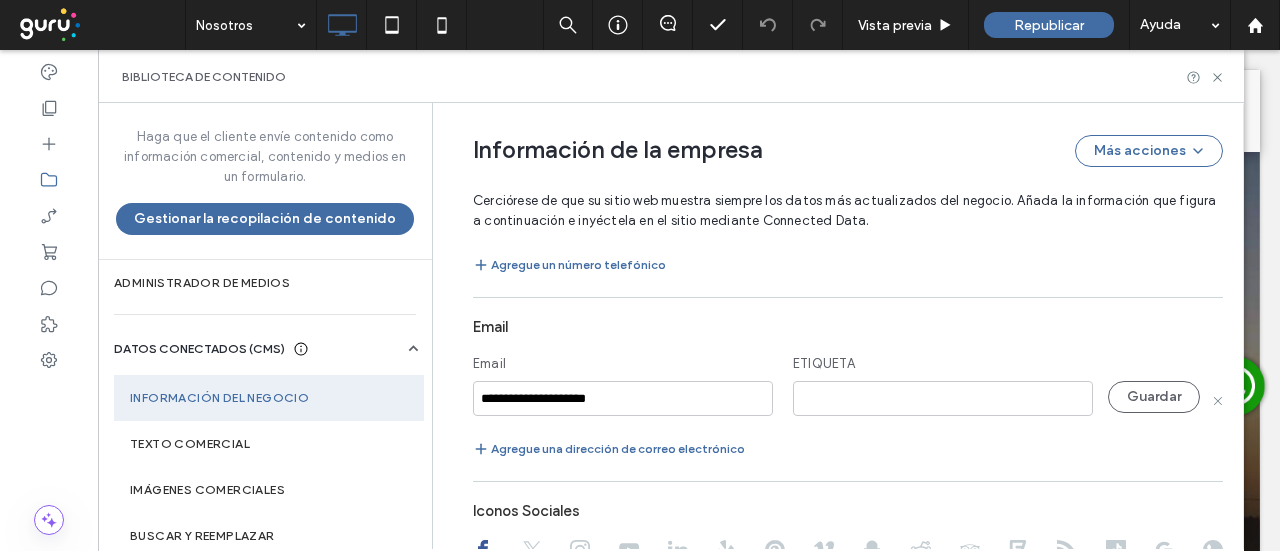 drag, startPoint x: 689, startPoint y: 393, endPoint x: 65, endPoint y: 419, distance: 624.54144 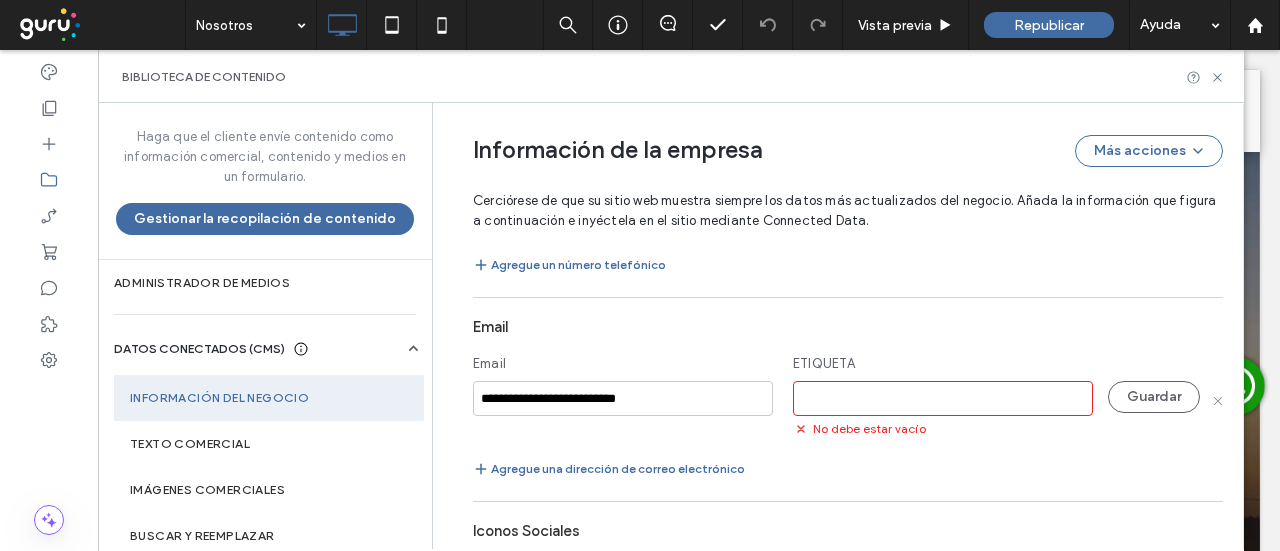 type on "**********" 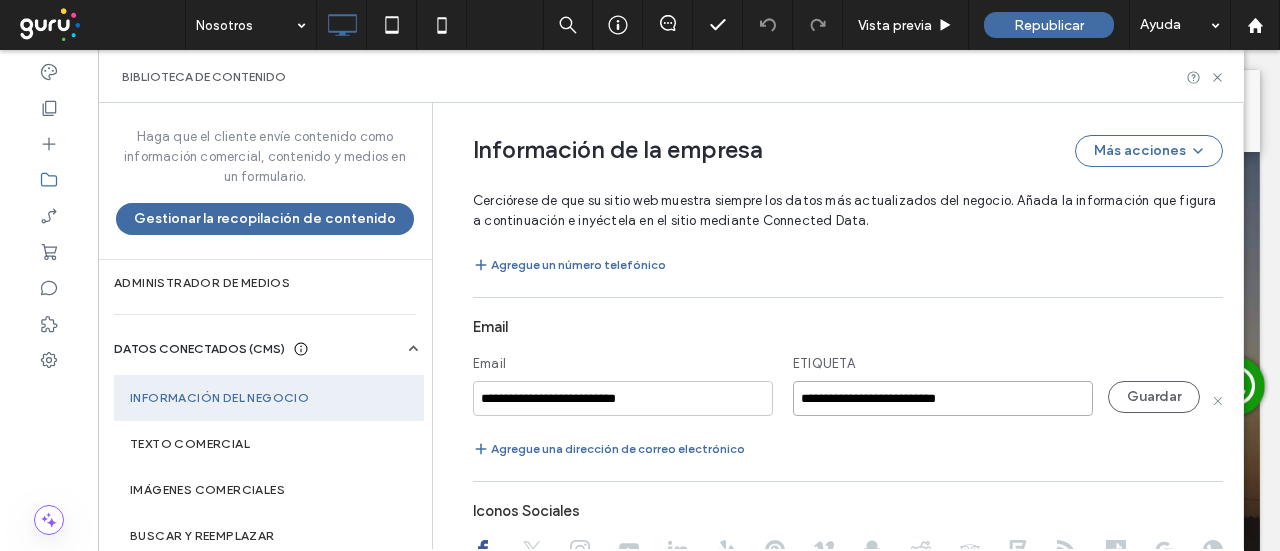 type on "**********" 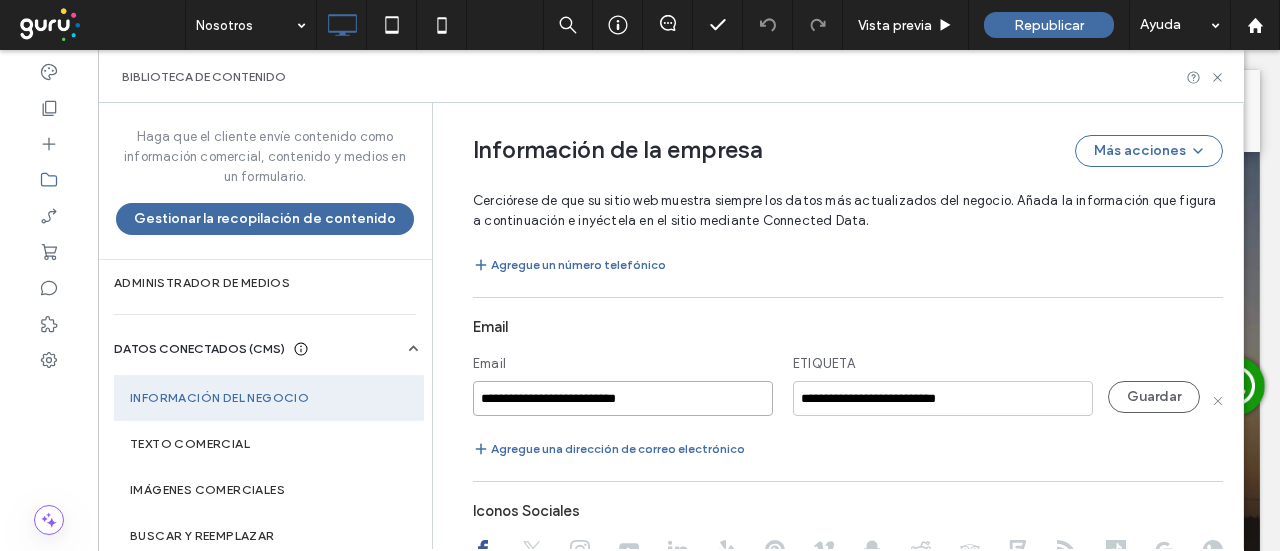drag, startPoint x: 668, startPoint y: 395, endPoint x: 26, endPoint y: 403, distance: 642.04987 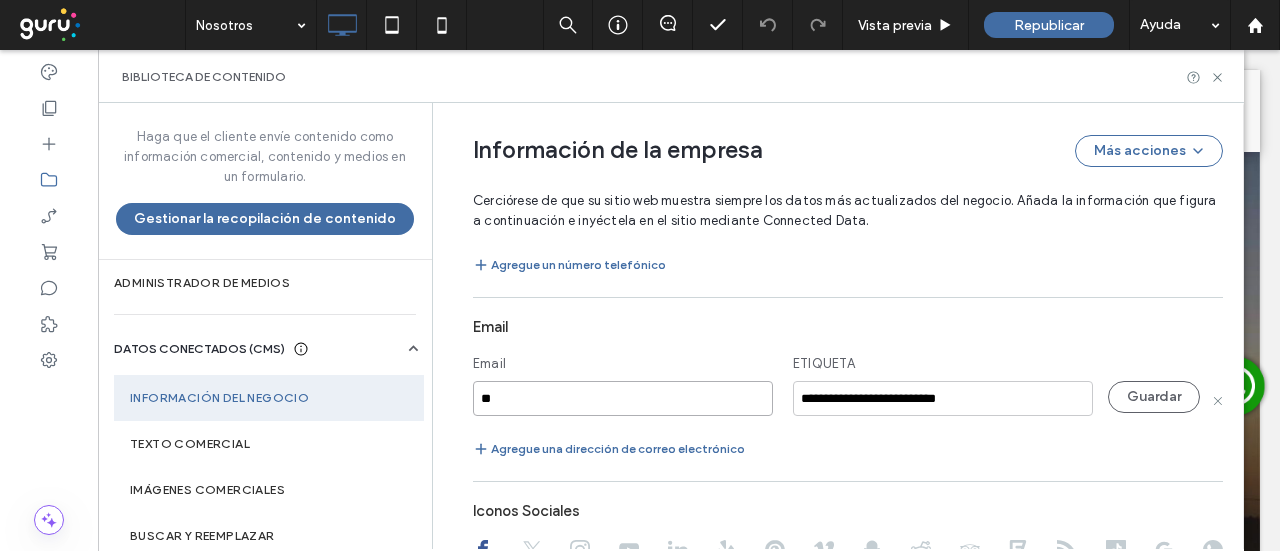 type on "*" 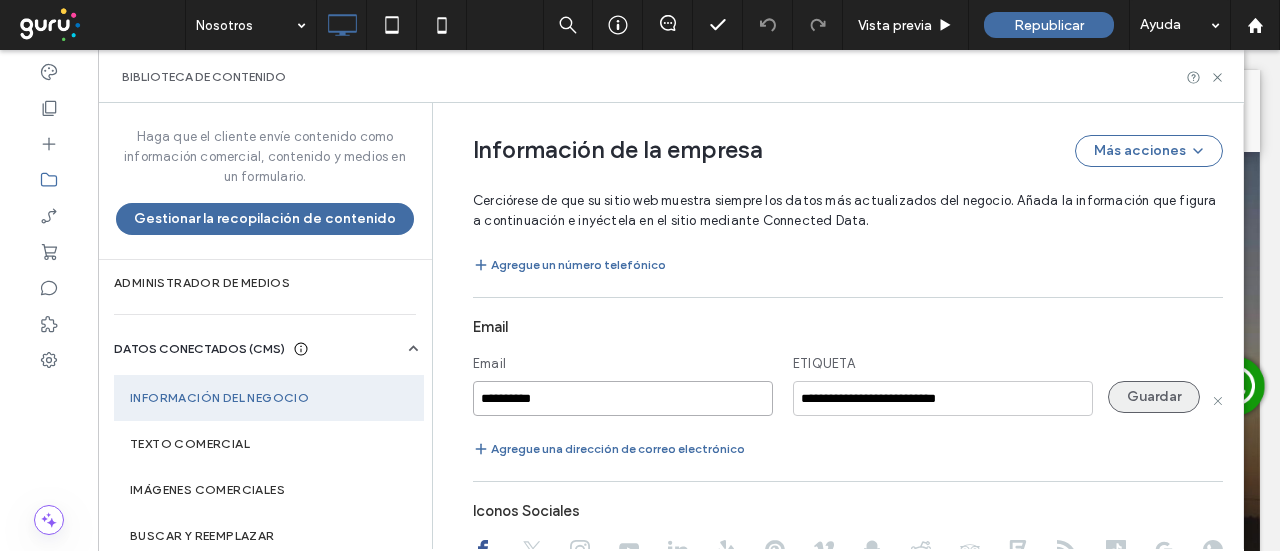 type on "**********" 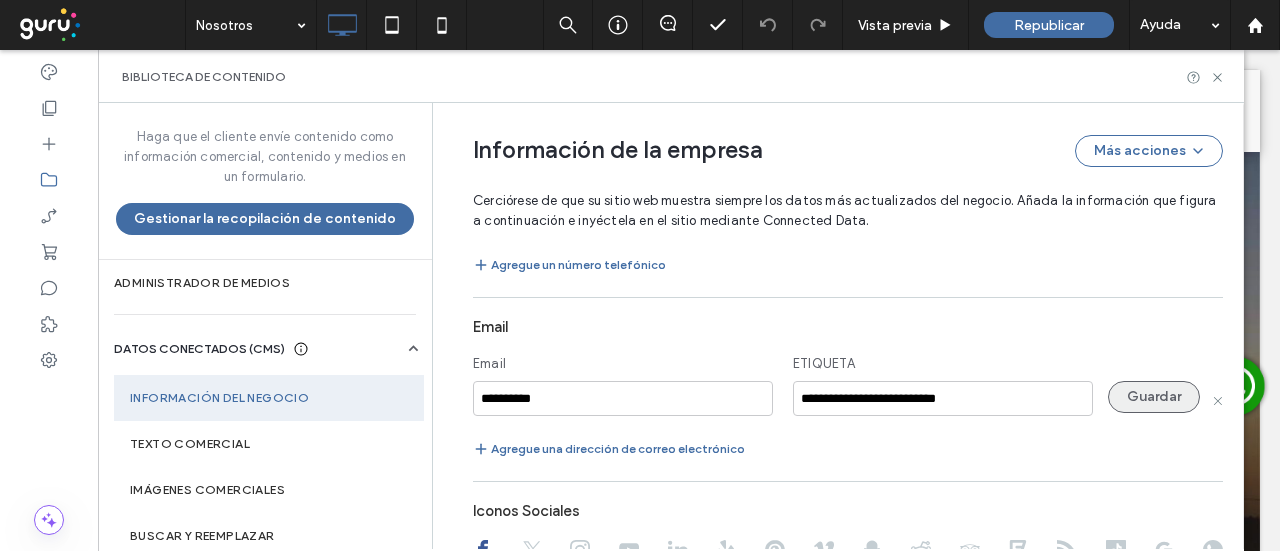 click on "Guardar" at bounding box center [1154, 397] 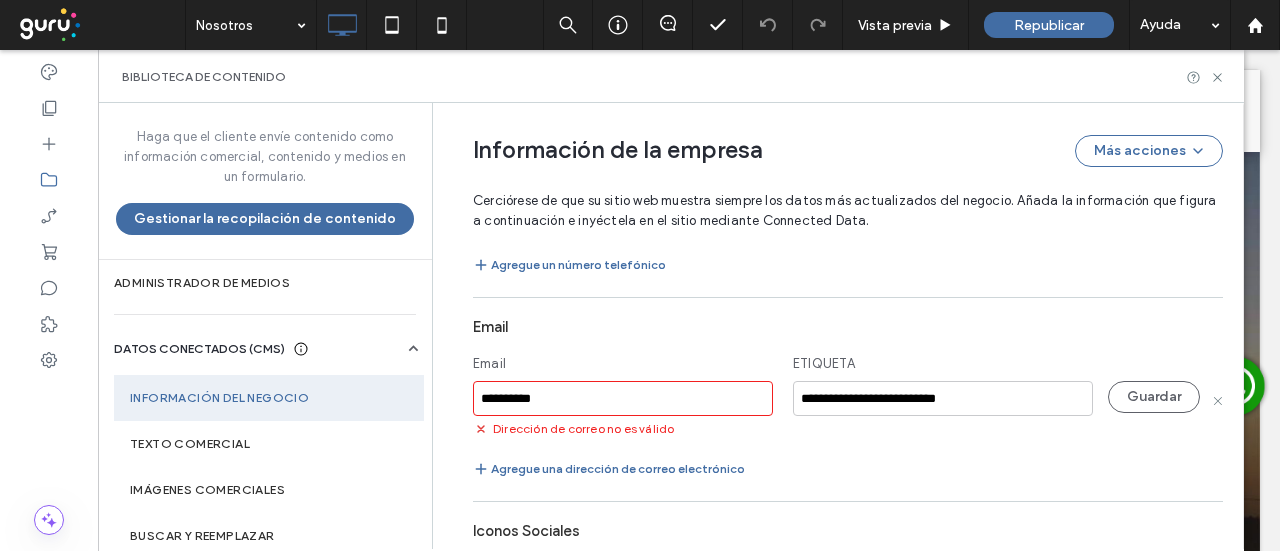drag, startPoint x: 639, startPoint y: 407, endPoint x: 267, endPoint y: 406, distance: 372.00134 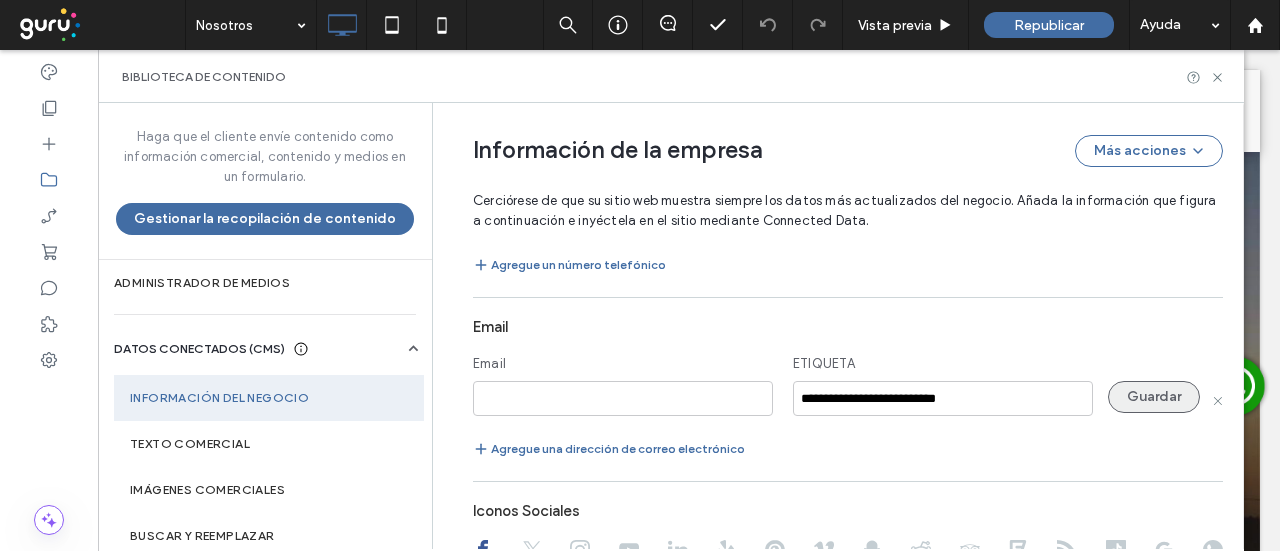 click on "Guardar" at bounding box center (1154, 397) 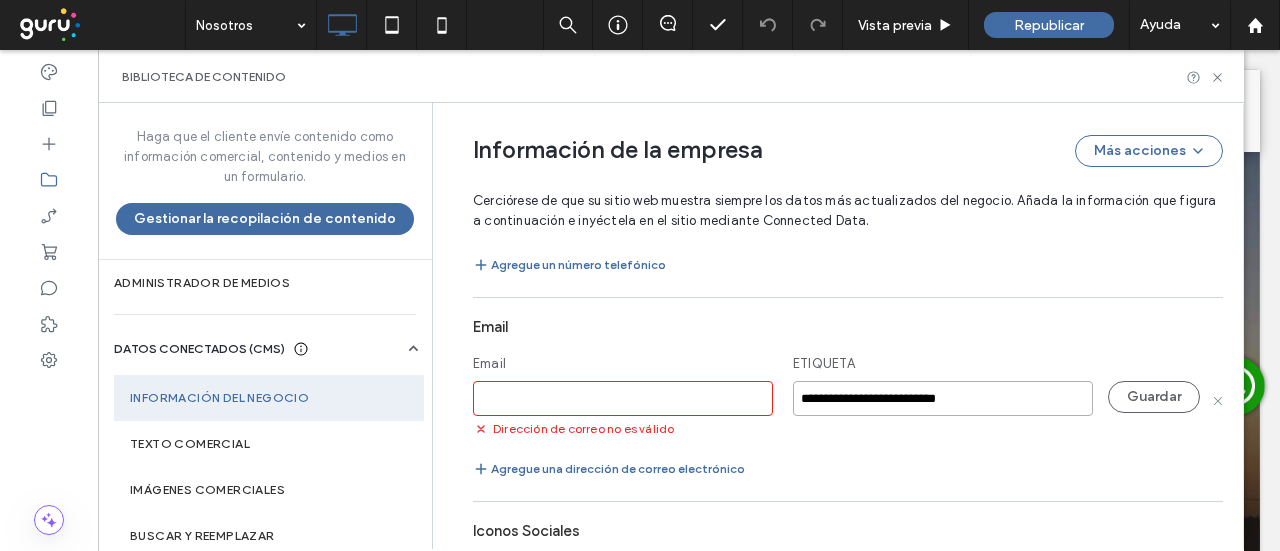 drag, startPoint x: 987, startPoint y: 399, endPoint x: 700, endPoint y: 422, distance: 287.92014 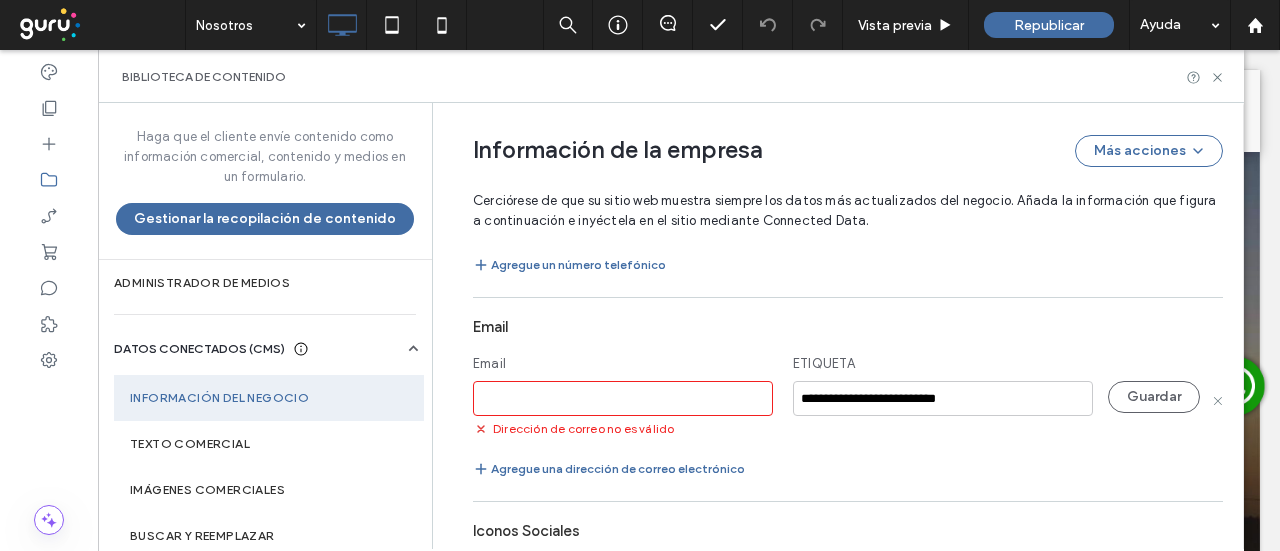 click at bounding box center [623, 398] 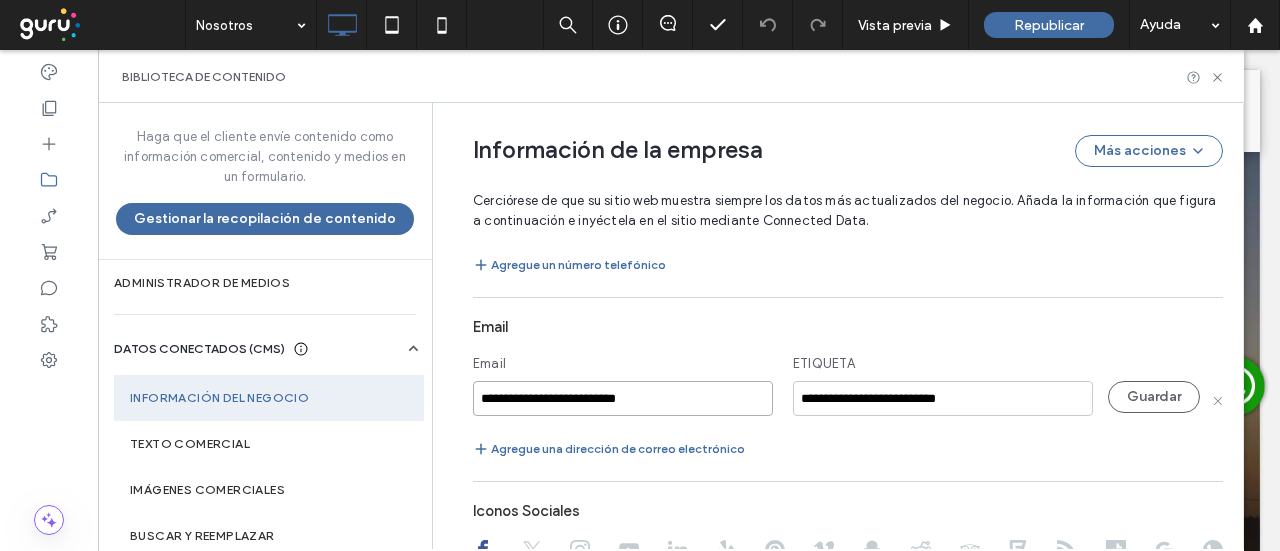 type on "**********" 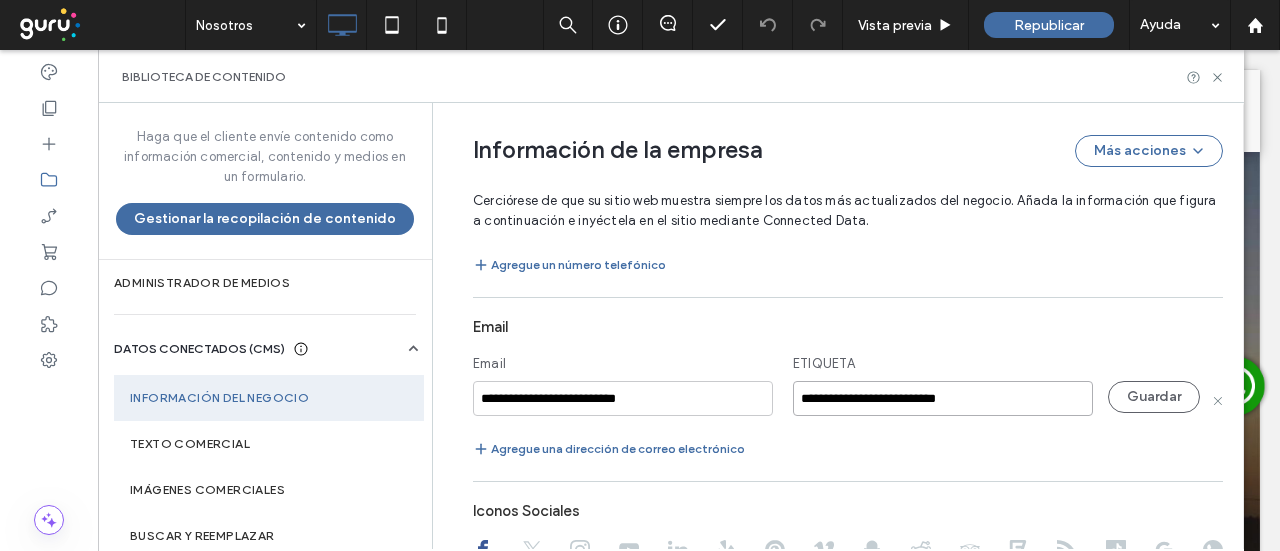 drag, startPoint x: 986, startPoint y: 389, endPoint x: 589, endPoint y: 395, distance: 397.04535 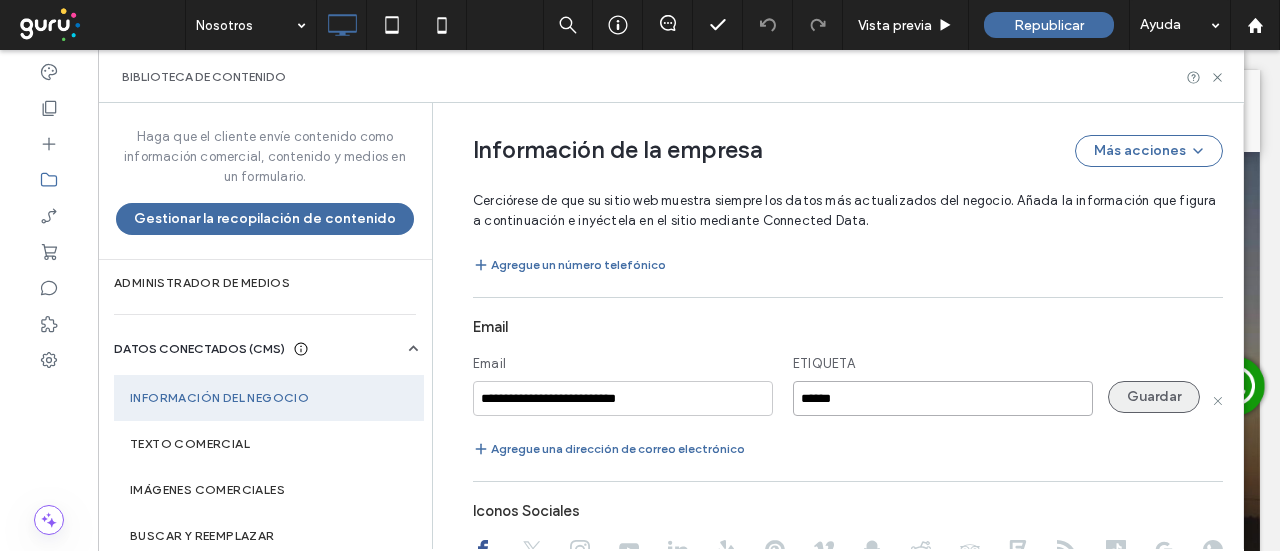 type on "******" 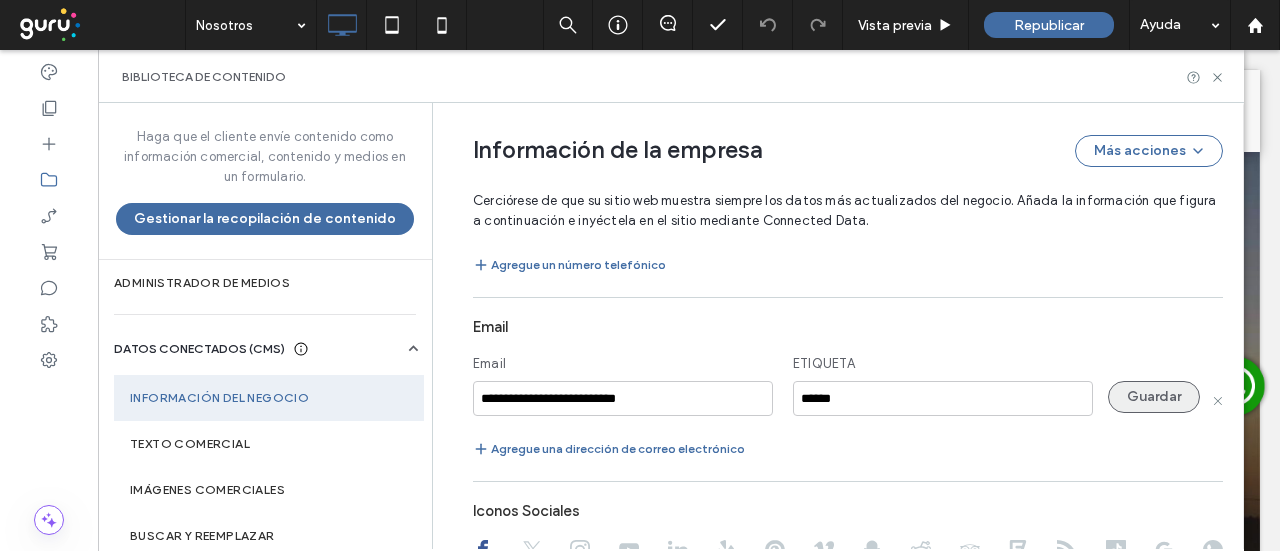 click on "Guardar" at bounding box center (1154, 397) 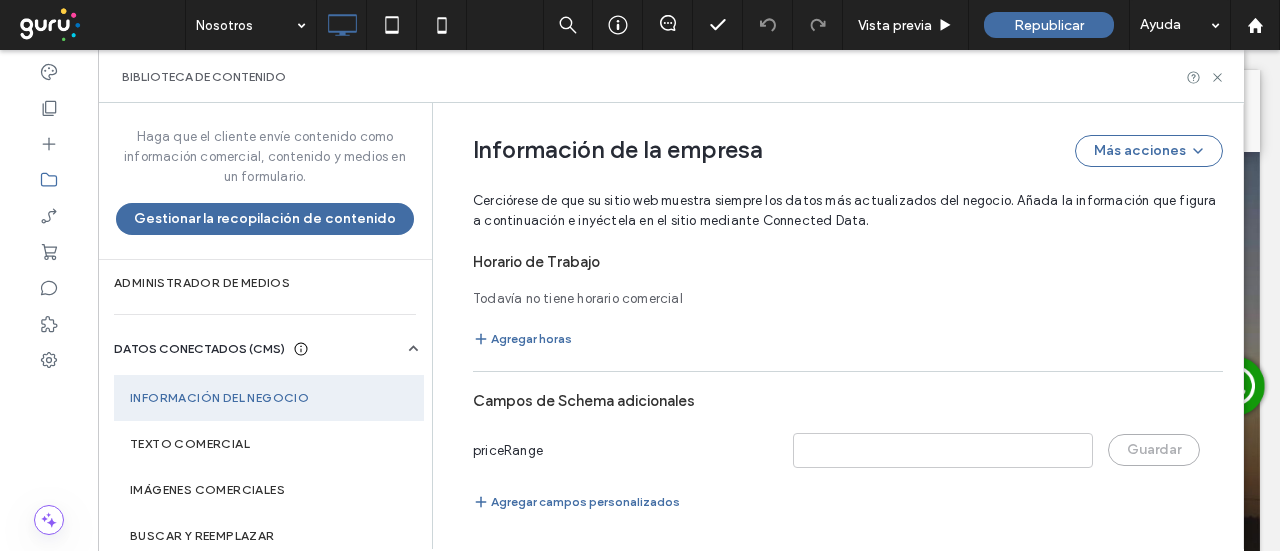 scroll, scrollTop: 1122, scrollLeft: 0, axis: vertical 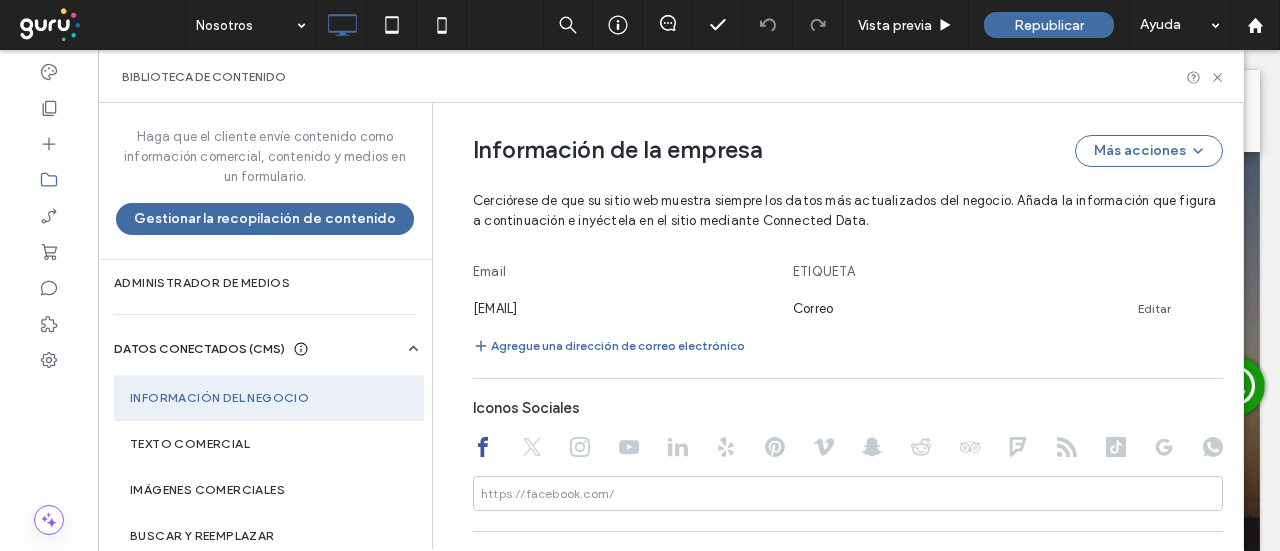 click 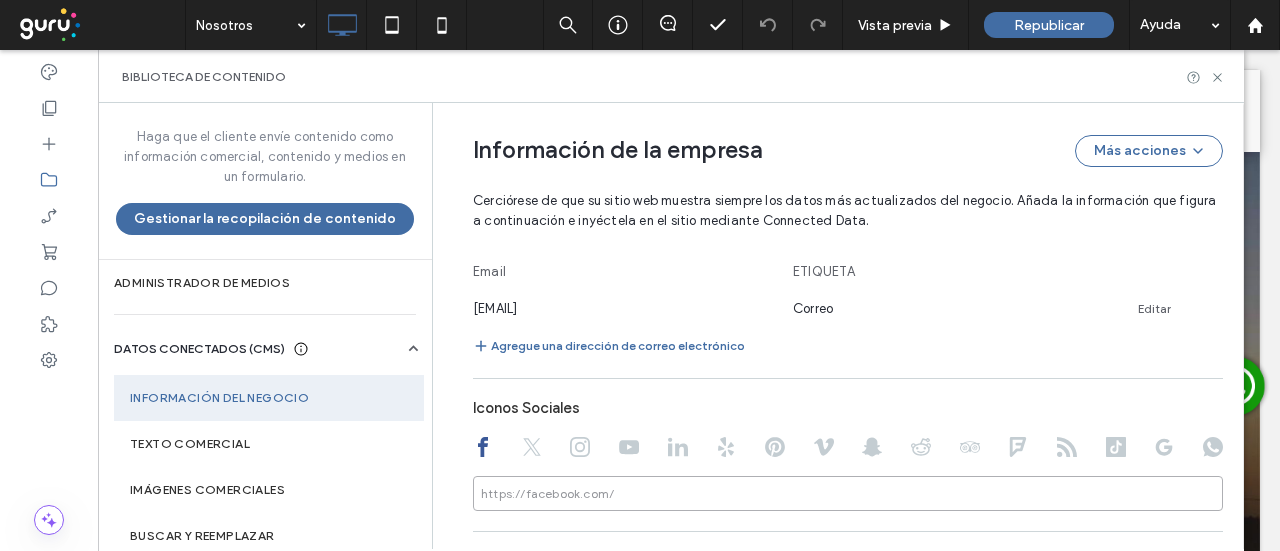 click at bounding box center [848, 493] 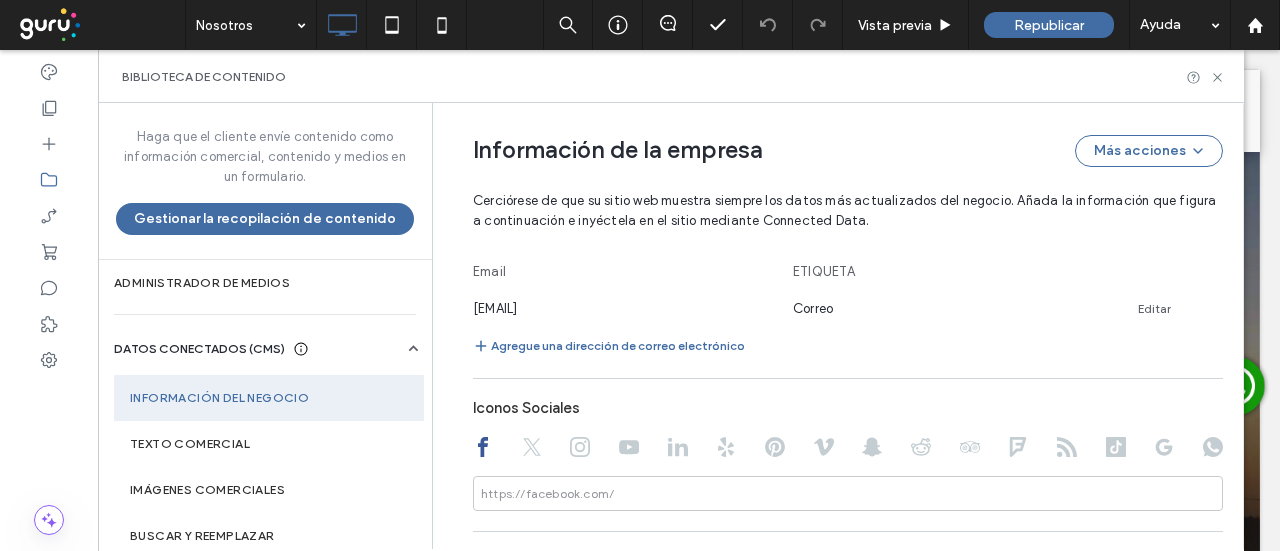 click on "https://facebook.com/" at bounding box center (547, 494) 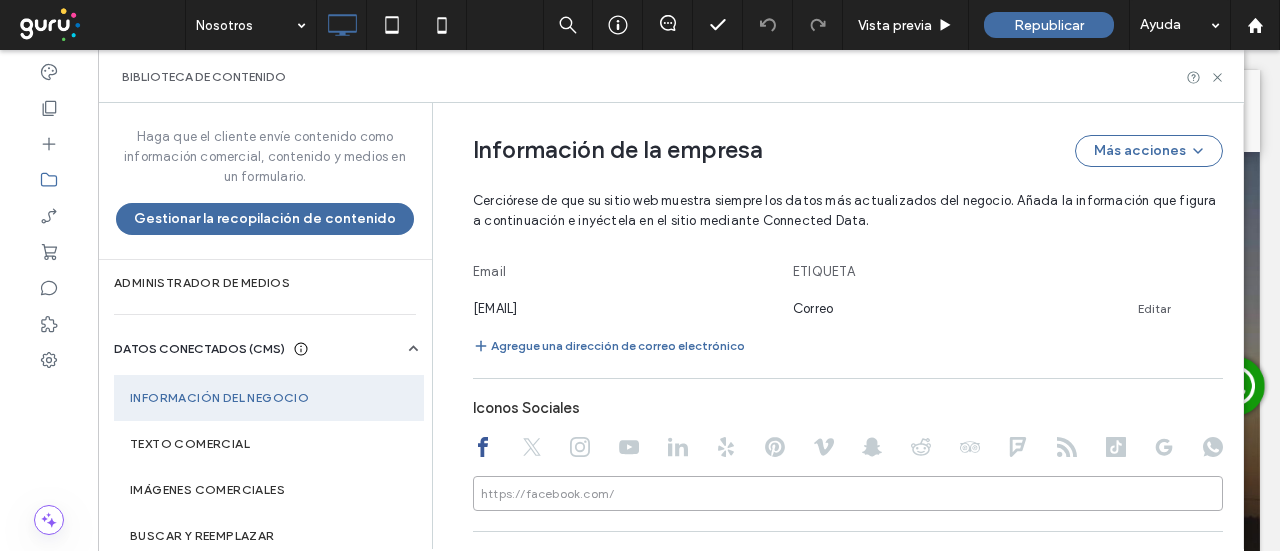 click at bounding box center [848, 493] 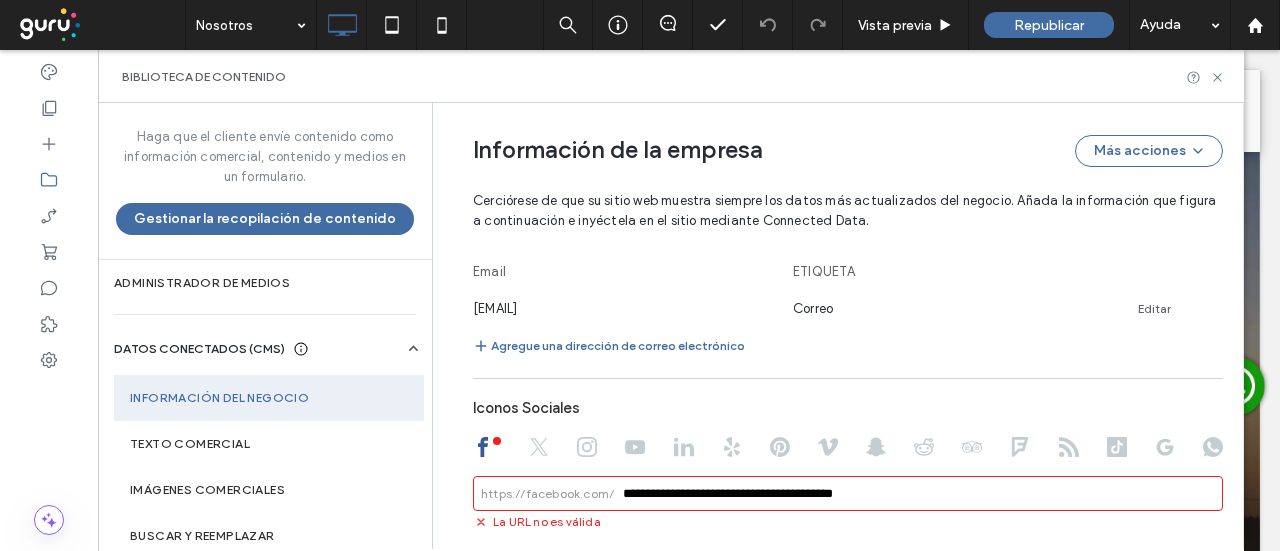 scroll, scrollTop: 1322, scrollLeft: 0, axis: vertical 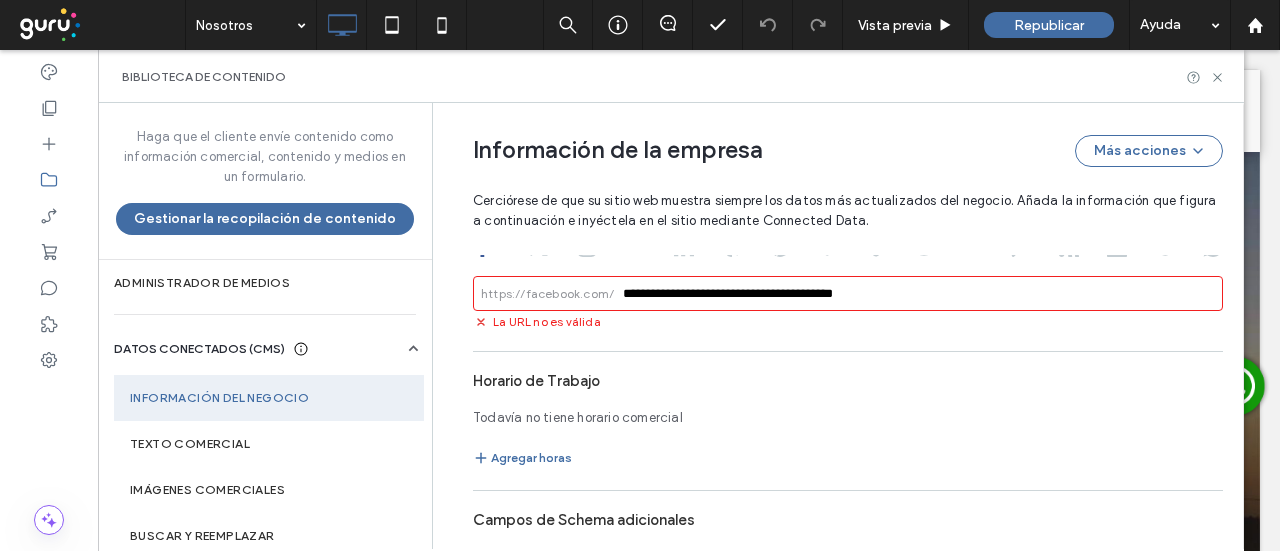 click on "**********" at bounding box center [848, 44] 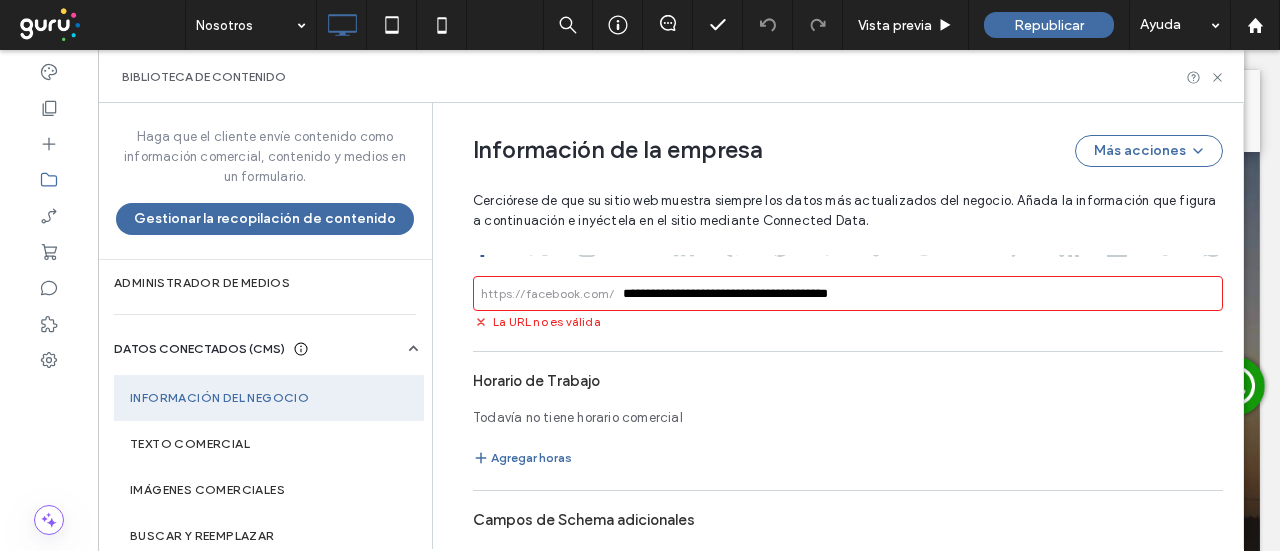 click on "Horario de Trabajo" at bounding box center [848, 381] 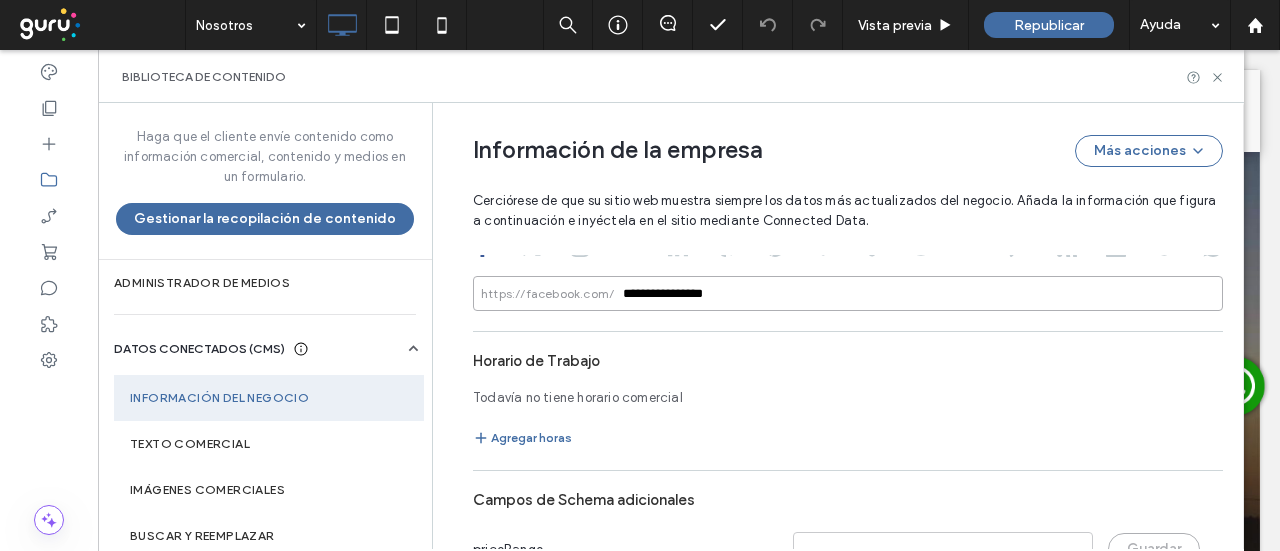drag, startPoint x: 791, startPoint y: 295, endPoint x: 802, endPoint y: 304, distance: 14.21267 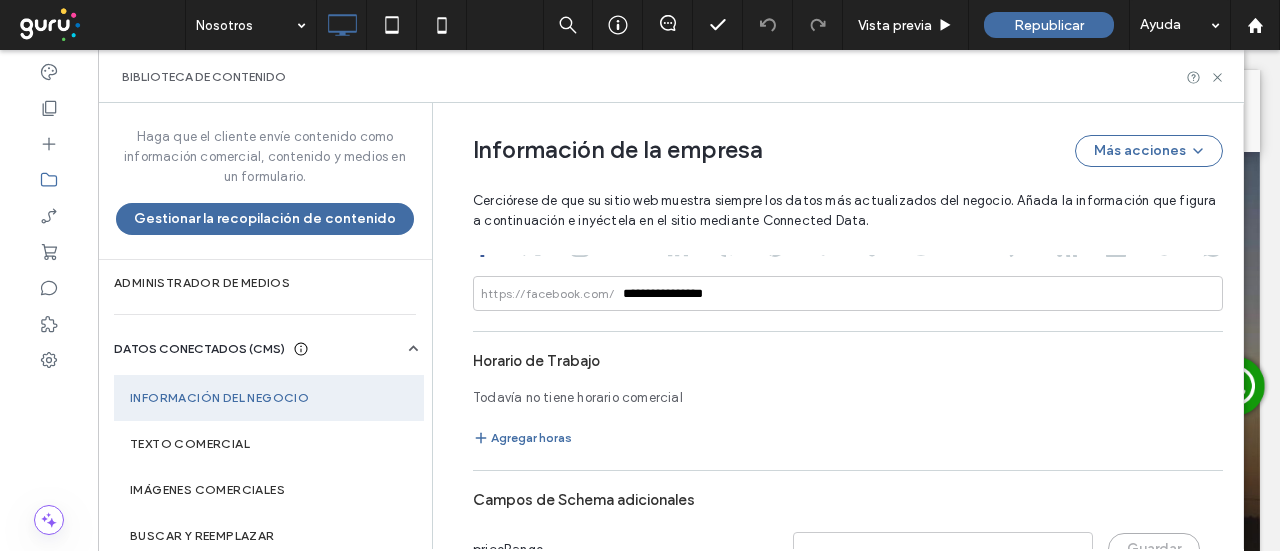 click on "Horario de Trabajo Todavía no tiene horario comercial Agregar horas" at bounding box center (848, 396) 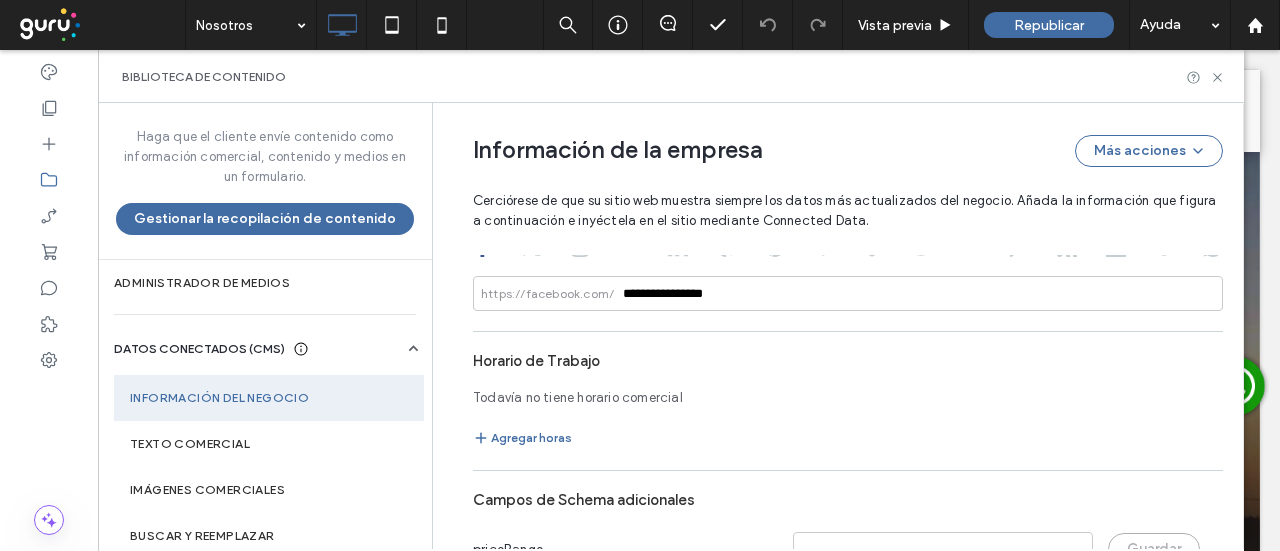 scroll, scrollTop: 1122, scrollLeft: 0, axis: vertical 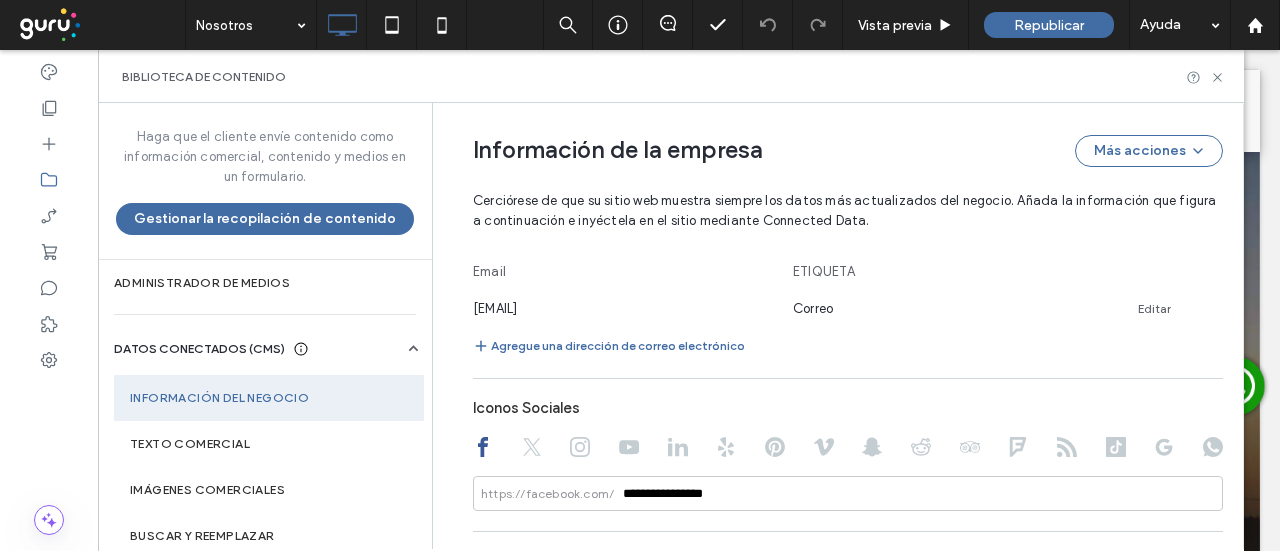 click 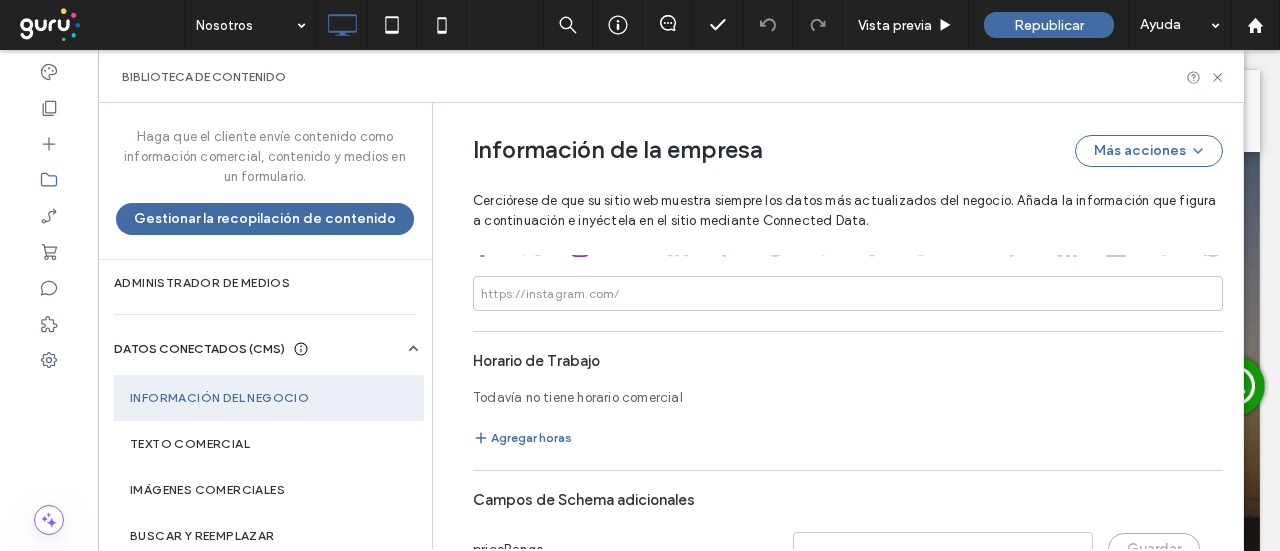 scroll, scrollTop: 1122, scrollLeft: 0, axis: vertical 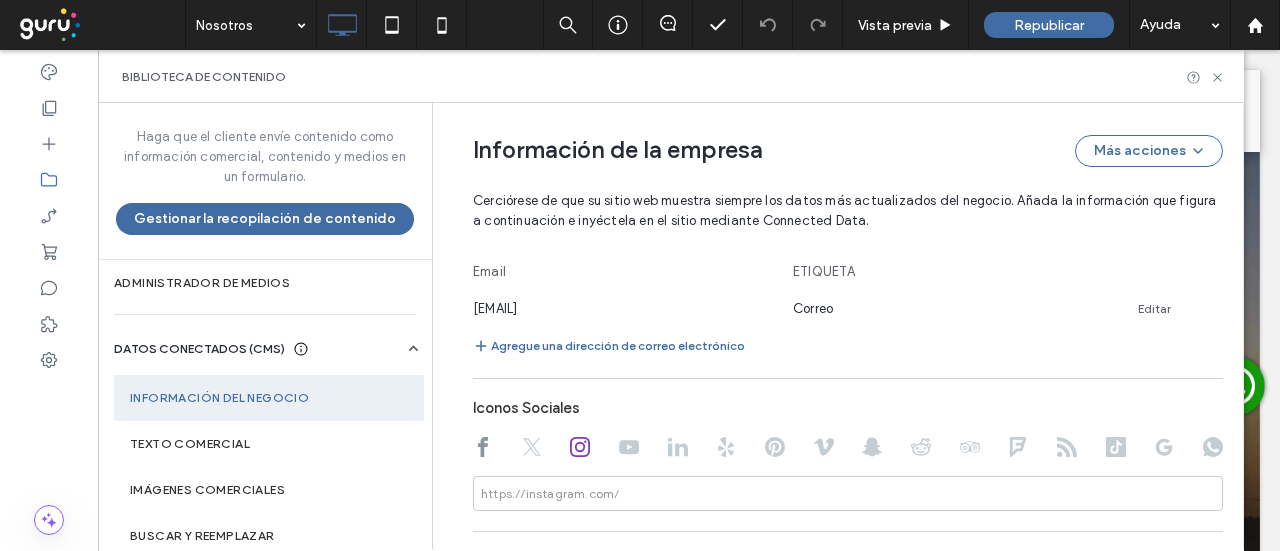 click on "**********" at bounding box center (833, -86) 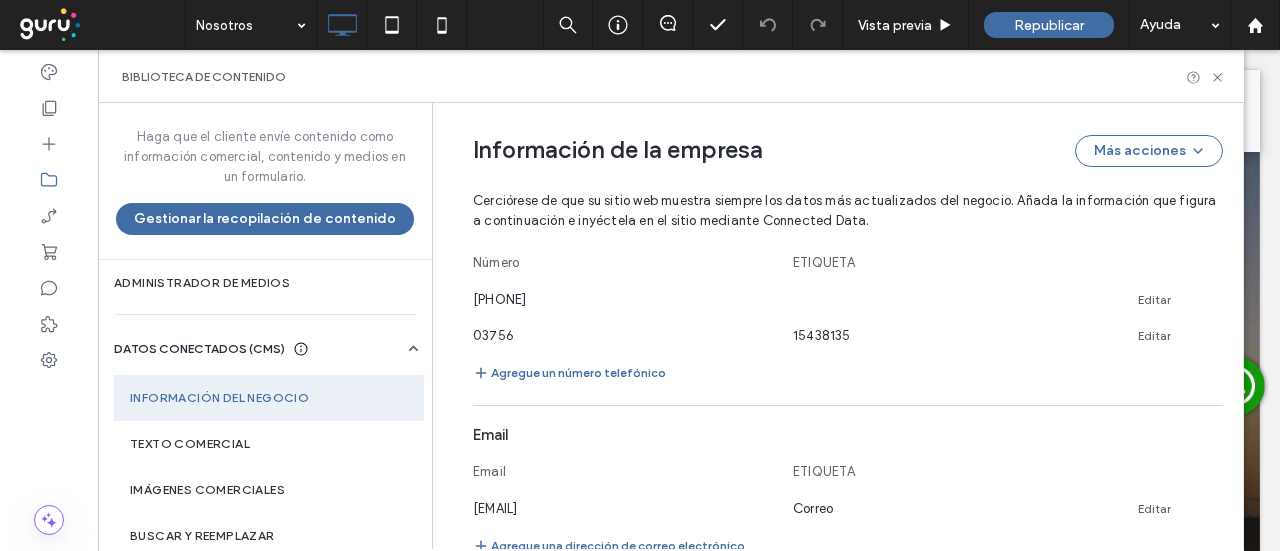 scroll, scrollTop: 822, scrollLeft: 0, axis: vertical 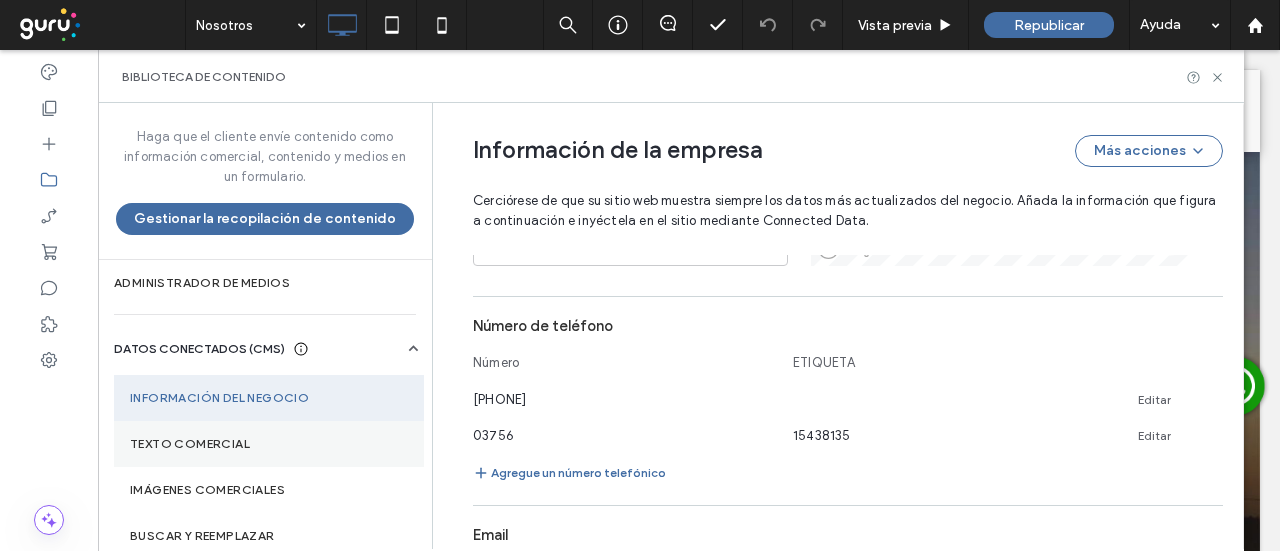 click on "Texto comercial" at bounding box center (269, 444) 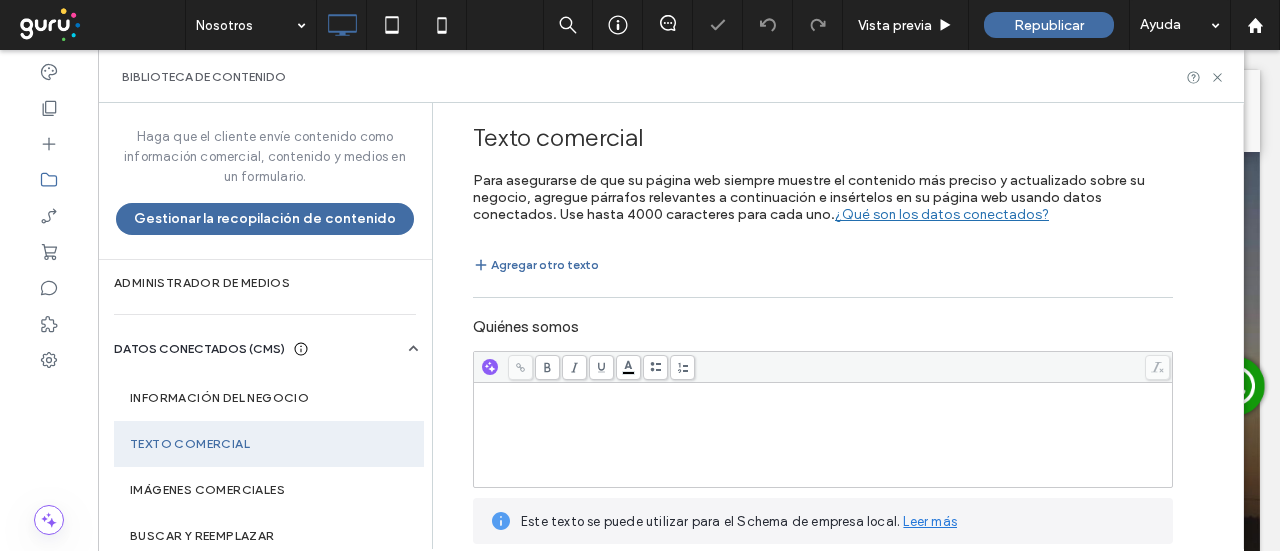scroll, scrollTop: 200, scrollLeft: 0, axis: vertical 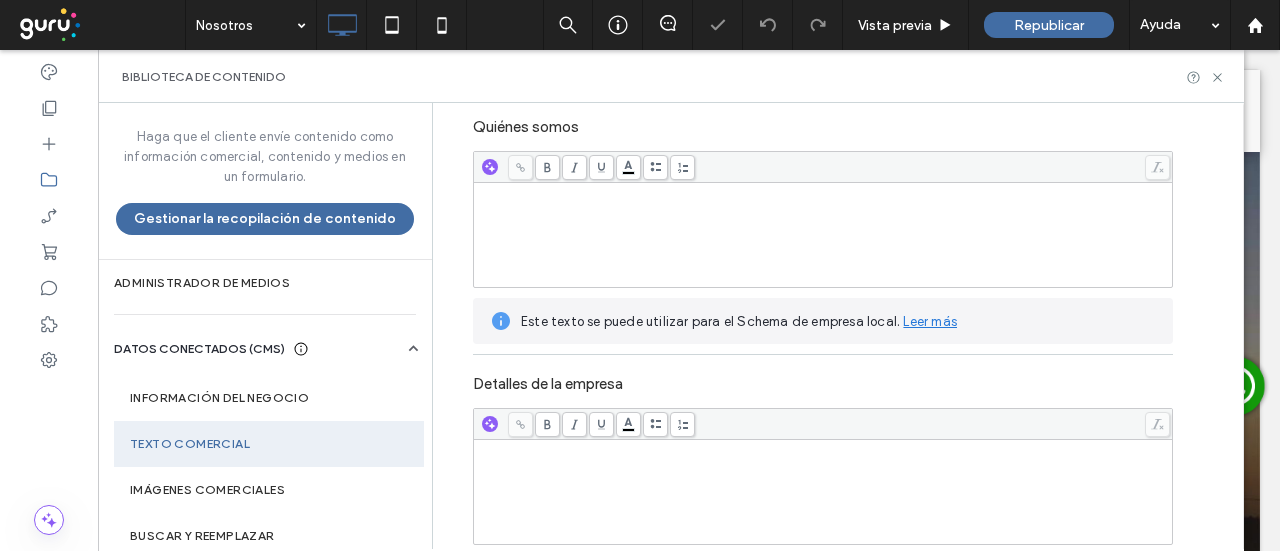 click at bounding box center (823, 235) 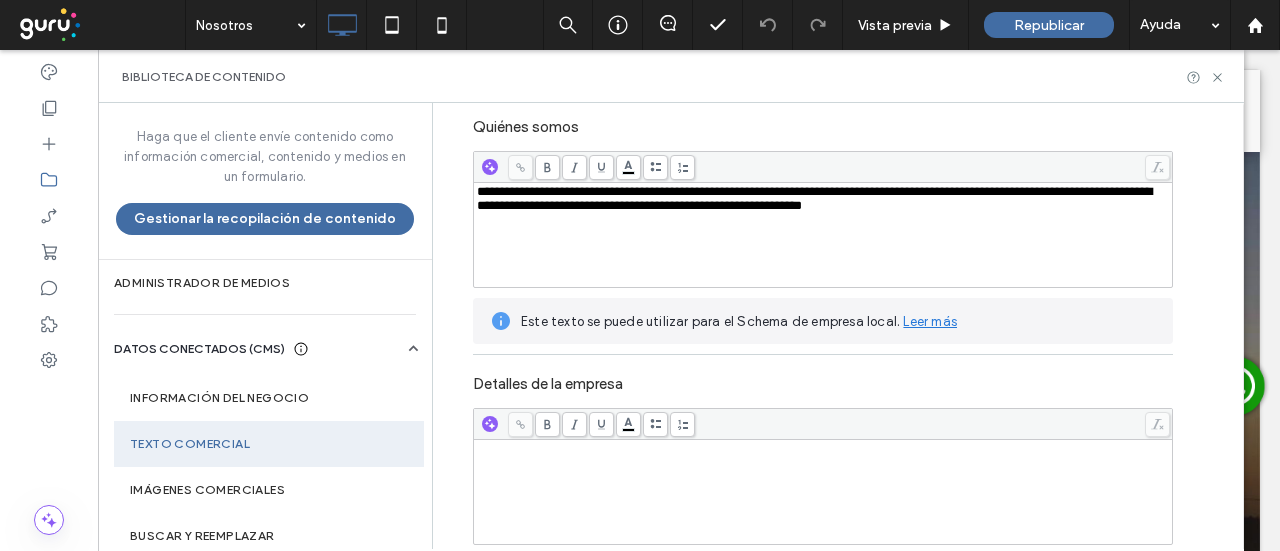 scroll, scrollTop: 400, scrollLeft: 0, axis: vertical 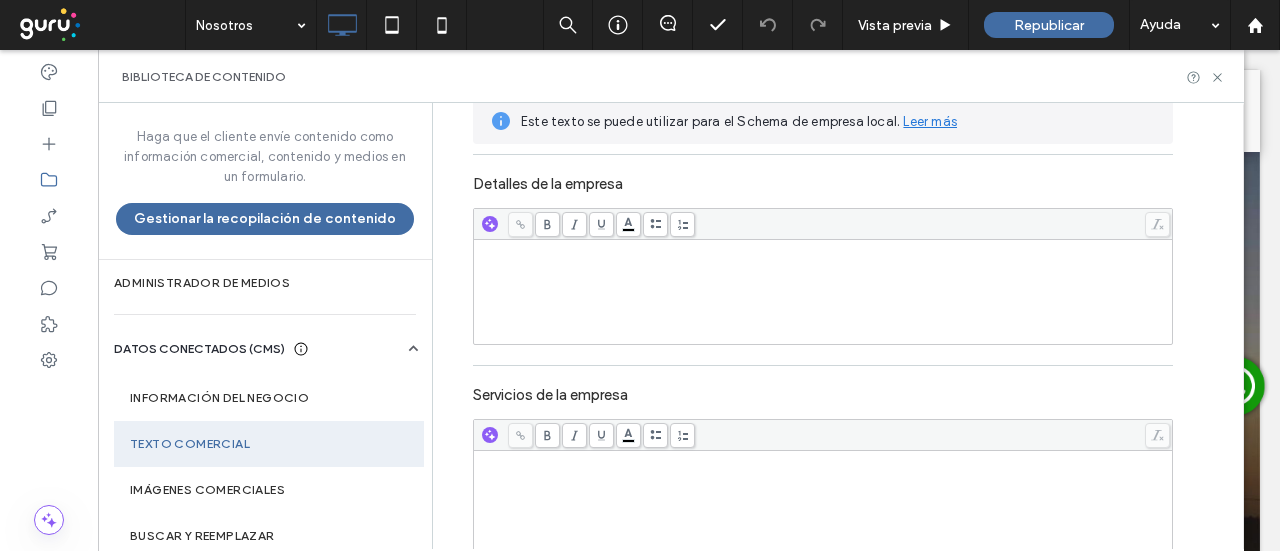 click at bounding box center [823, 292] 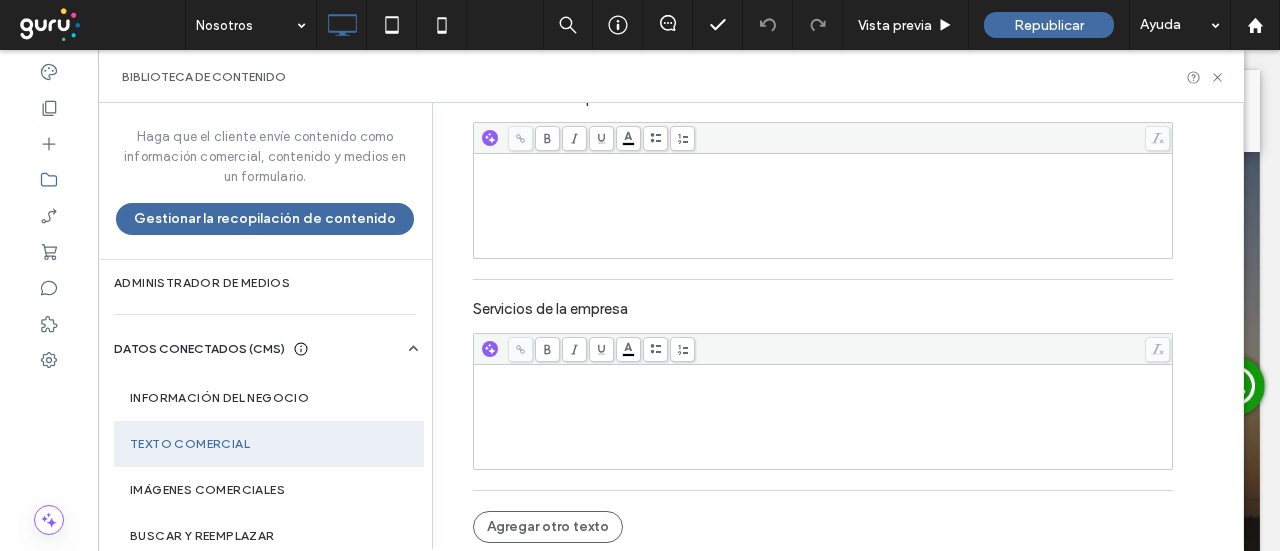 click at bounding box center [823, 417] 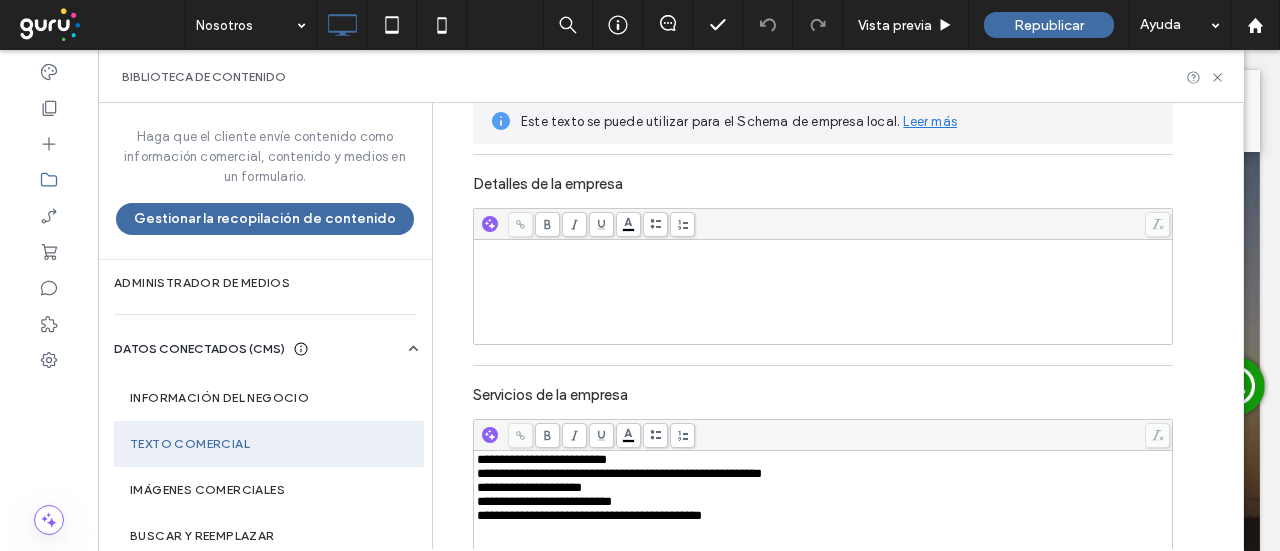 scroll, scrollTop: 486, scrollLeft: 0, axis: vertical 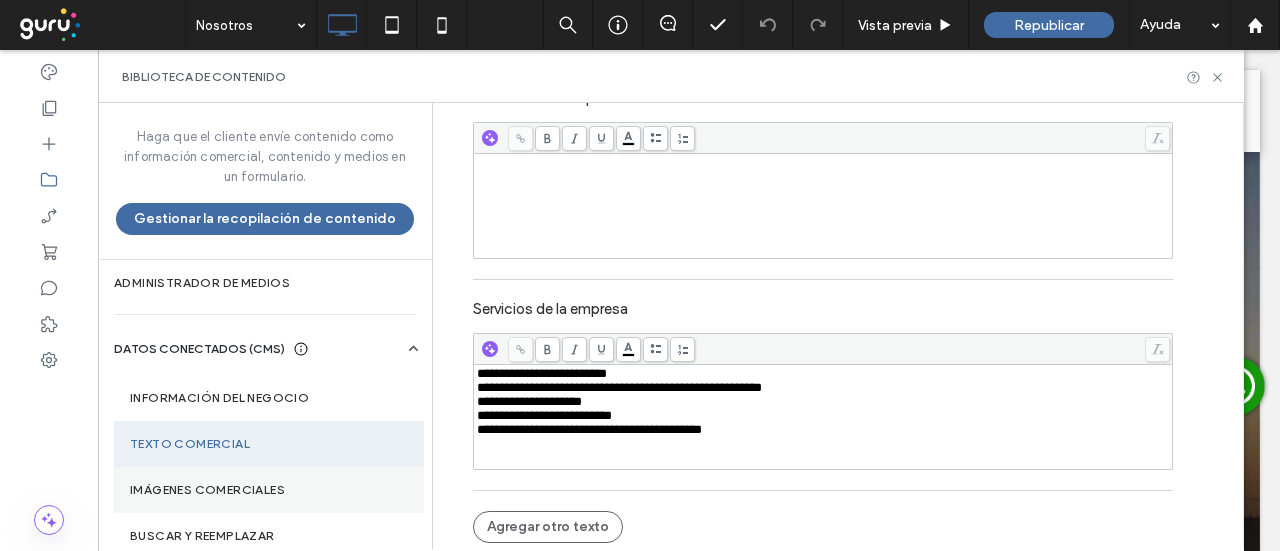 click on "Imágenes comerciales" at bounding box center [269, 490] 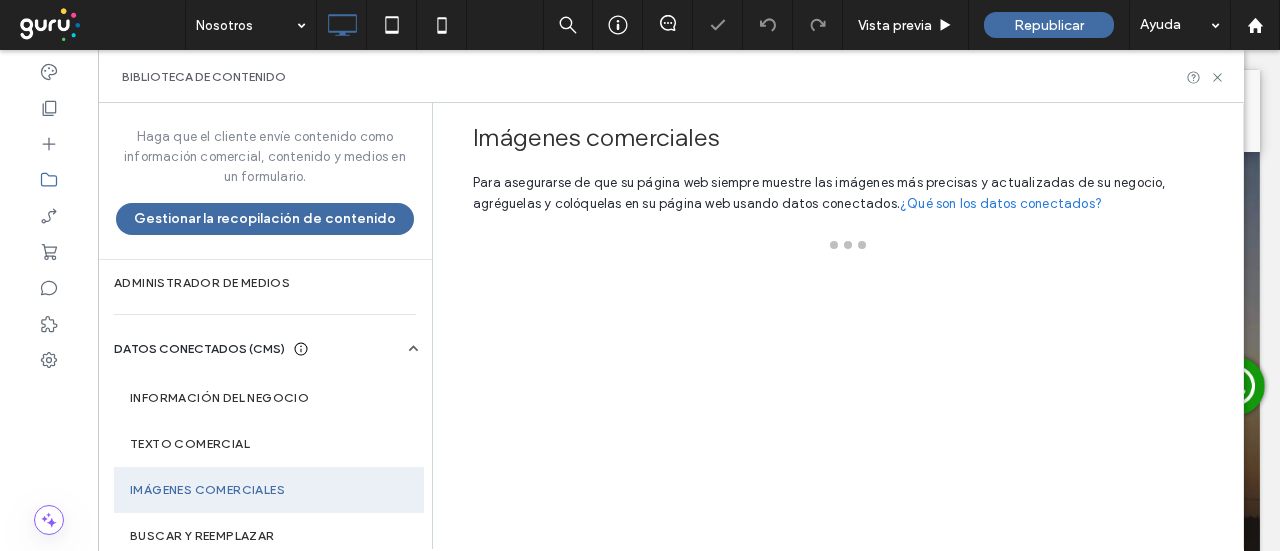 scroll, scrollTop: 0, scrollLeft: 0, axis: both 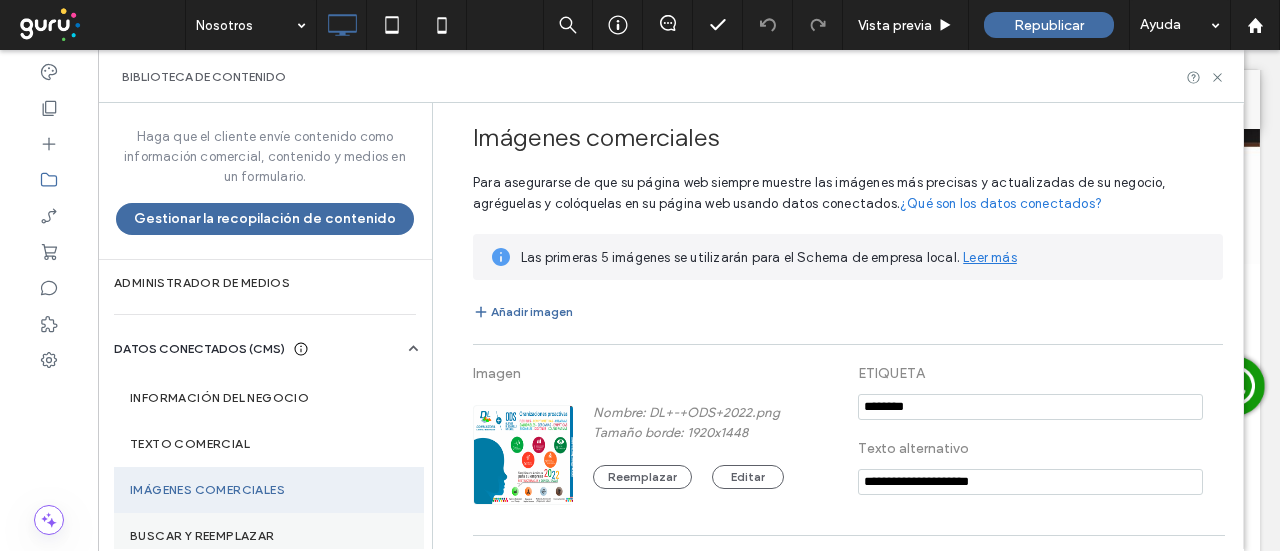 click on "Buscar y reemplazar" at bounding box center (269, 536) 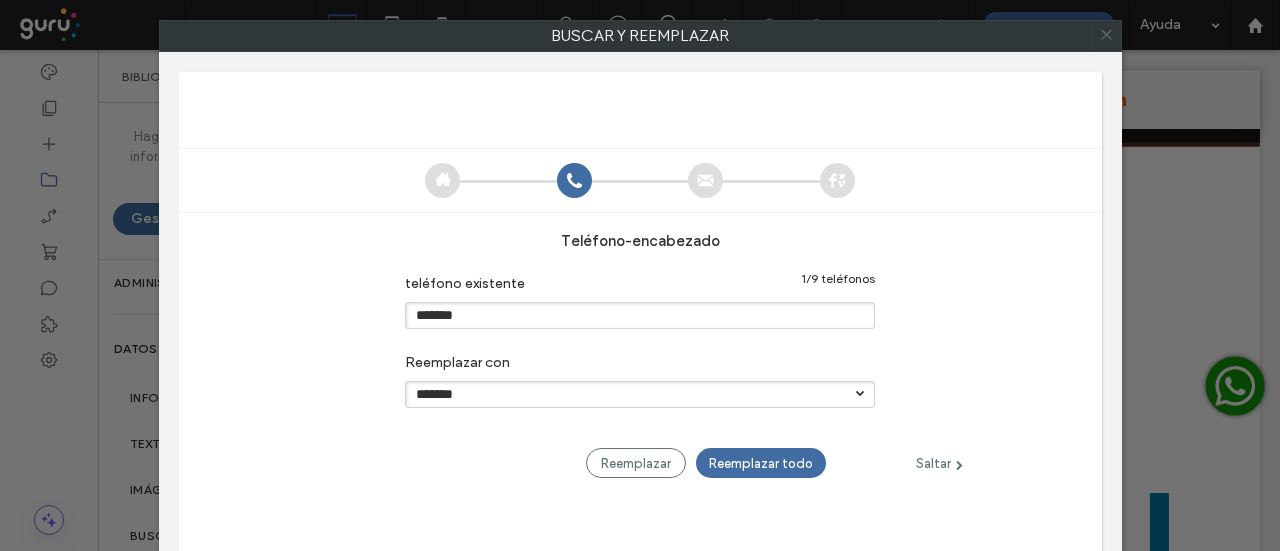 click at bounding box center [1106, 35] 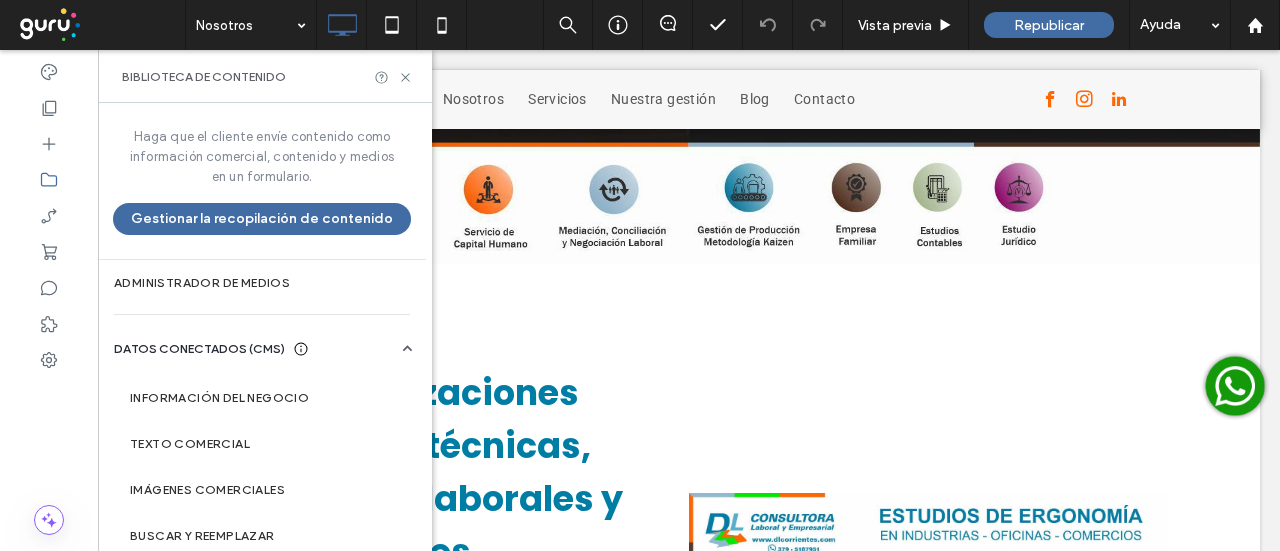 click on "Biblioteca de contenido" at bounding box center (265, 76) 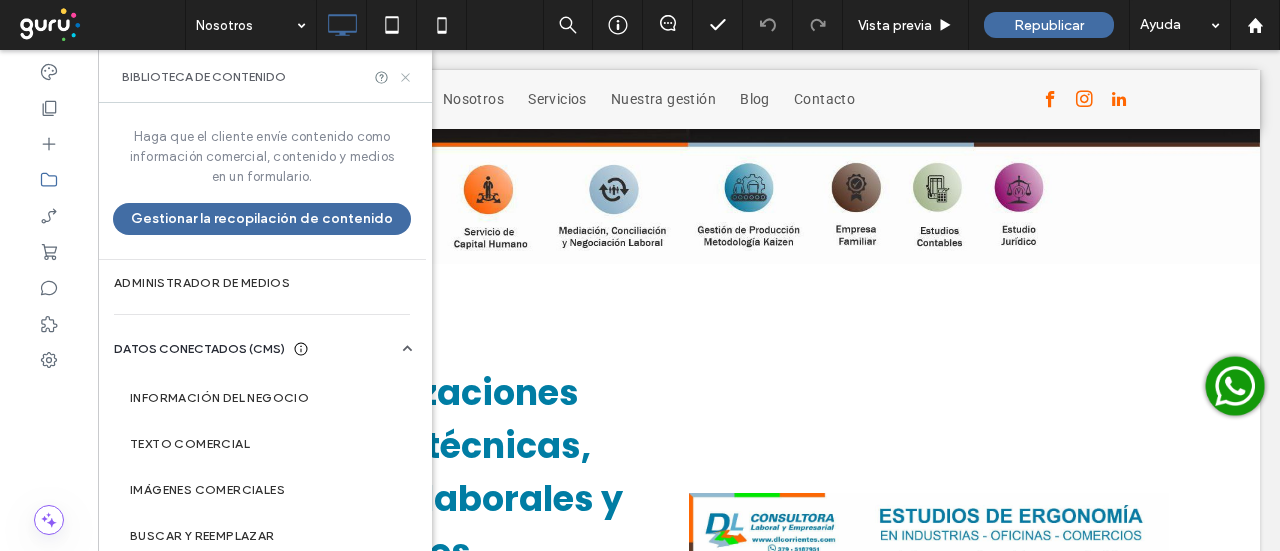 drag, startPoint x: 398, startPoint y: 78, endPoint x: 512, endPoint y: 351, distance: 295.84625 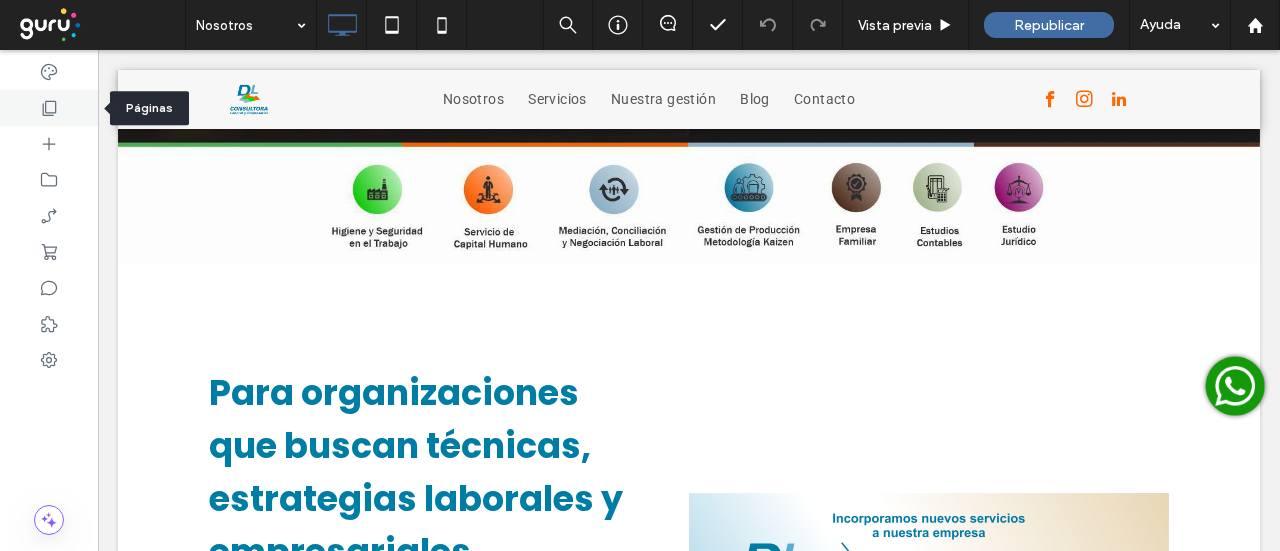 click 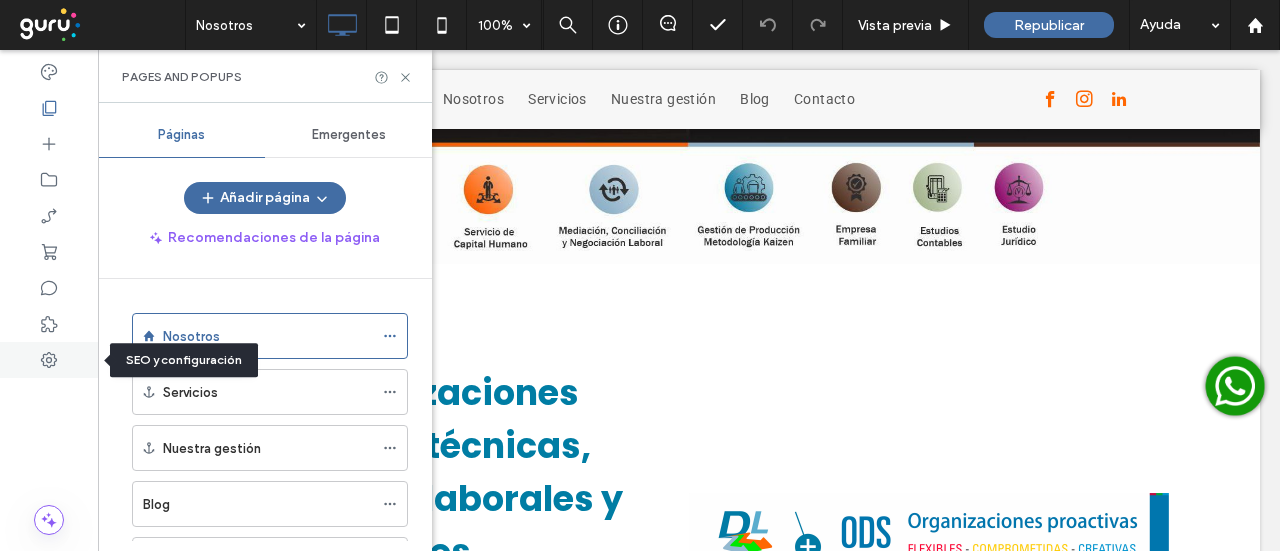 click 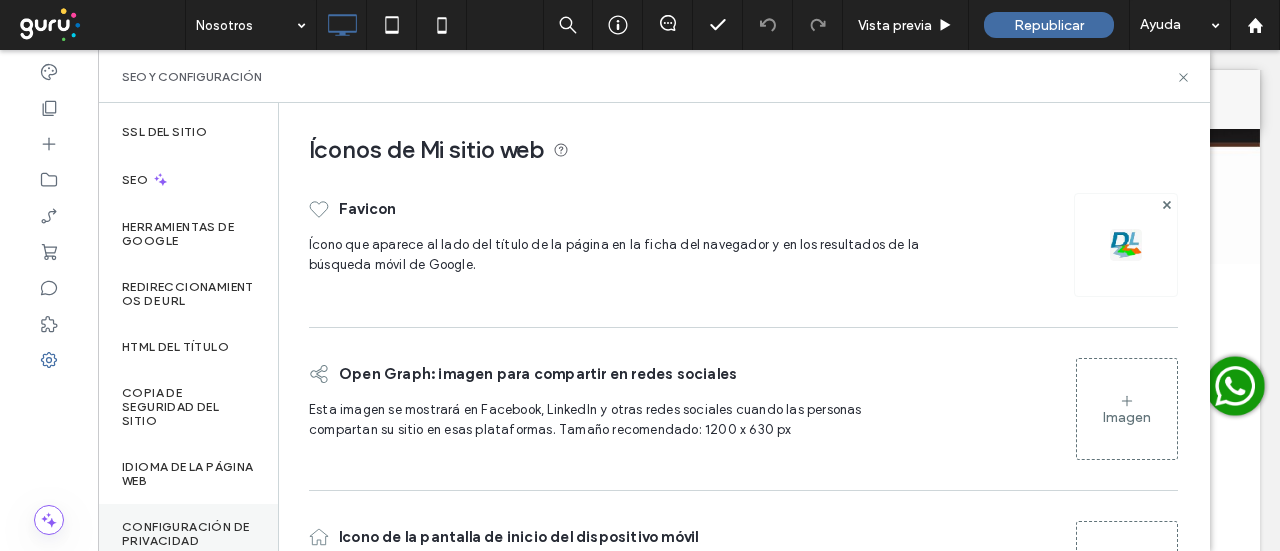 scroll, scrollTop: 380, scrollLeft: 0, axis: vertical 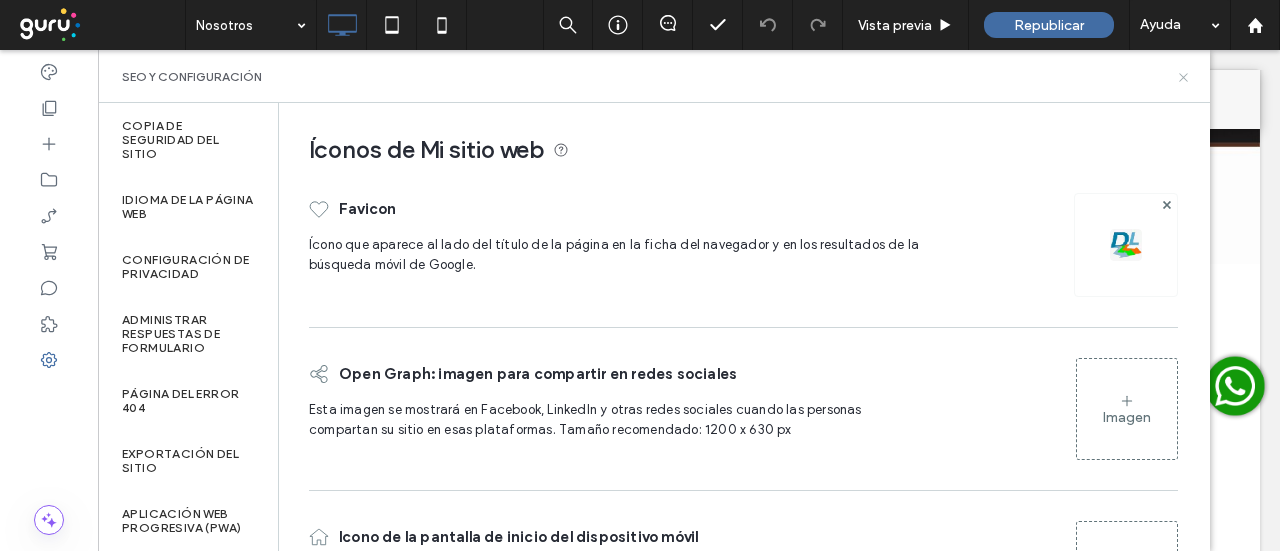 click 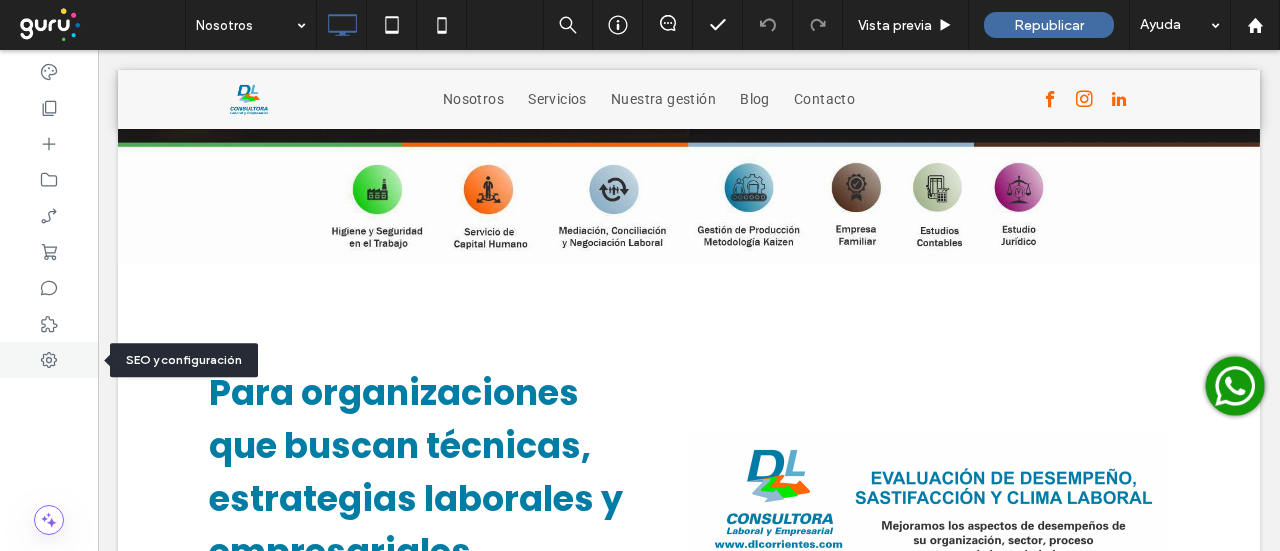 click 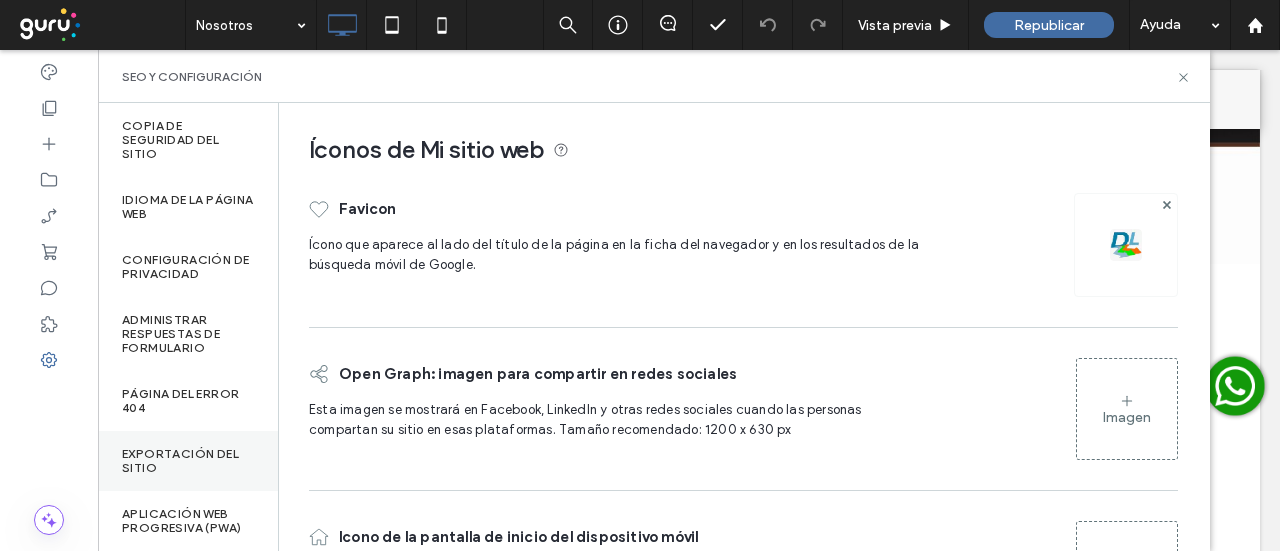 scroll, scrollTop: 0, scrollLeft: 0, axis: both 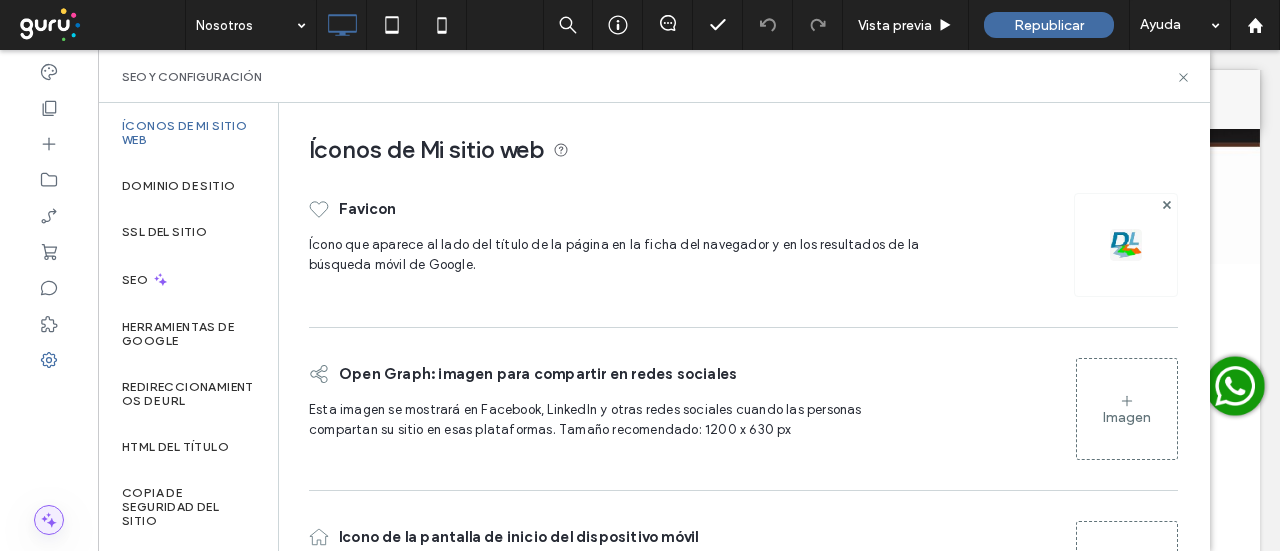 click 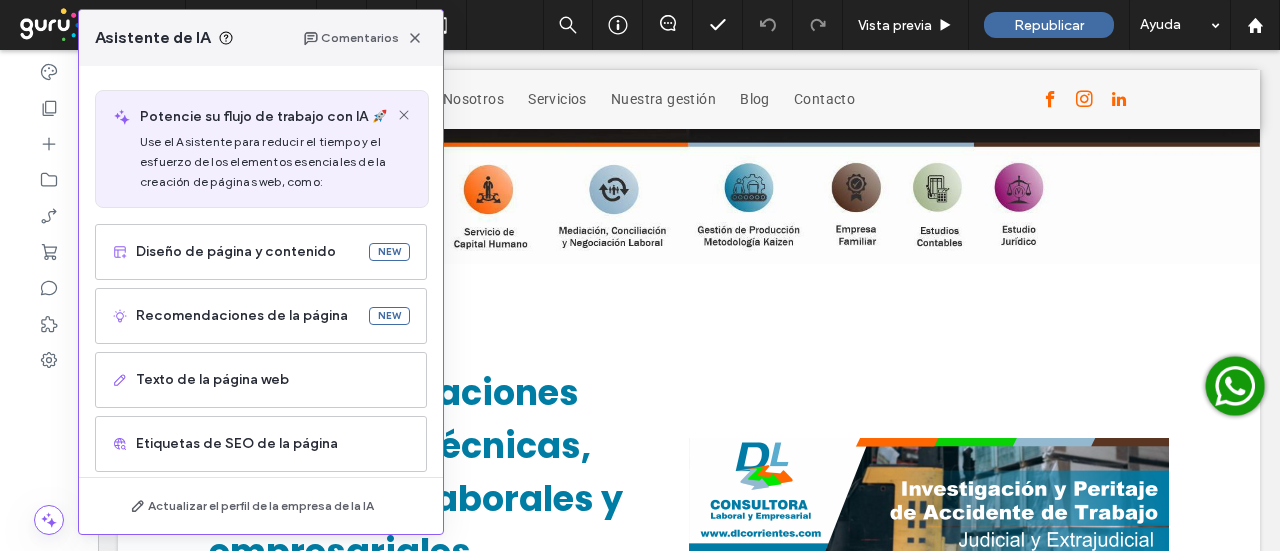 scroll, scrollTop: 100, scrollLeft: 0, axis: vertical 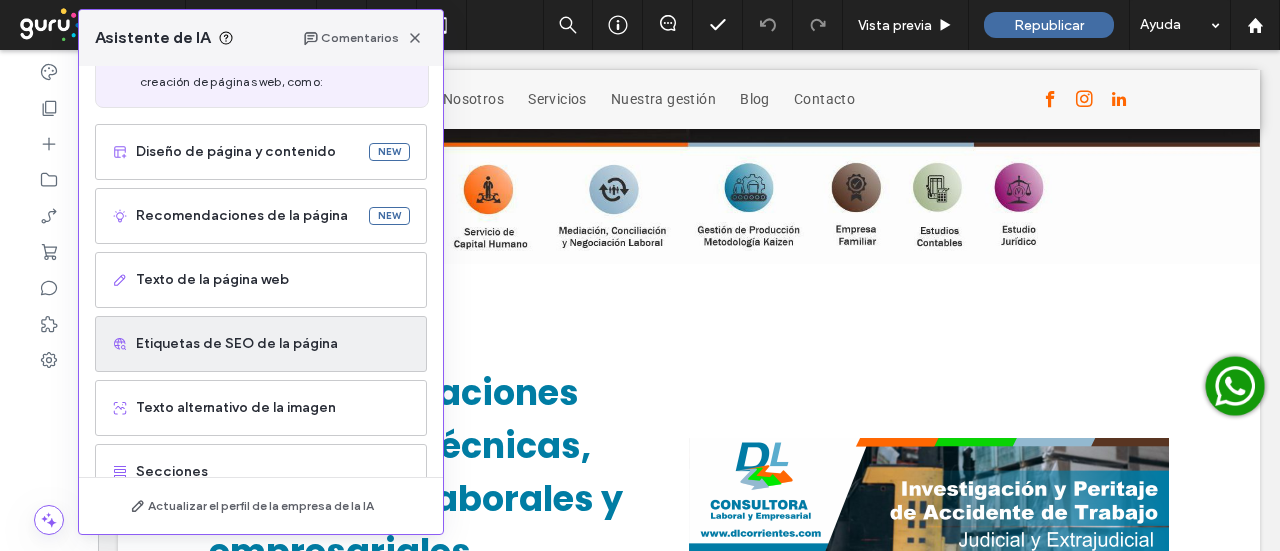 click on "Etiquetas de SEO de la página" at bounding box center (273, 344) 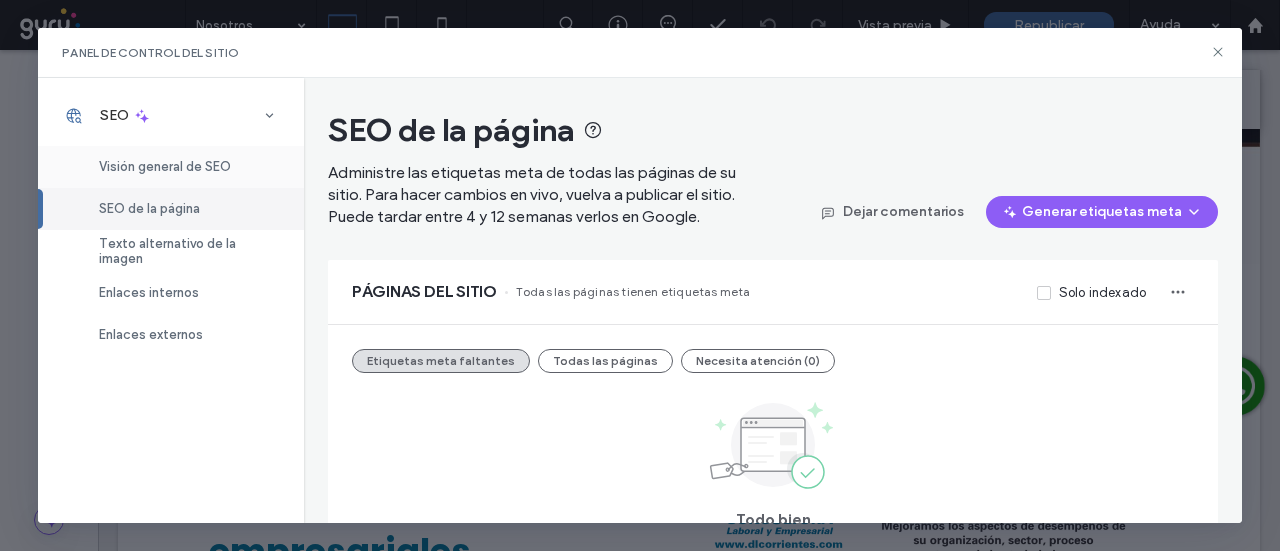click on "Visión general de SEO" at bounding box center (165, 166) 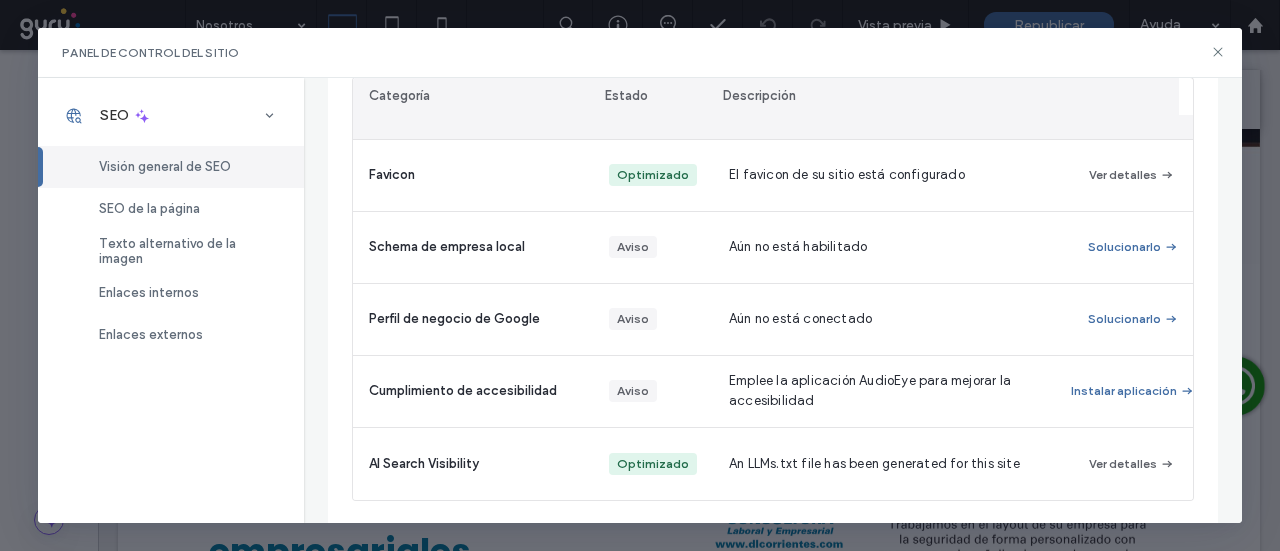 scroll, scrollTop: 0, scrollLeft: 0, axis: both 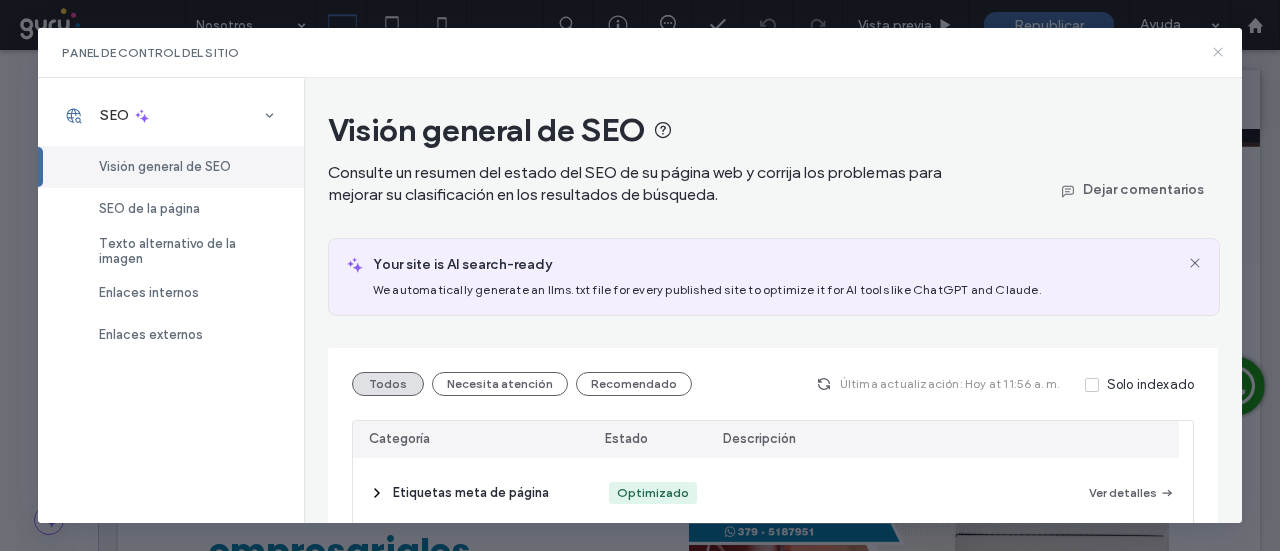 click 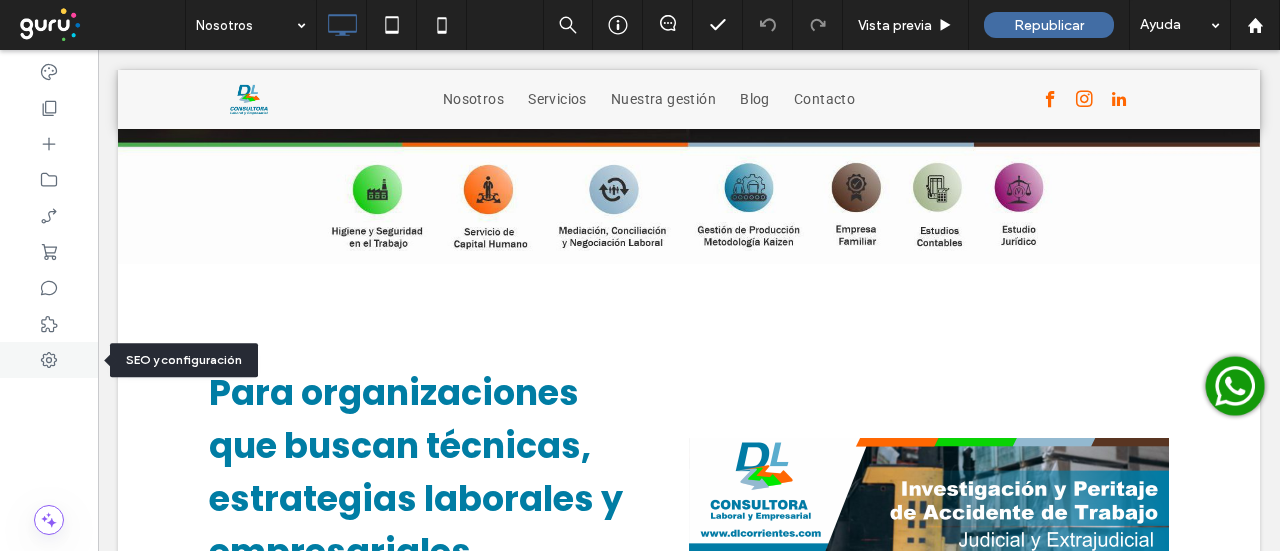 click 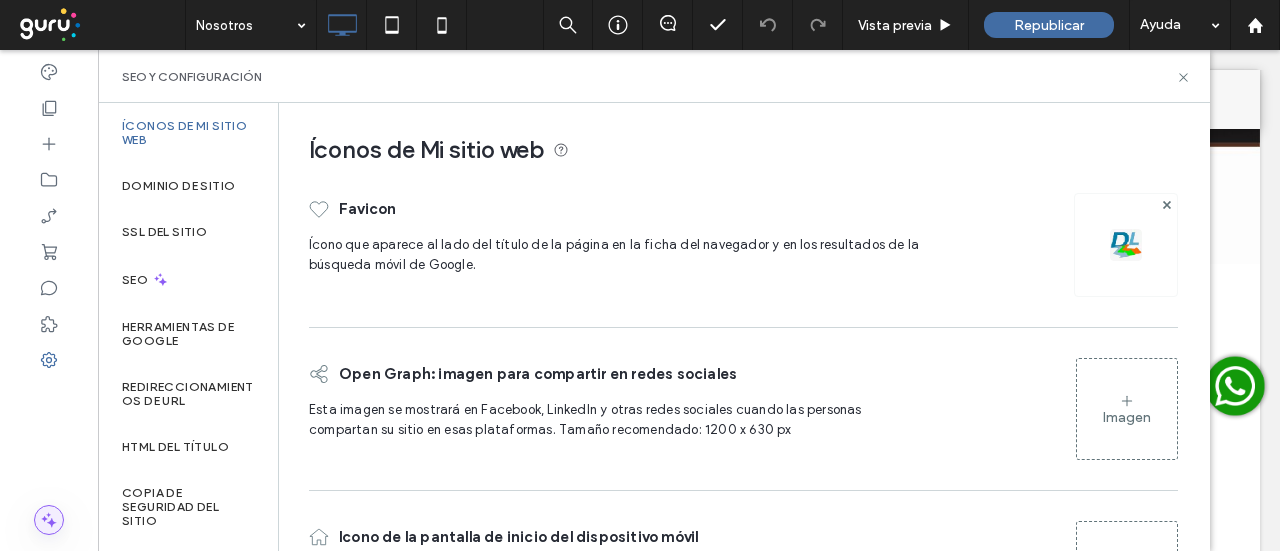click at bounding box center (49, 520) 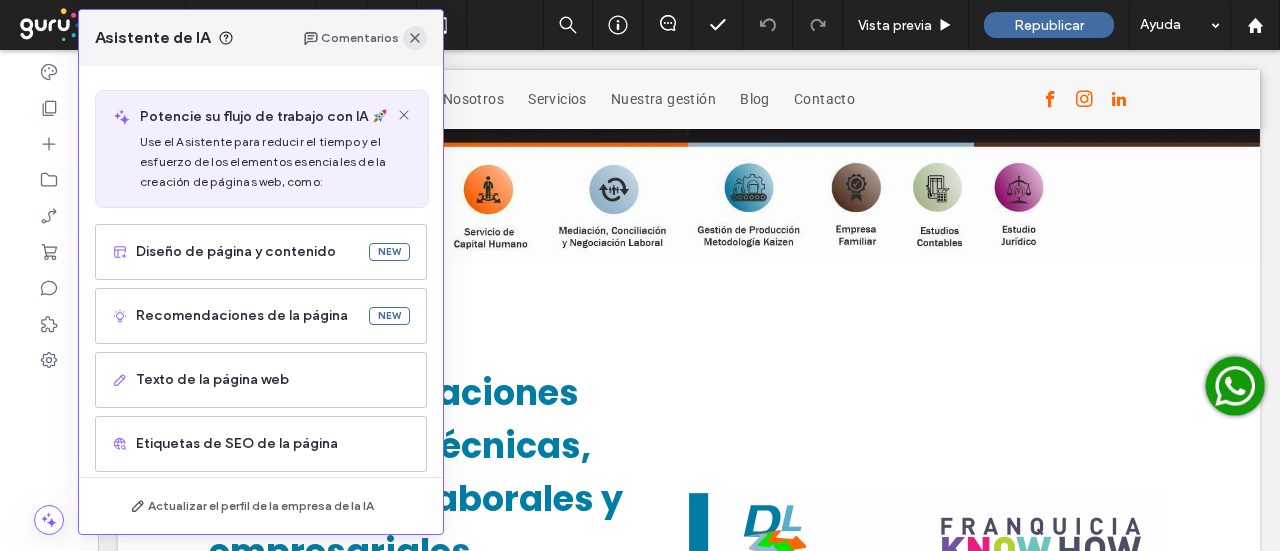 click 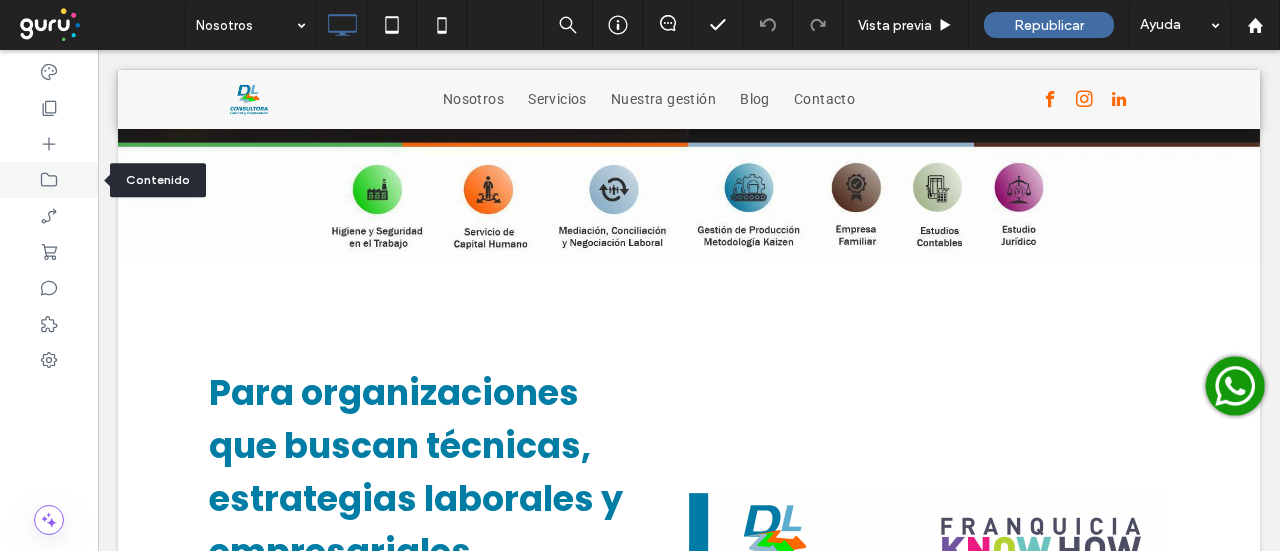 click at bounding box center [49, 180] 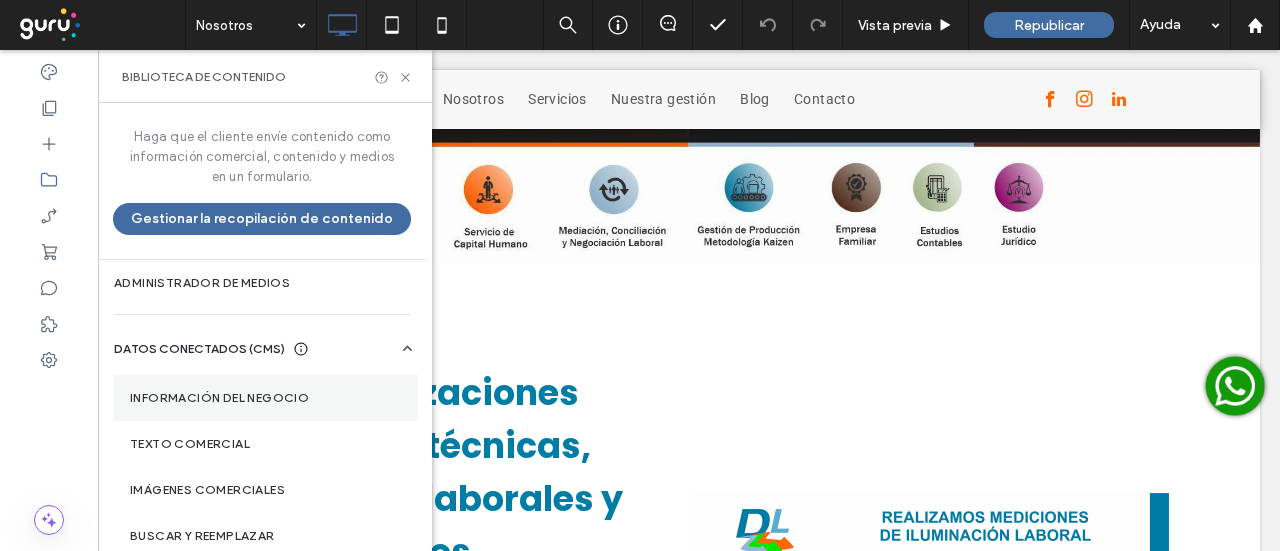 click on "Información del negocio" at bounding box center (266, 398) 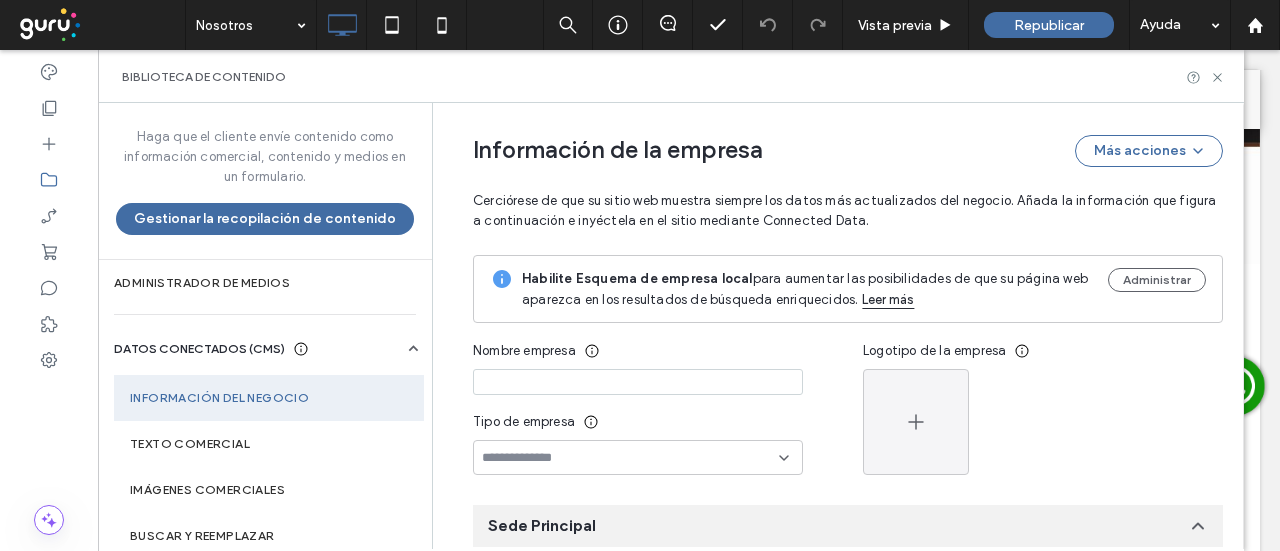 scroll, scrollTop: 576, scrollLeft: 0, axis: vertical 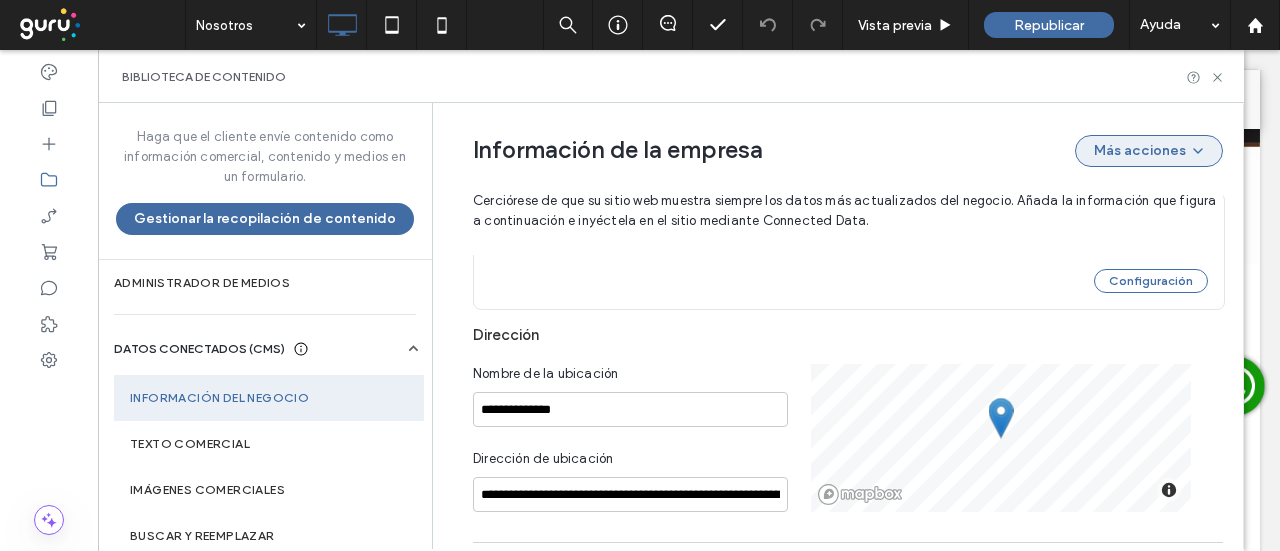 click on "Más acciones" at bounding box center (1149, 151) 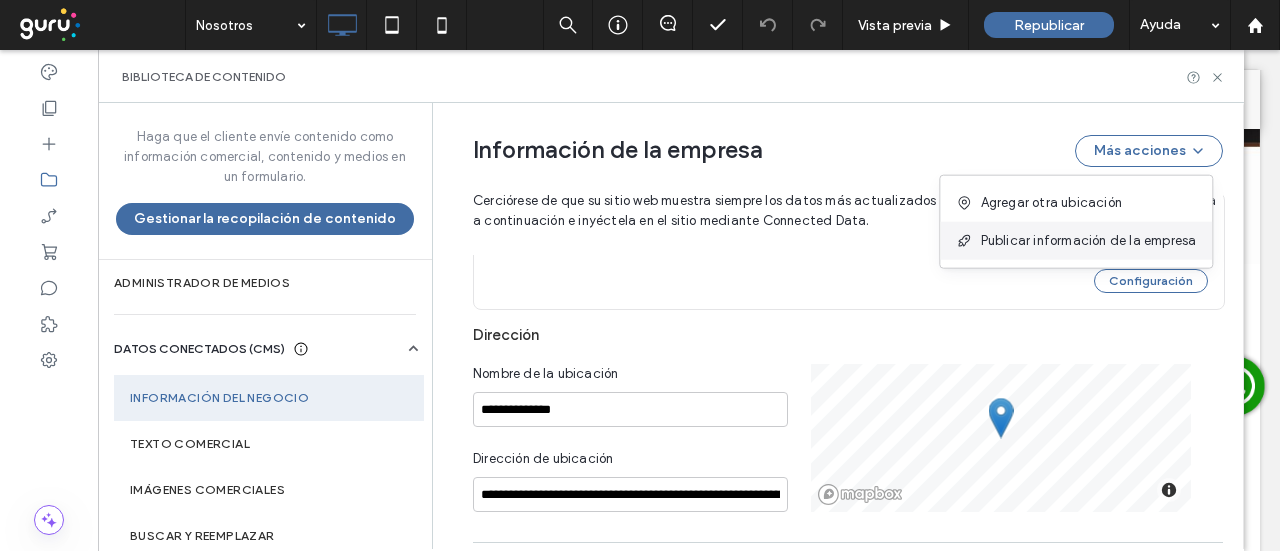 click on "Publicar información de la empresa" at bounding box center (1089, 241) 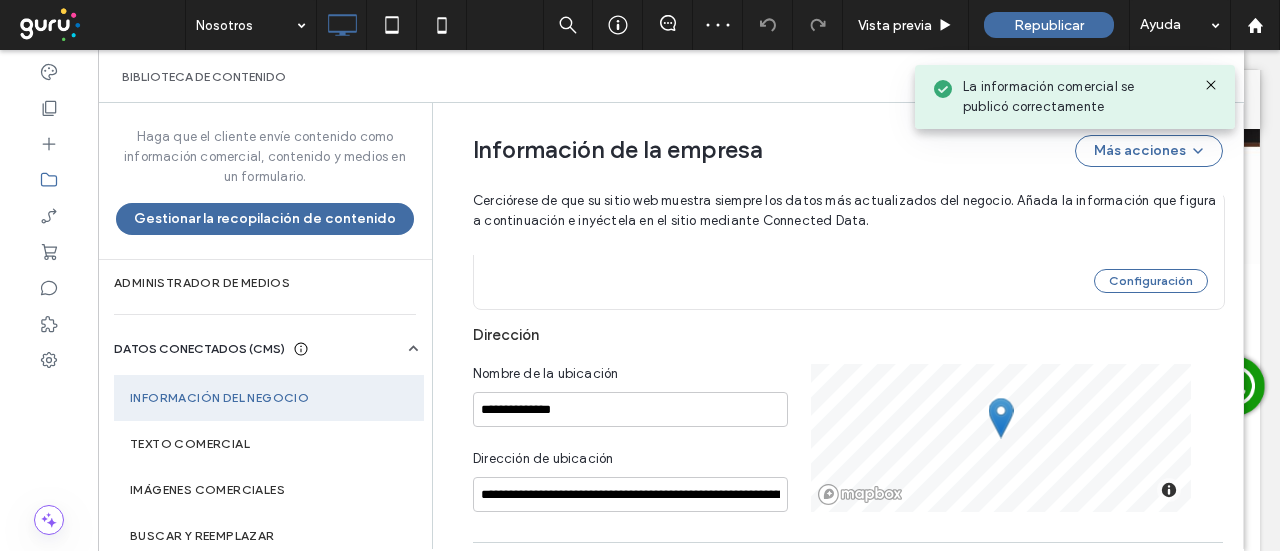 click 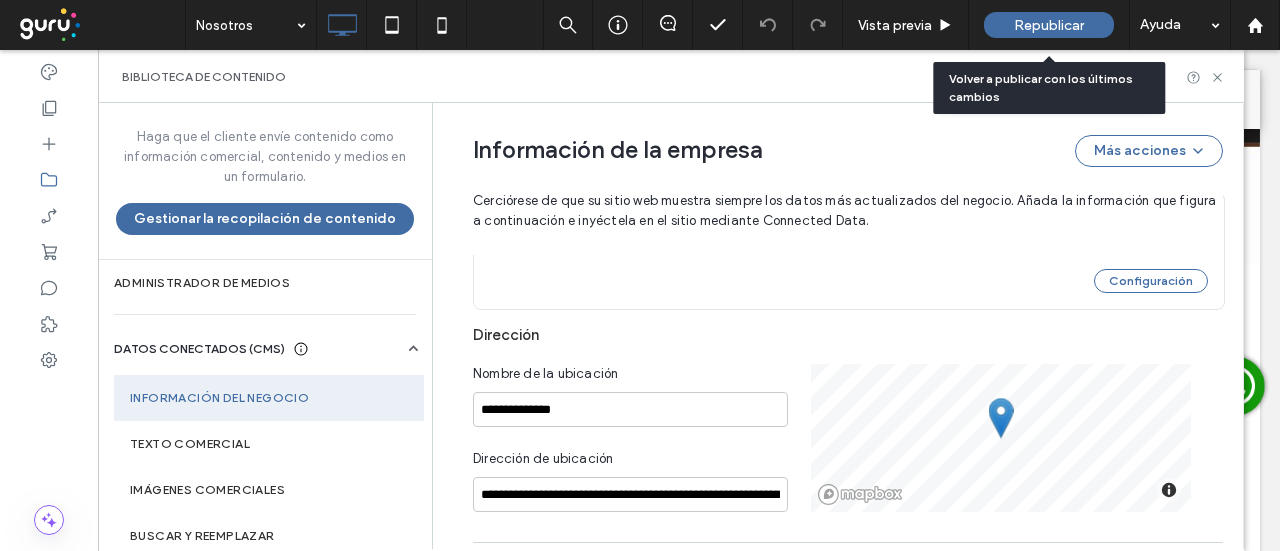click on "Republicar" at bounding box center (1049, 25) 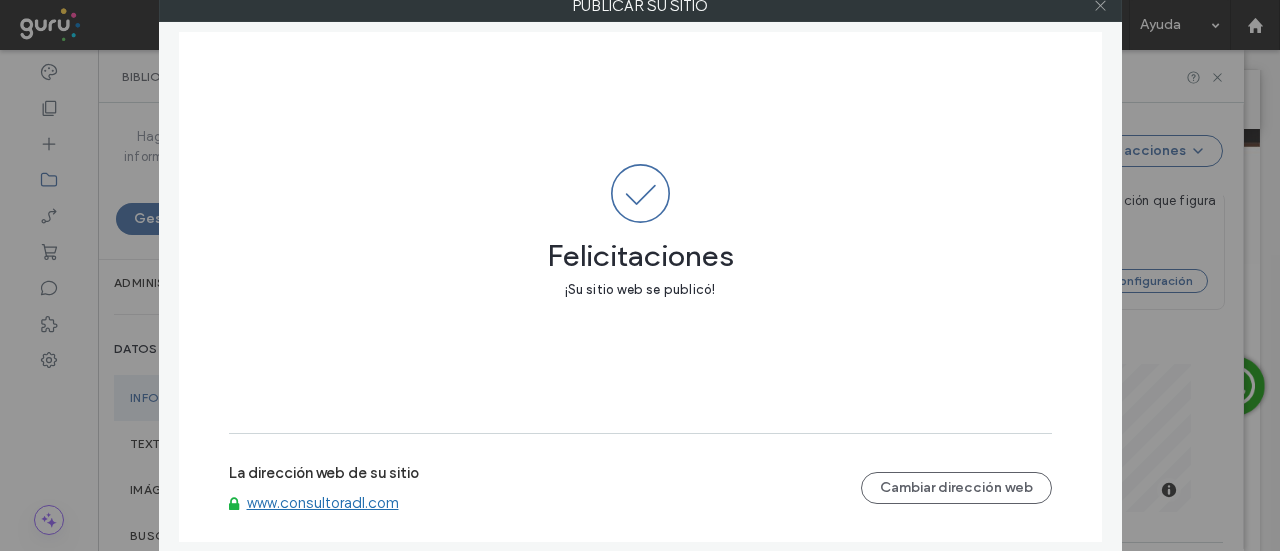 click 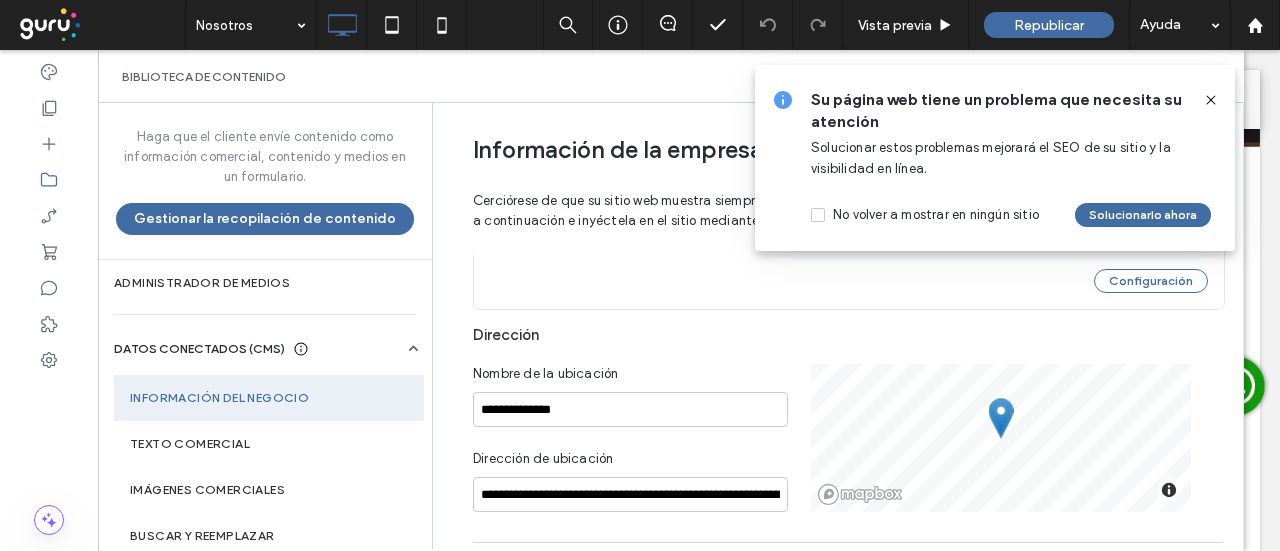 click on "Su página web tiene un problema que necesita su atención Solucionar estos problemas mejorará el SEO de su sitio y la visibilidad en línea. No volver a mostrar en ningún sitio Solucionarlo ahora" at bounding box center [995, 158] 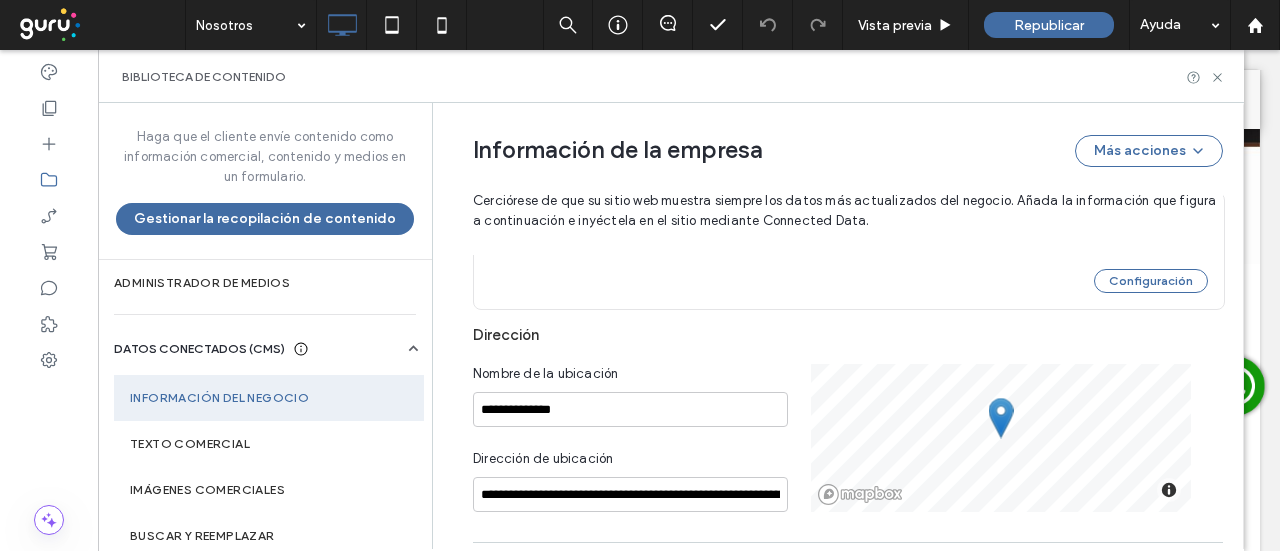 scroll, scrollTop: 176, scrollLeft: 0, axis: vertical 